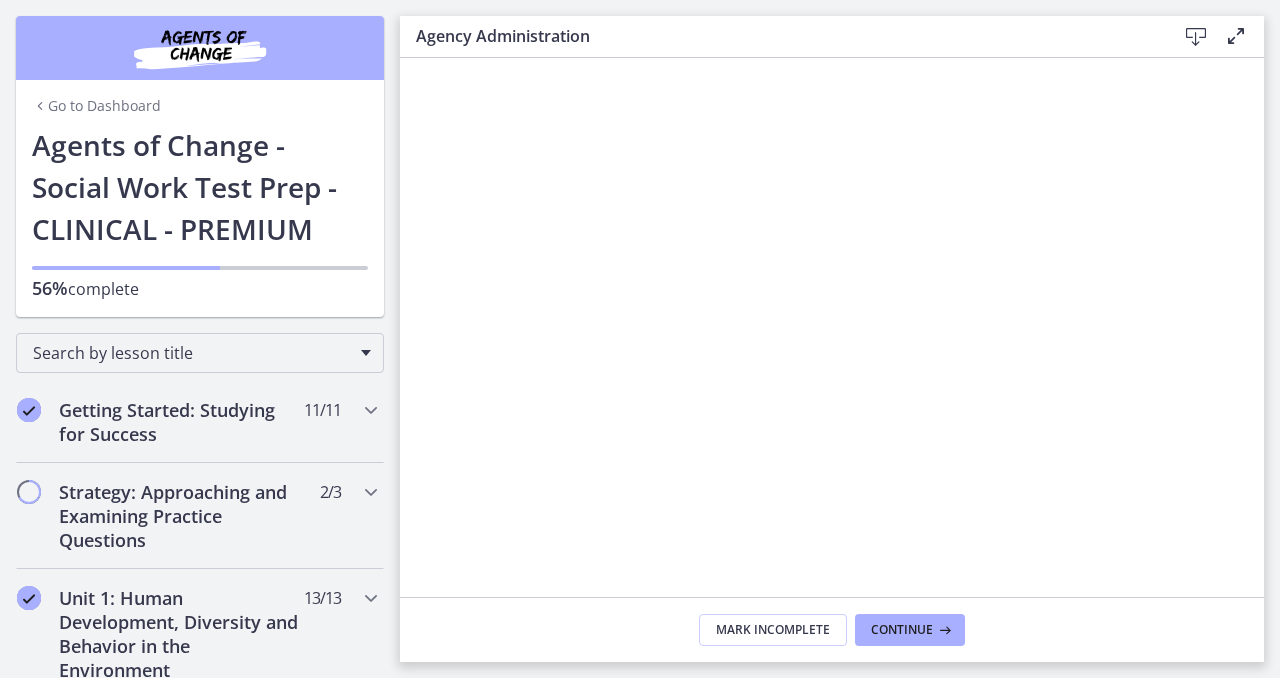 scroll, scrollTop: 0, scrollLeft: 0, axis: both 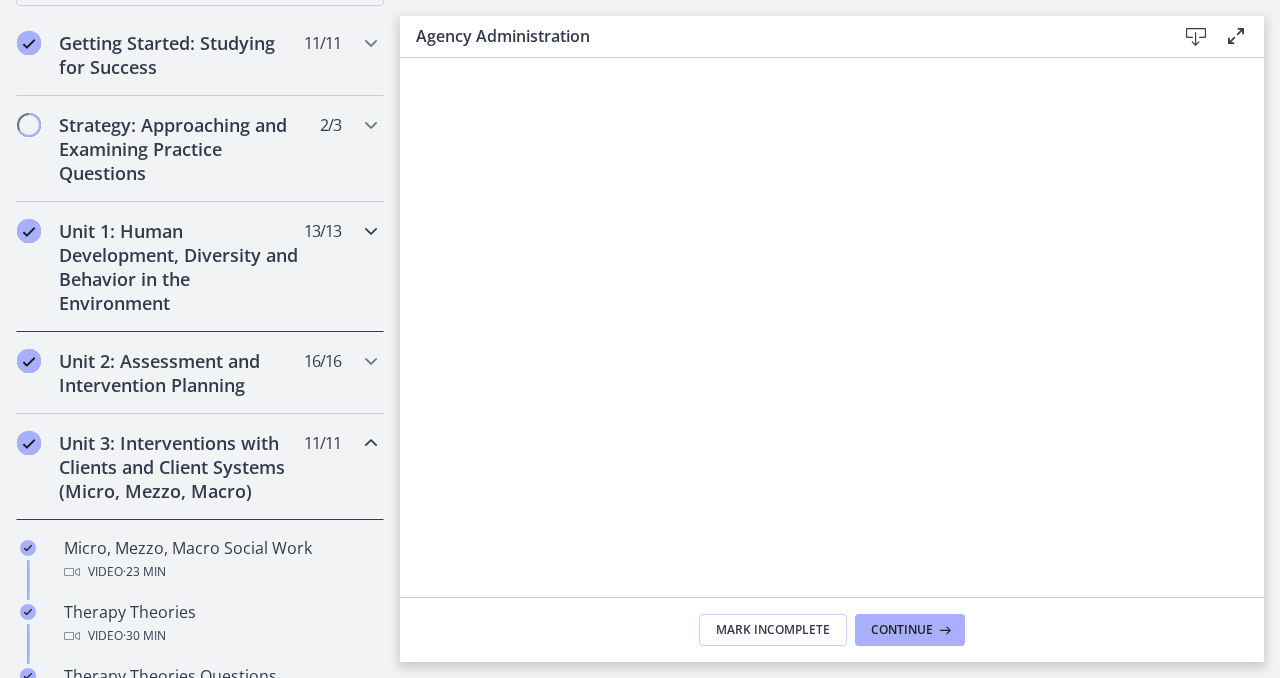 click at bounding box center [371, 231] 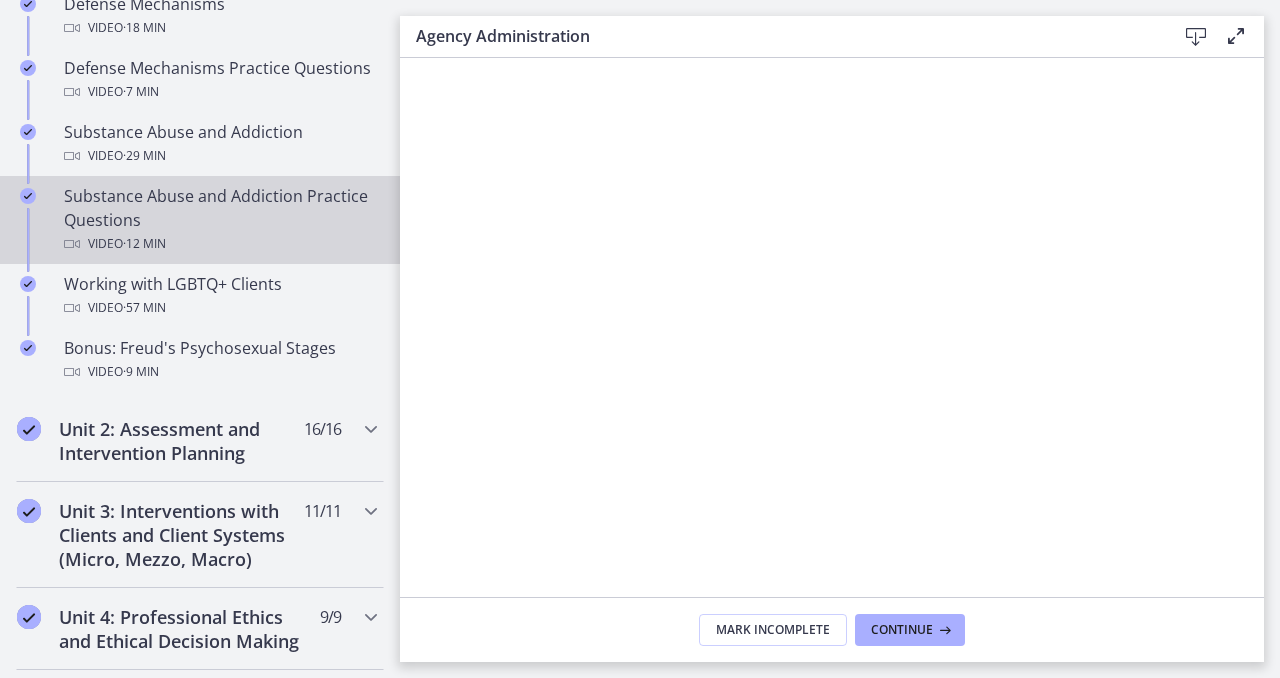 scroll, scrollTop: 1250, scrollLeft: 0, axis: vertical 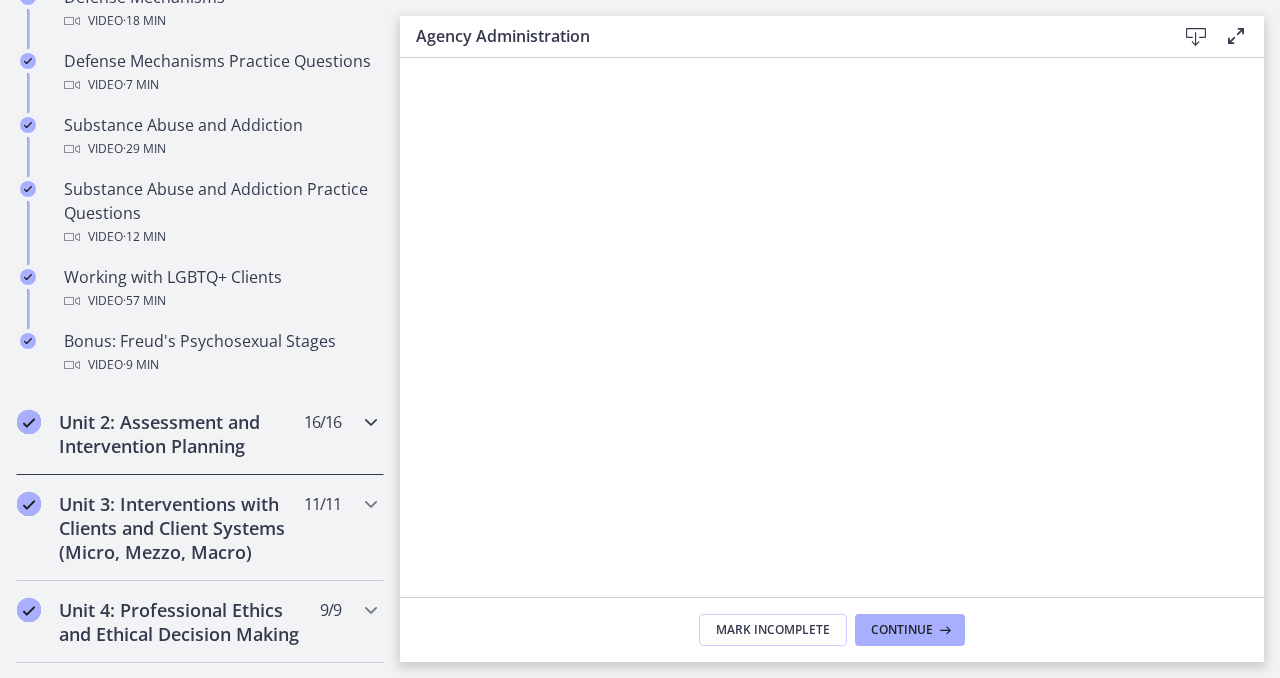 click at bounding box center [371, 422] 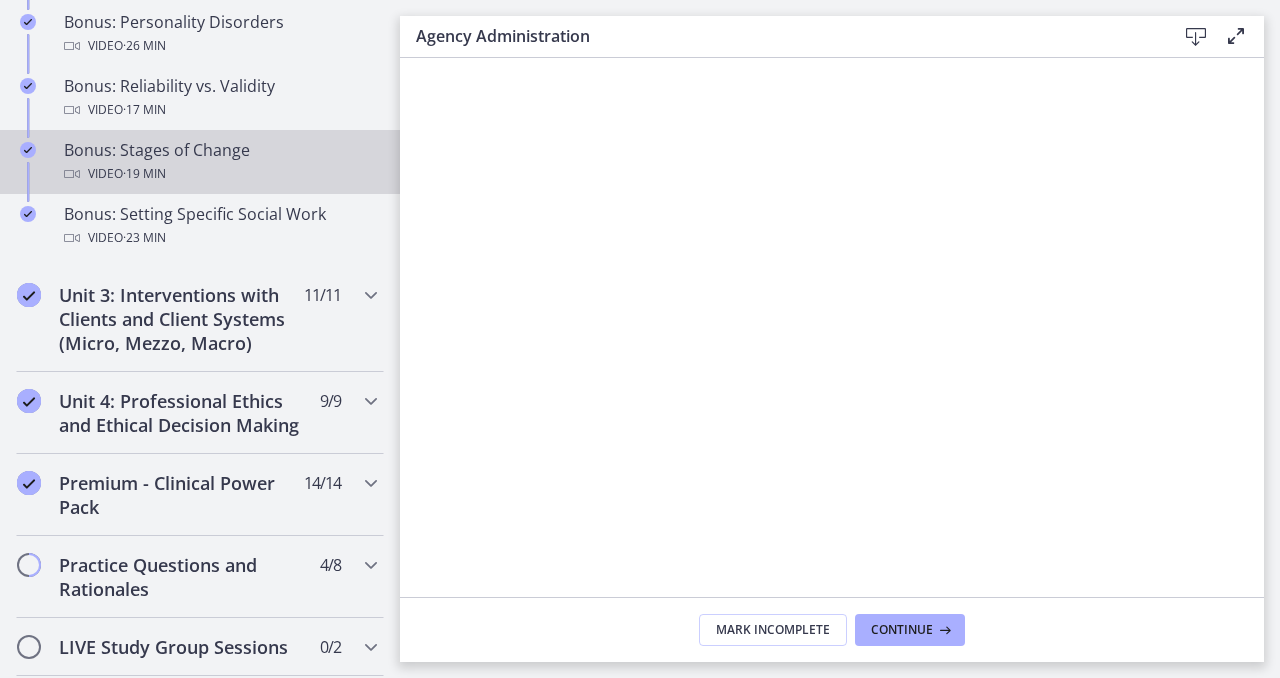 scroll, scrollTop: 1809, scrollLeft: 0, axis: vertical 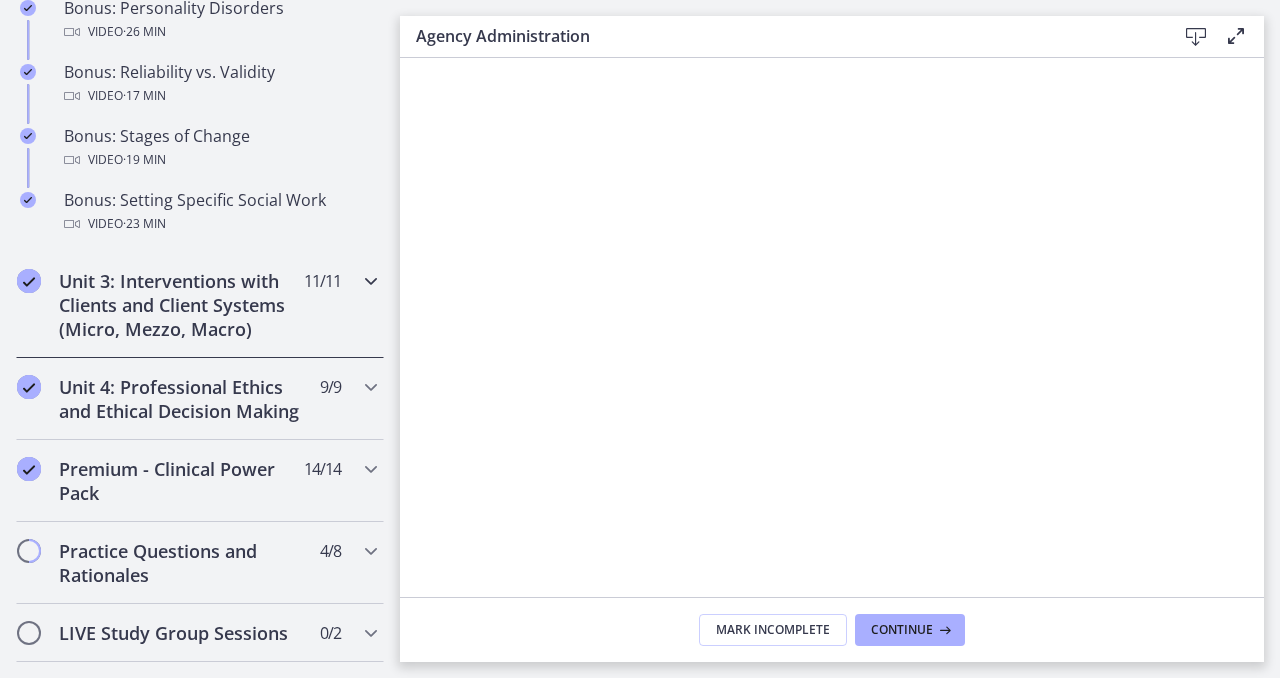 click at bounding box center (371, 281) 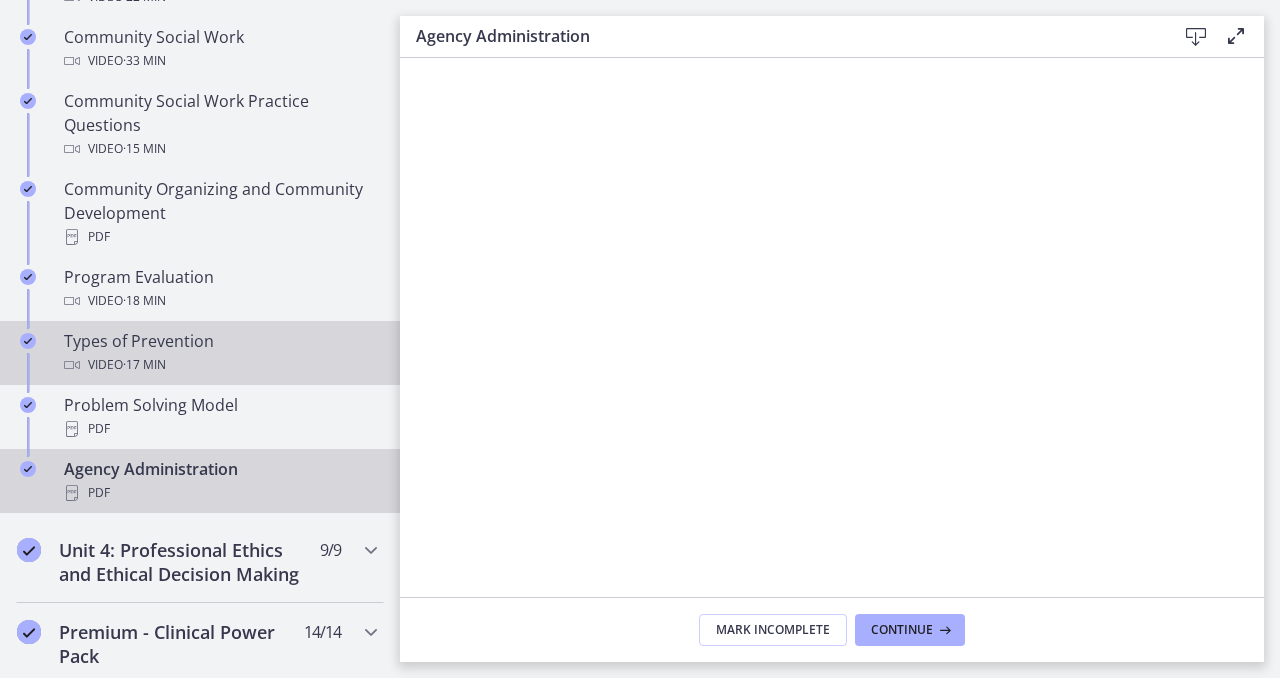 scroll, scrollTop: 1159, scrollLeft: 0, axis: vertical 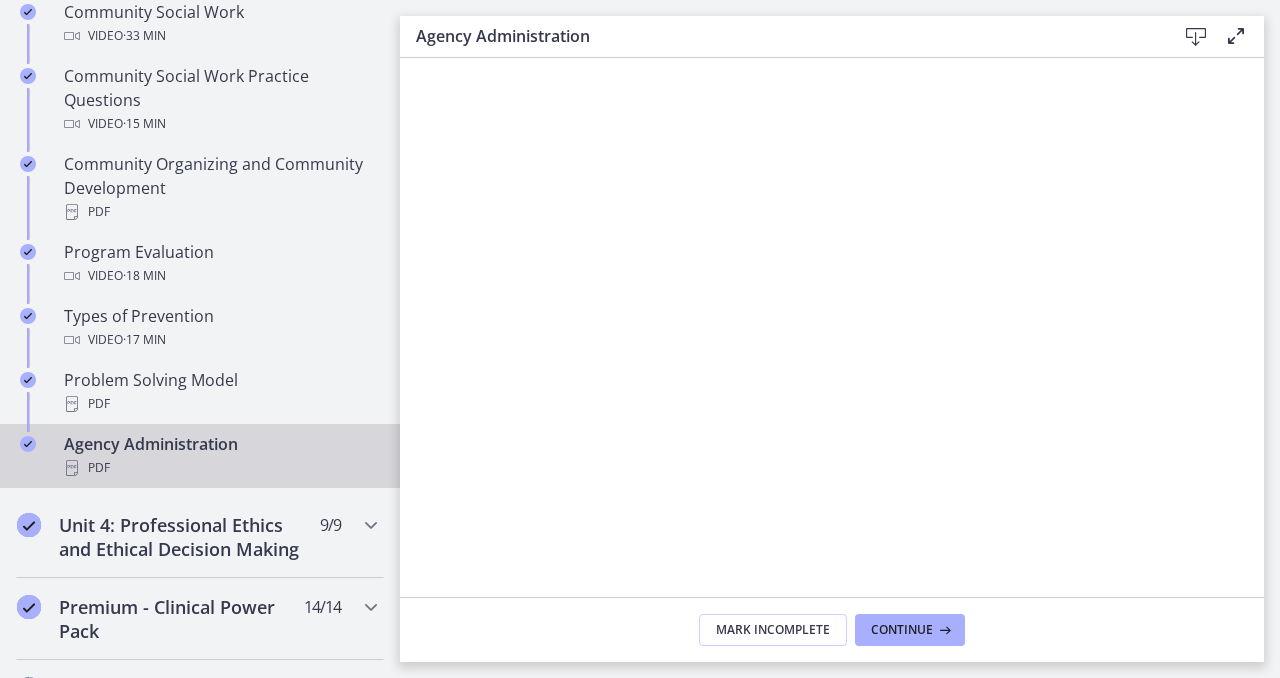 click on "Agency Administration
PDF" at bounding box center [220, 456] 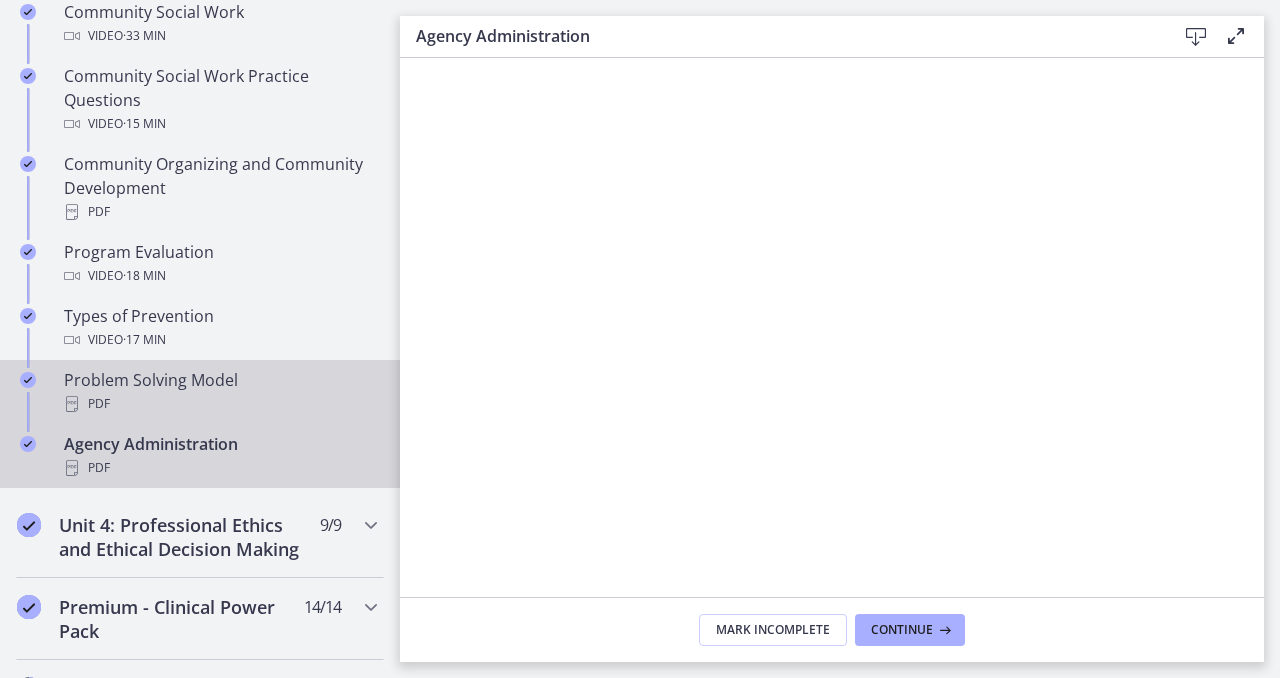 click on "Problem Solving Model
PDF" at bounding box center [220, 392] 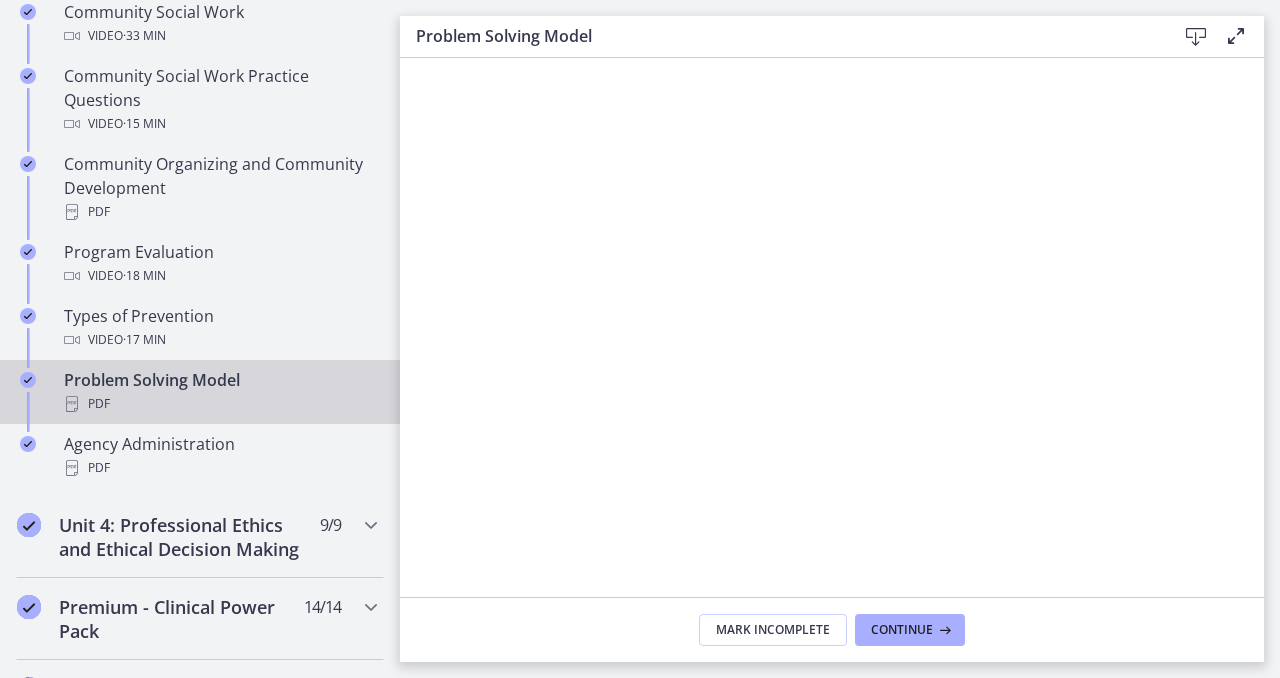 click at bounding box center [1196, 37] 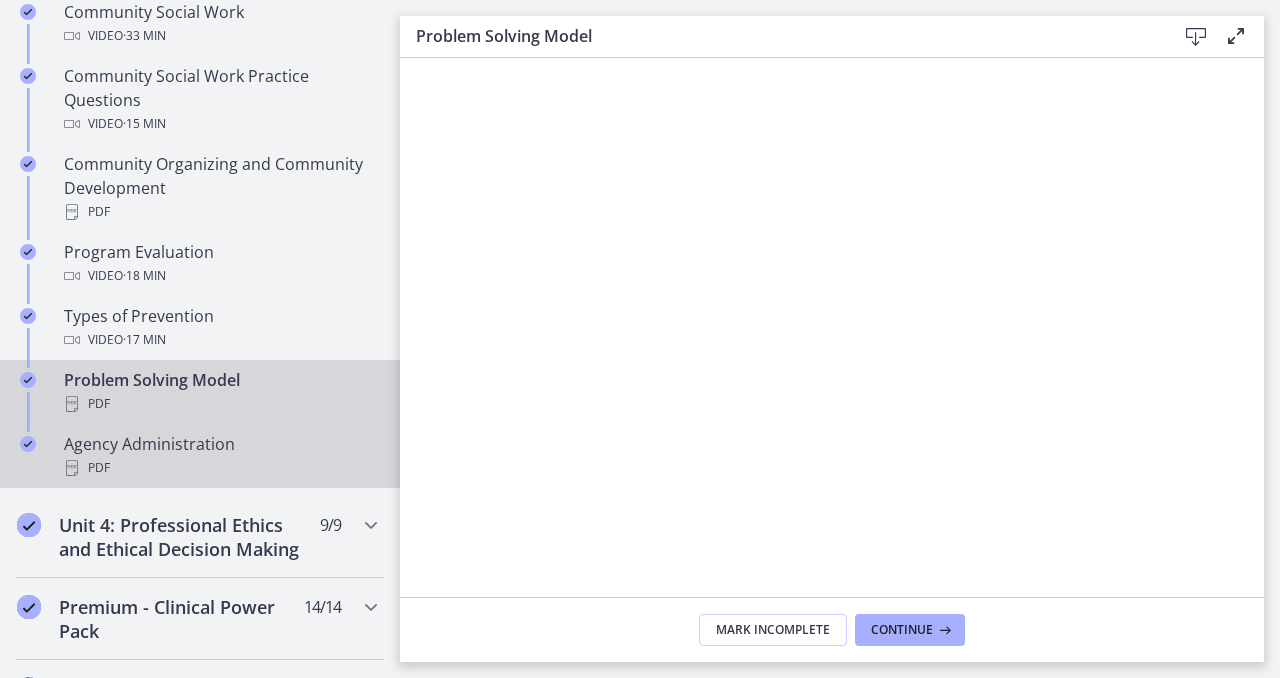 click on "PDF" at bounding box center [220, 468] 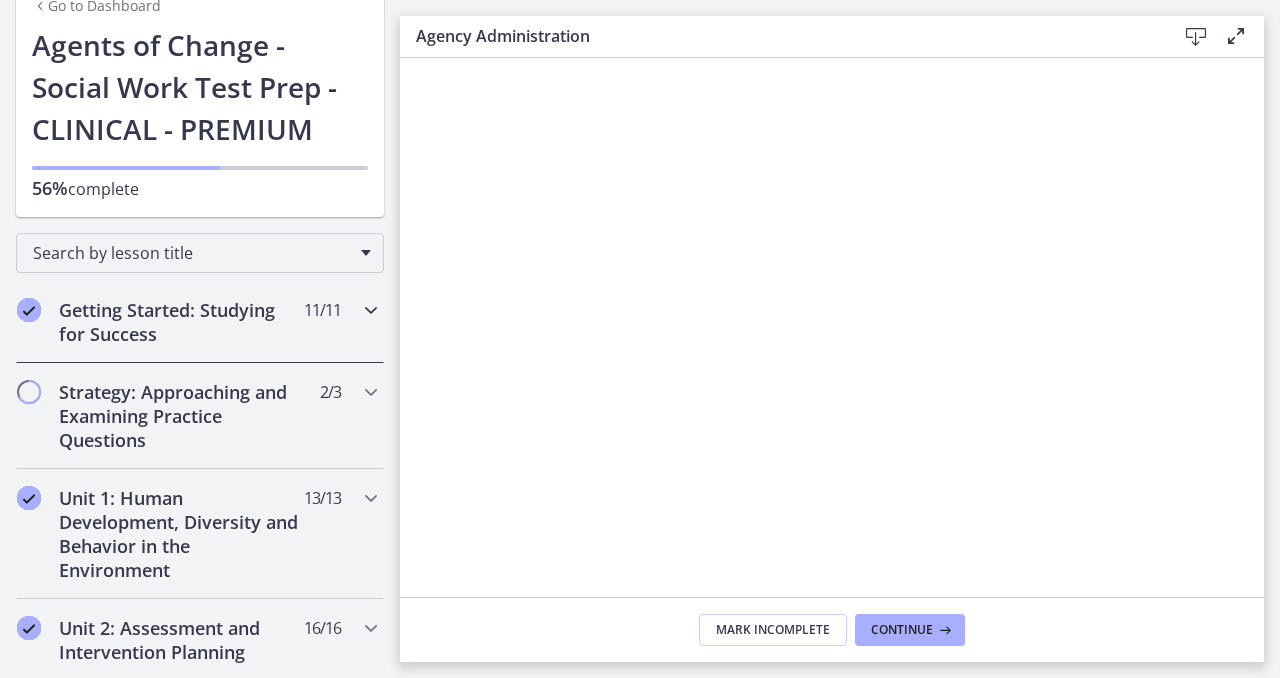 scroll, scrollTop: 377, scrollLeft: 0, axis: vertical 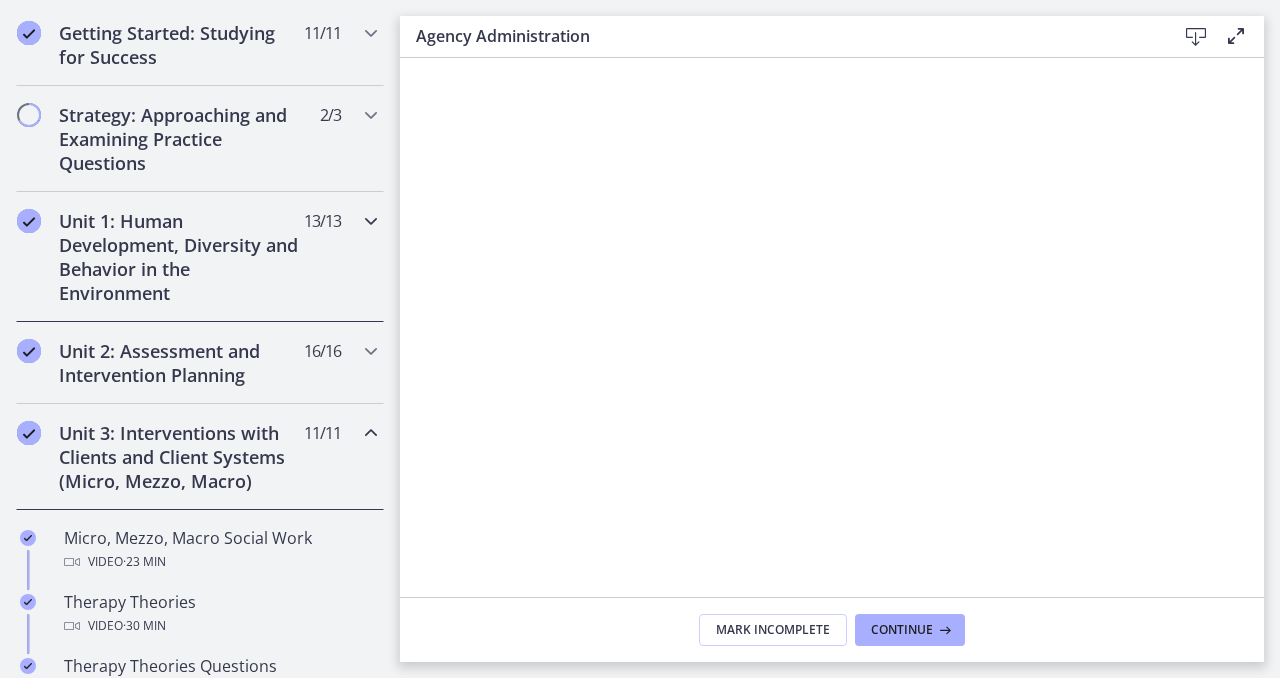 click at bounding box center (371, 221) 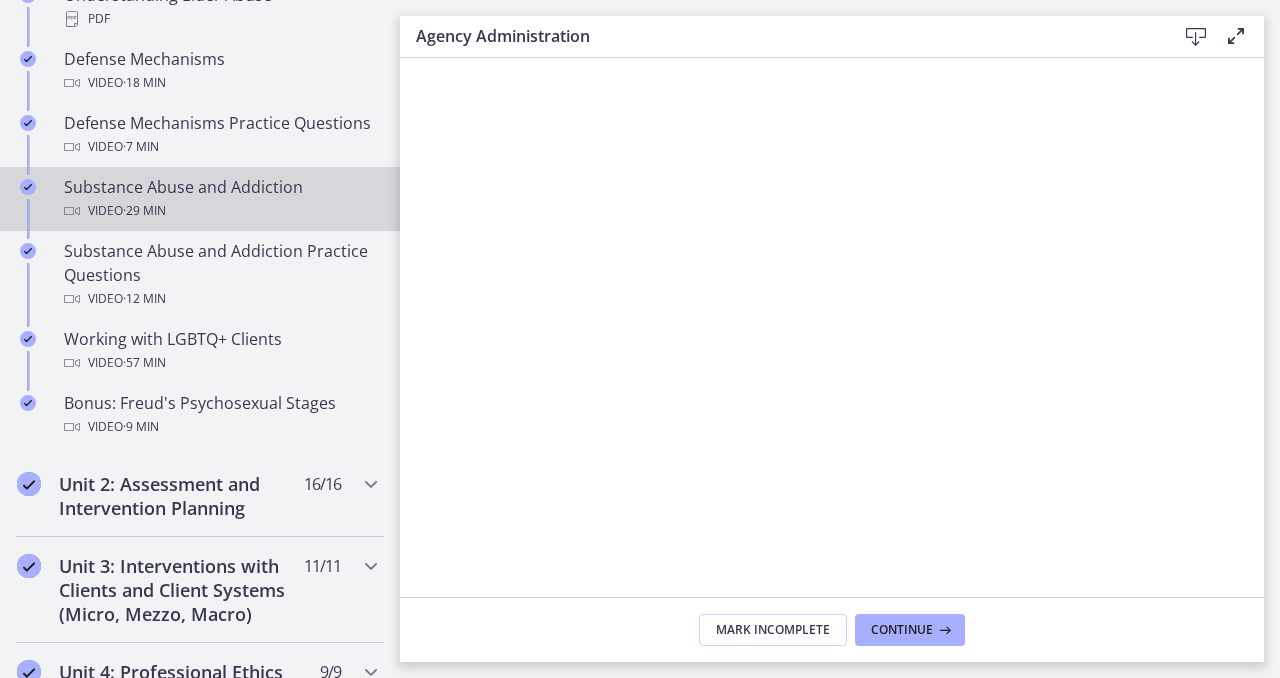 scroll, scrollTop: 1250, scrollLeft: 0, axis: vertical 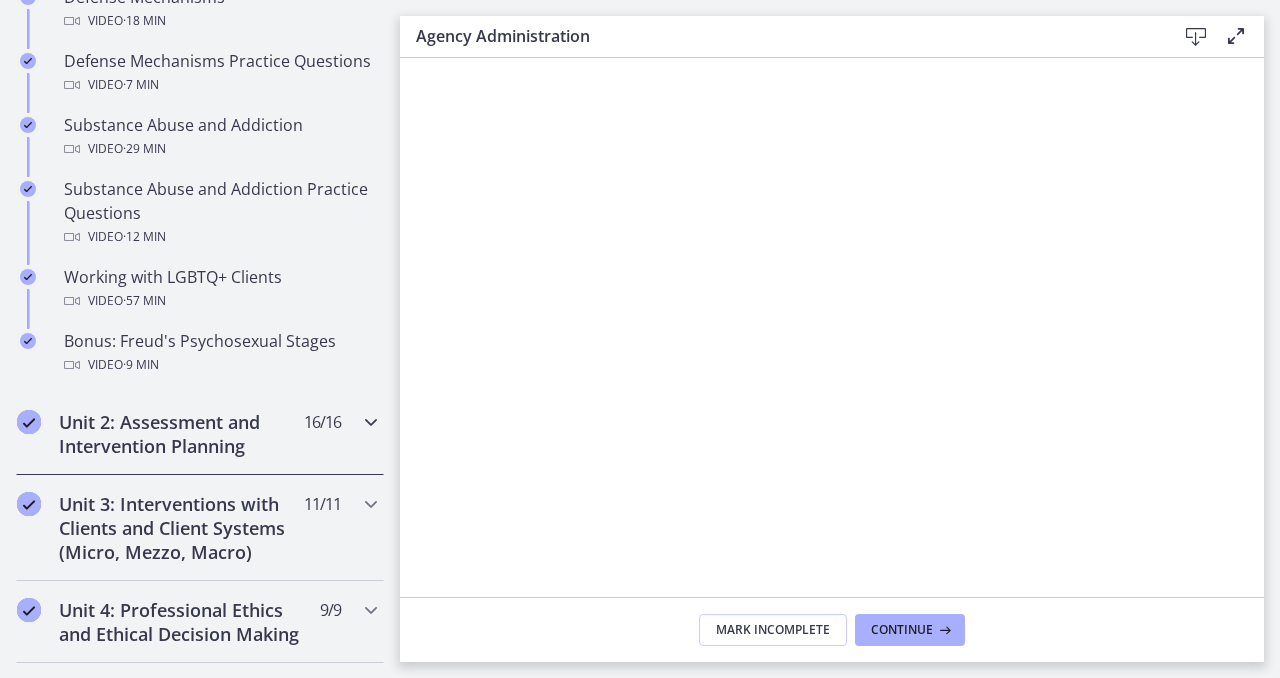 click at bounding box center (371, 422) 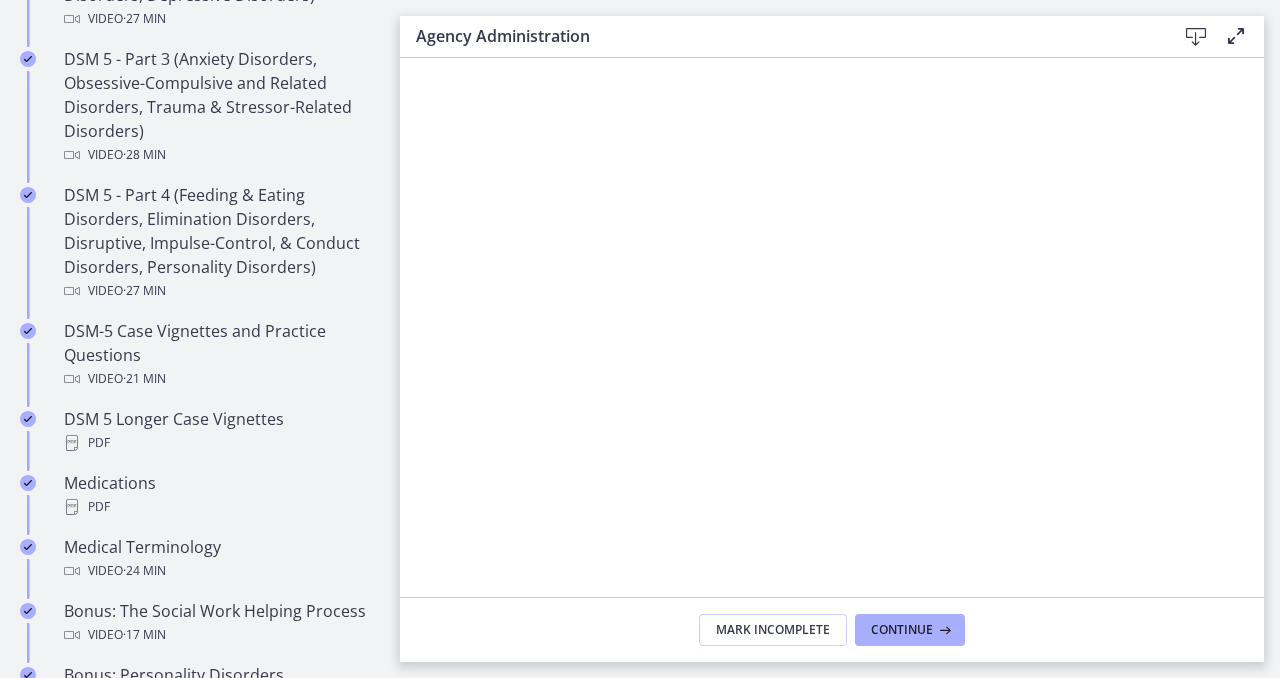 scroll, scrollTop: 1143, scrollLeft: 0, axis: vertical 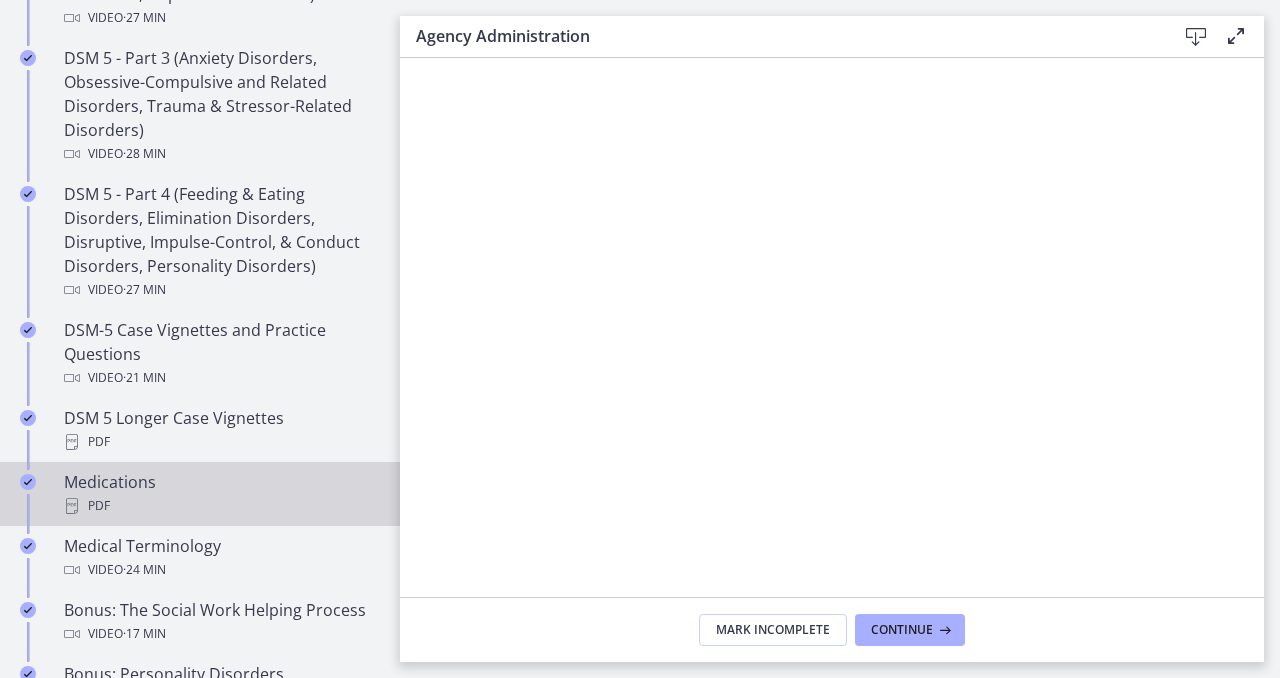 click on "PDF" at bounding box center [220, 506] 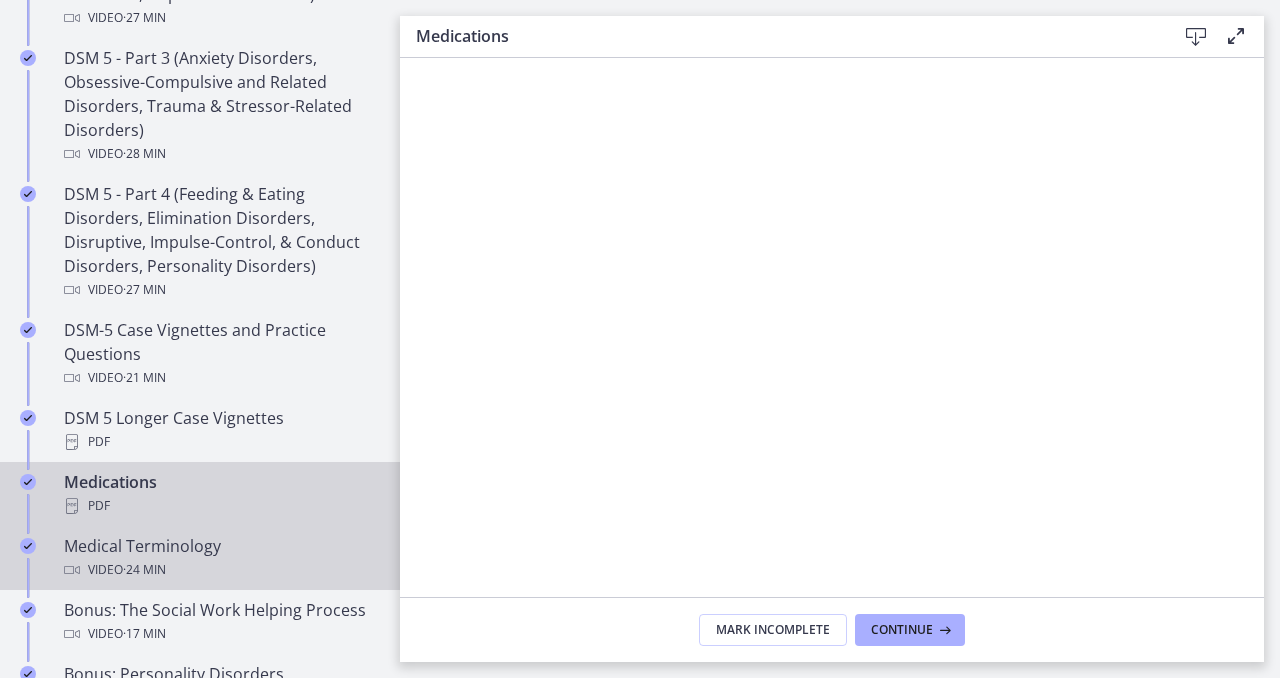 click on "Medical Terminology
Video
·  24 min" at bounding box center (220, 558) 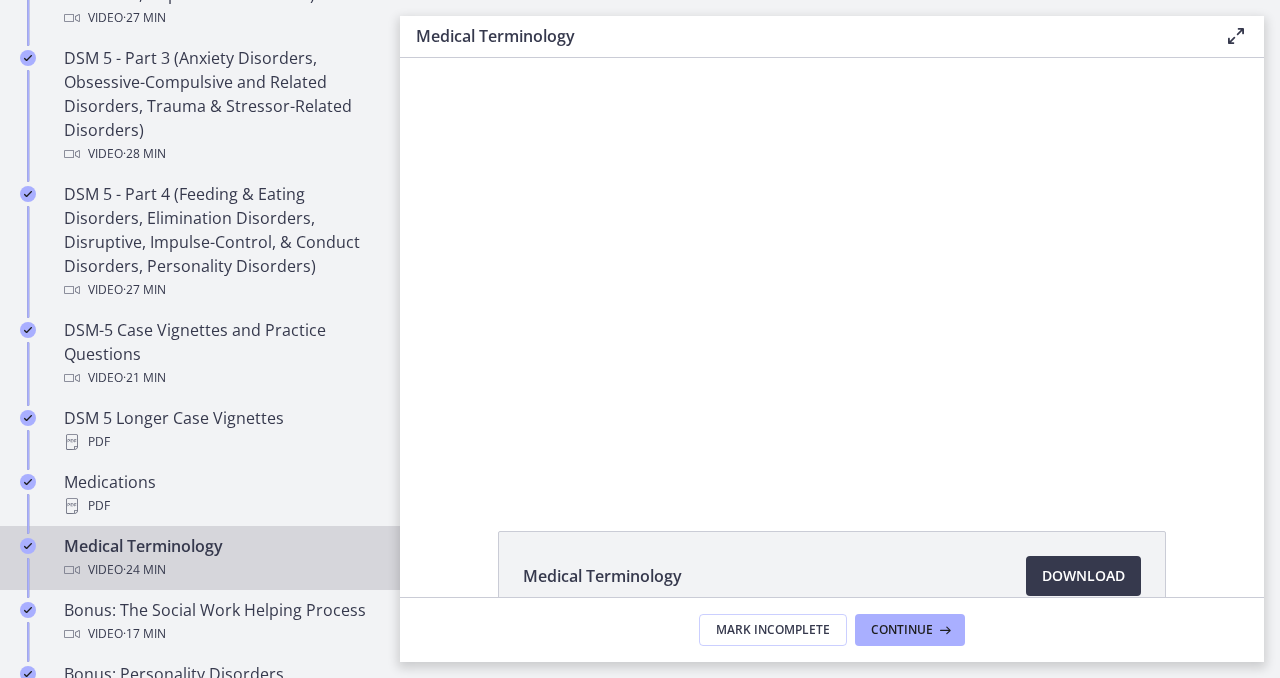 scroll, scrollTop: 0, scrollLeft: 0, axis: both 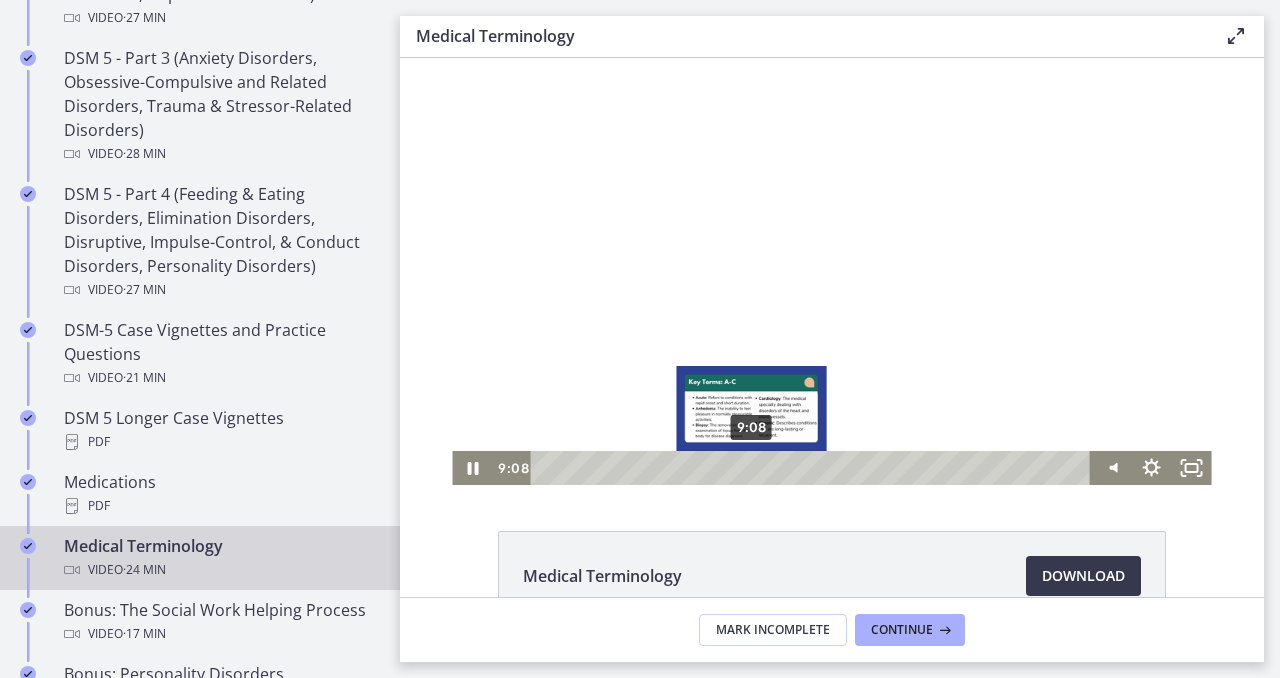 click on "9:08" at bounding box center [813, 468] 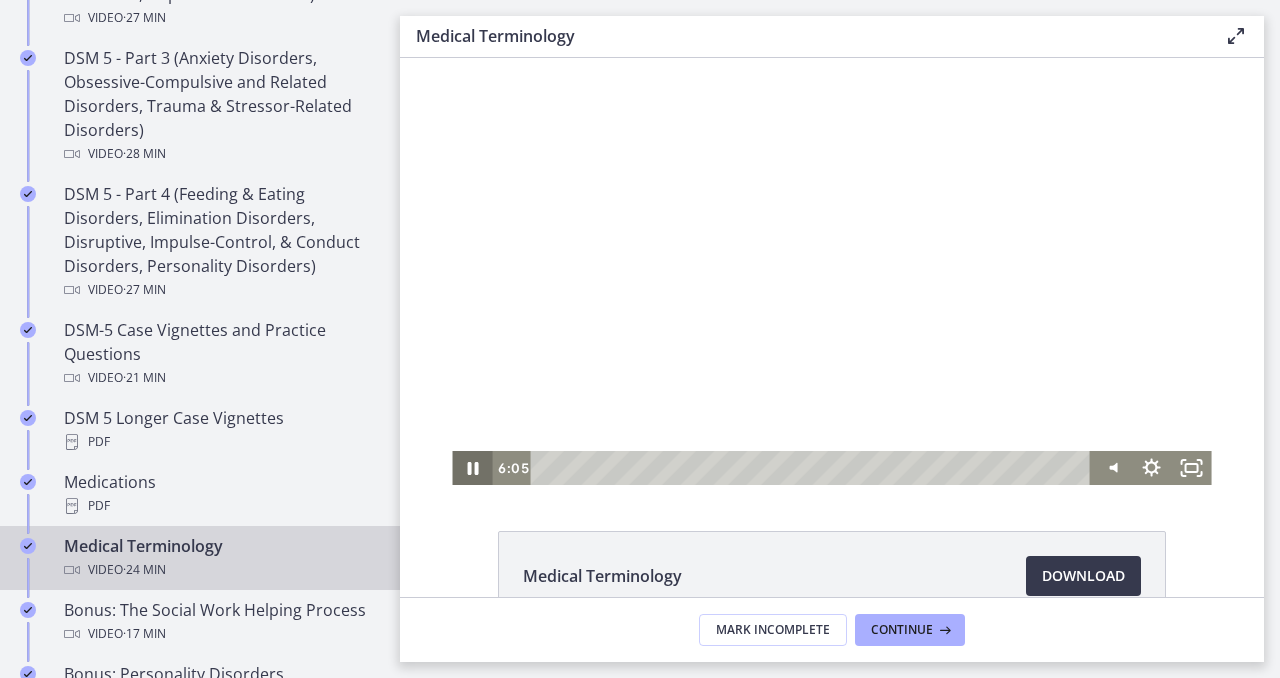 click 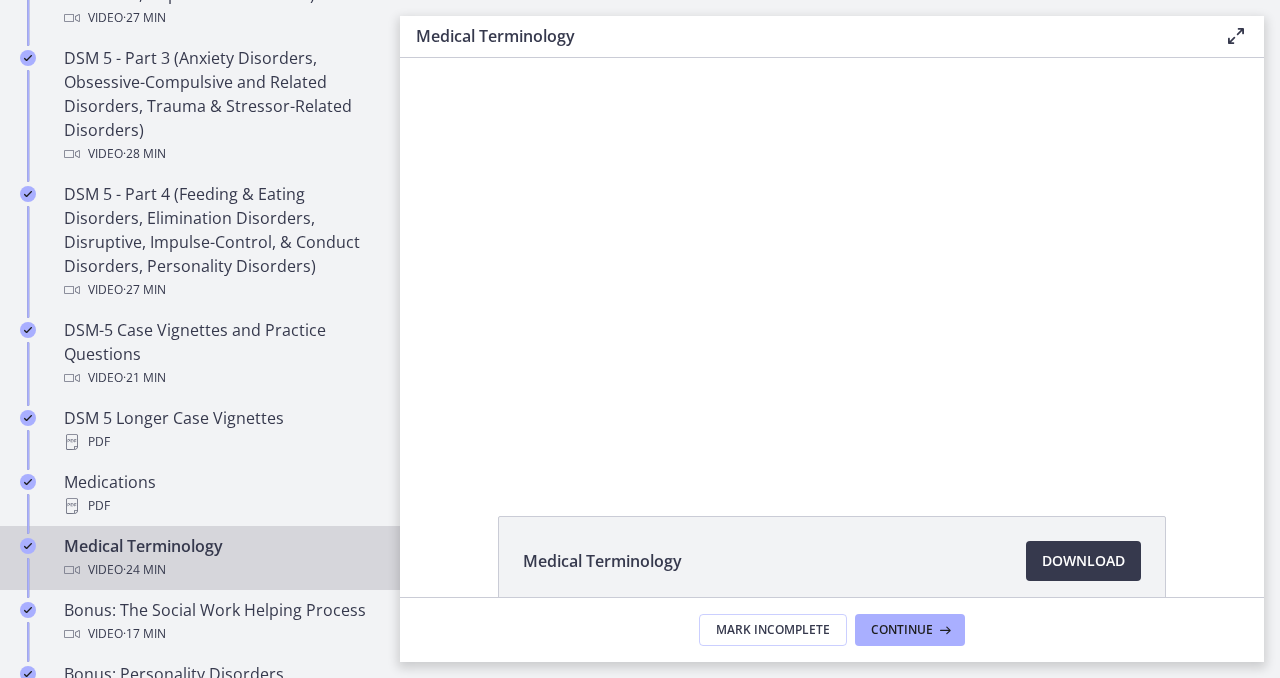 scroll, scrollTop: 16, scrollLeft: 0, axis: vertical 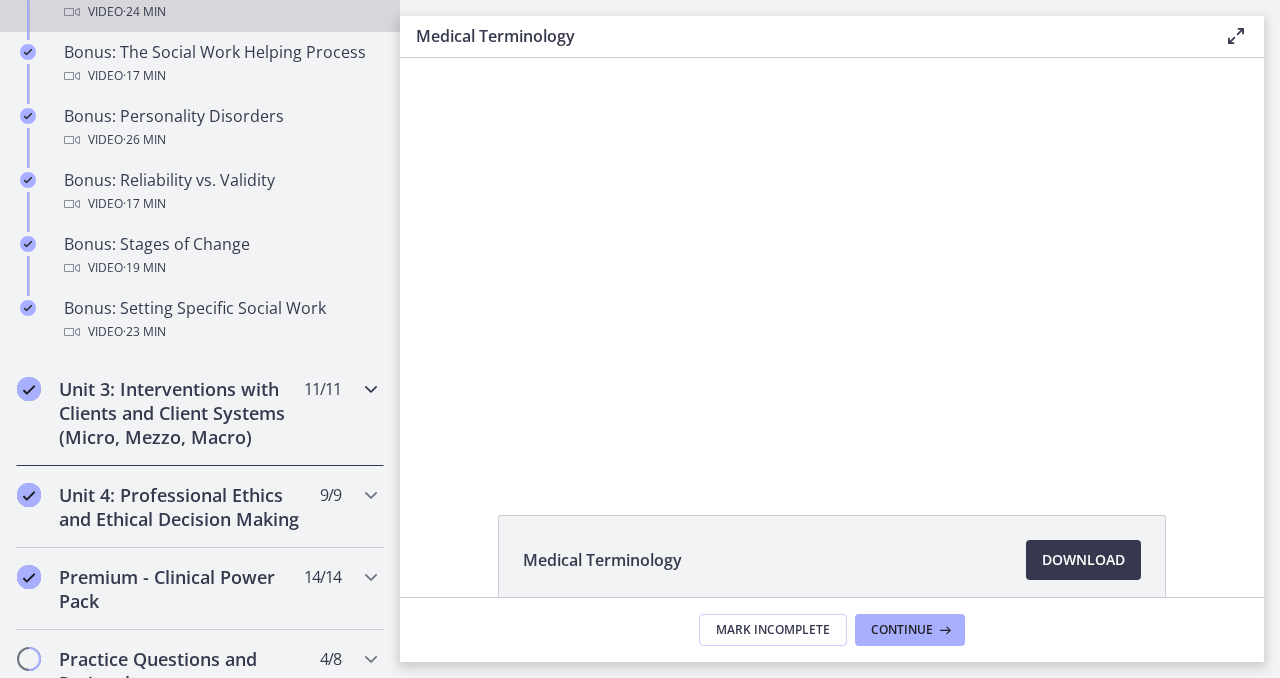 click at bounding box center [371, 389] 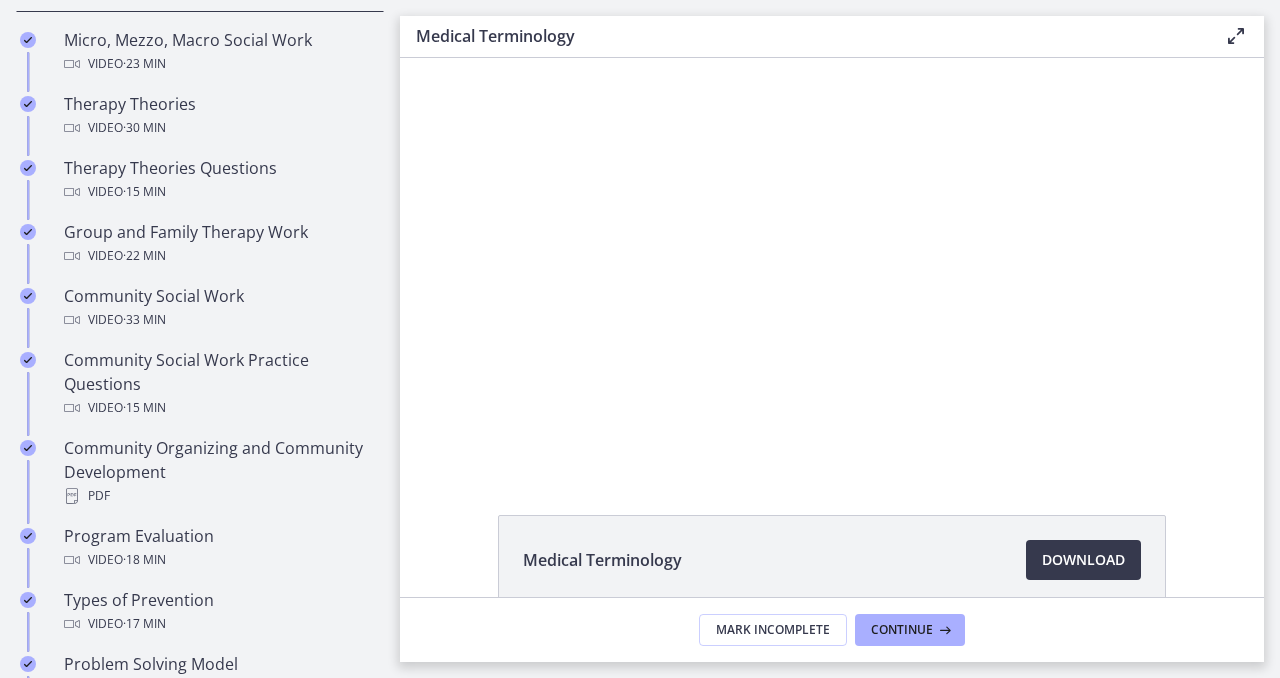 scroll, scrollTop: 905, scrollLeft: 0, axis: vertical 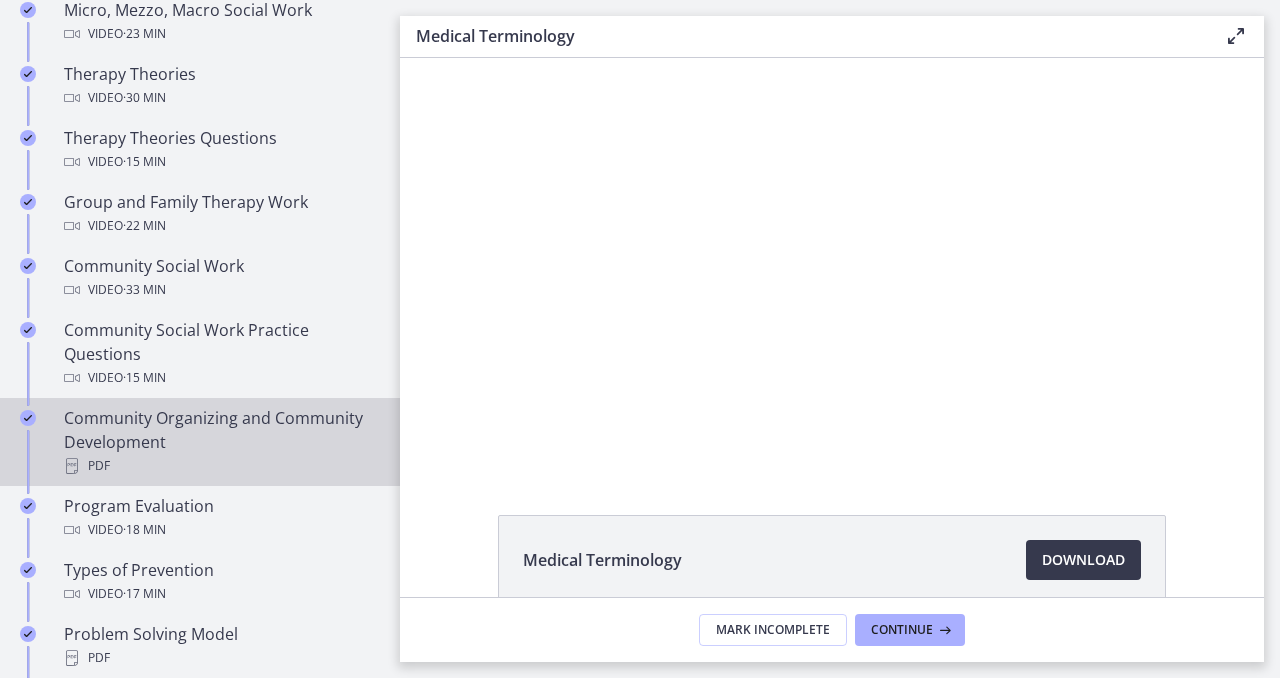 click on "Community Organizing and Community Development
PDF" at bounding box center (220, 442) 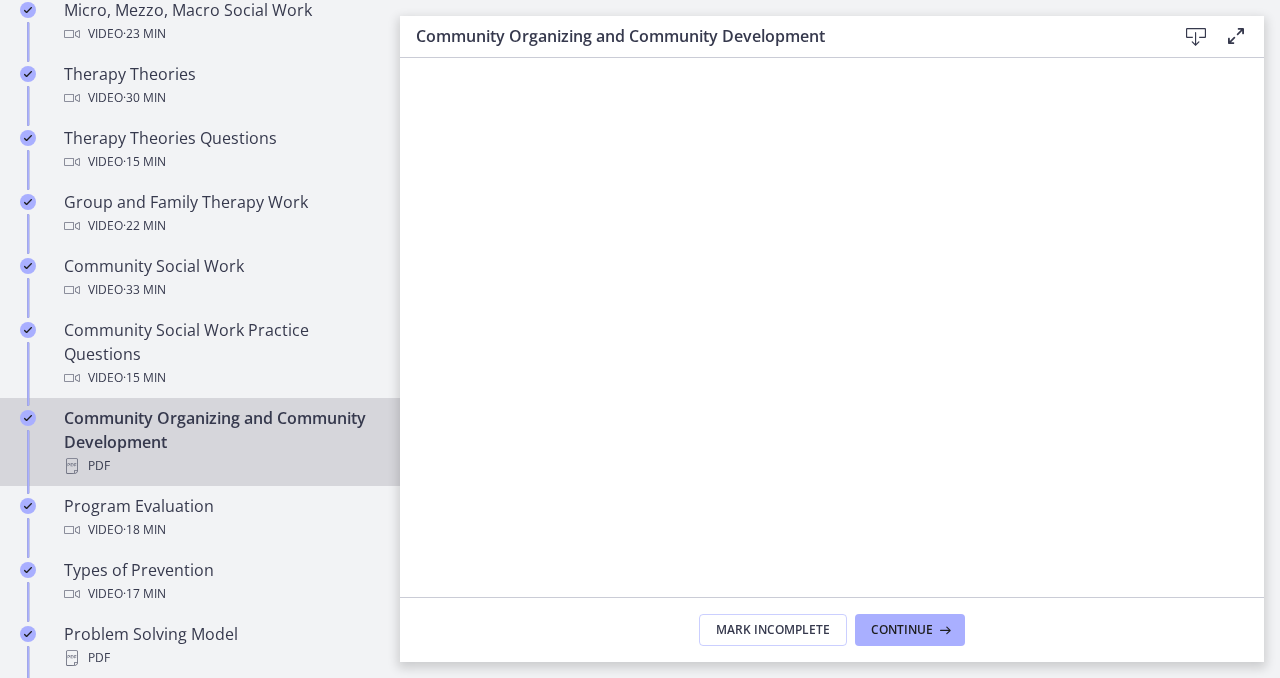 scroll, scrollTop: 0, scrollLeft: 0, axis: both 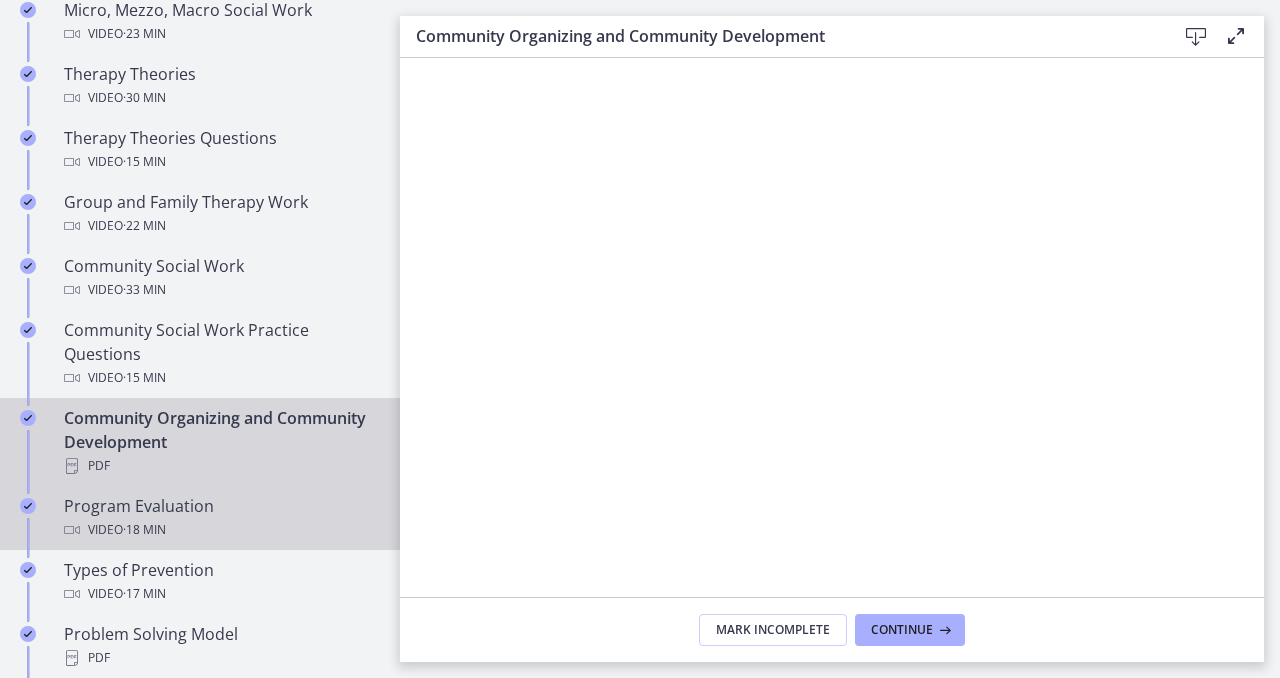 click on "Program Evaluation
Video
·  18 min" at bounding box center (220, 518) 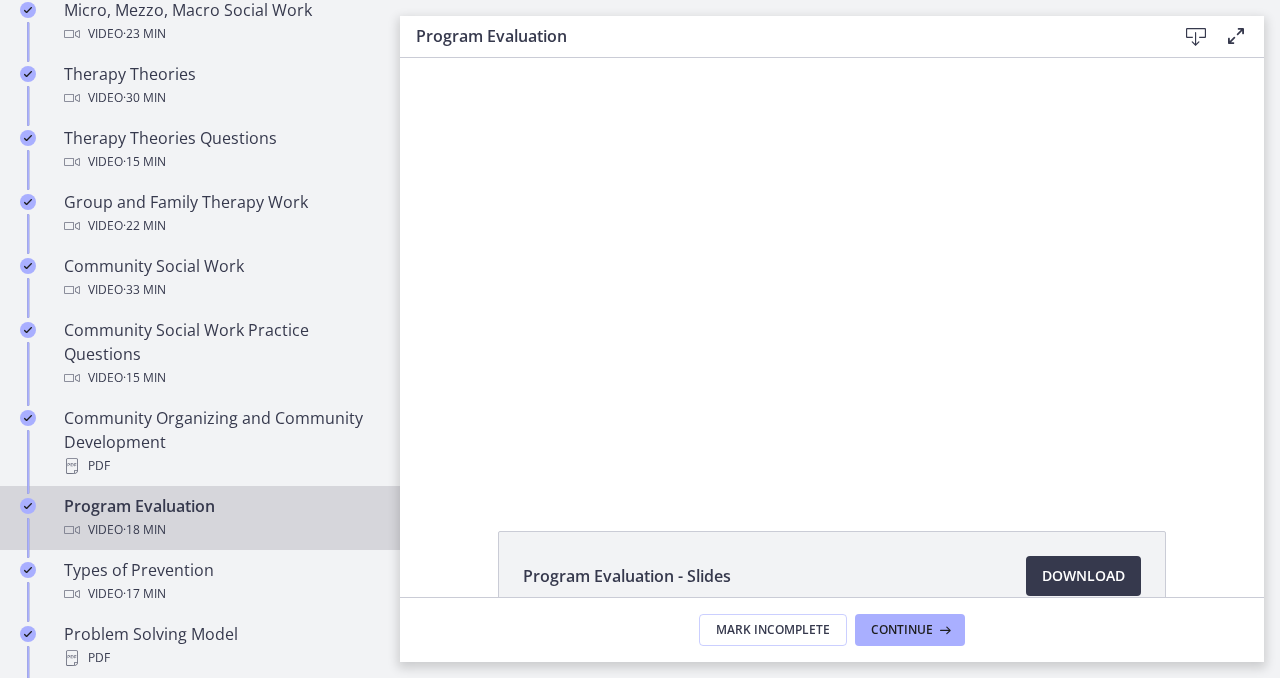 scroll, scrollTop: 0, scrollLeft: 0, axis: both 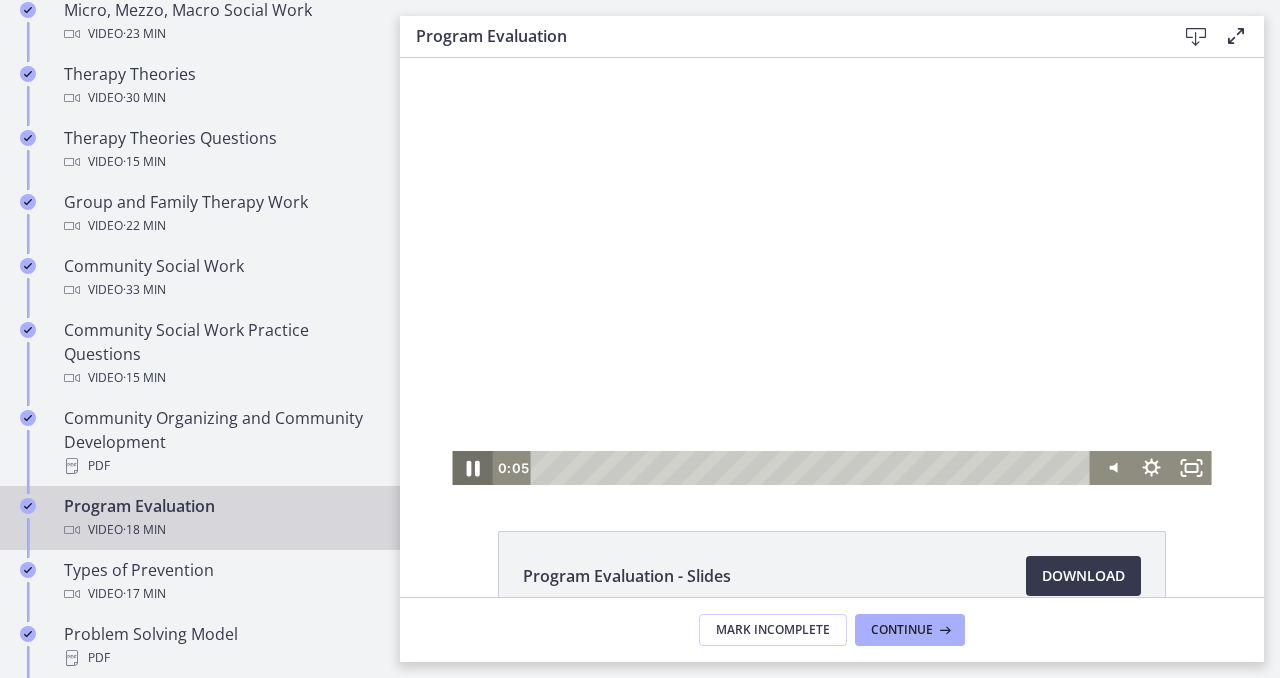 click 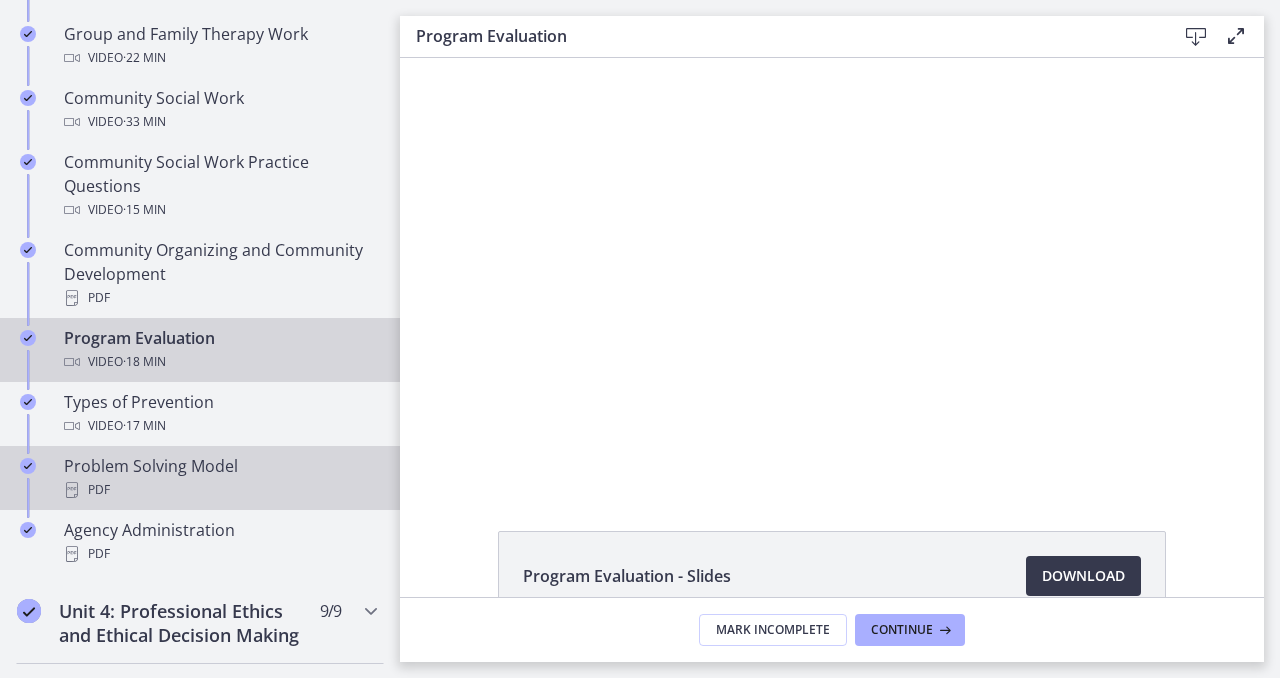scroll, scrollTop: 1073, scrollLeft: 0, axis: vertical 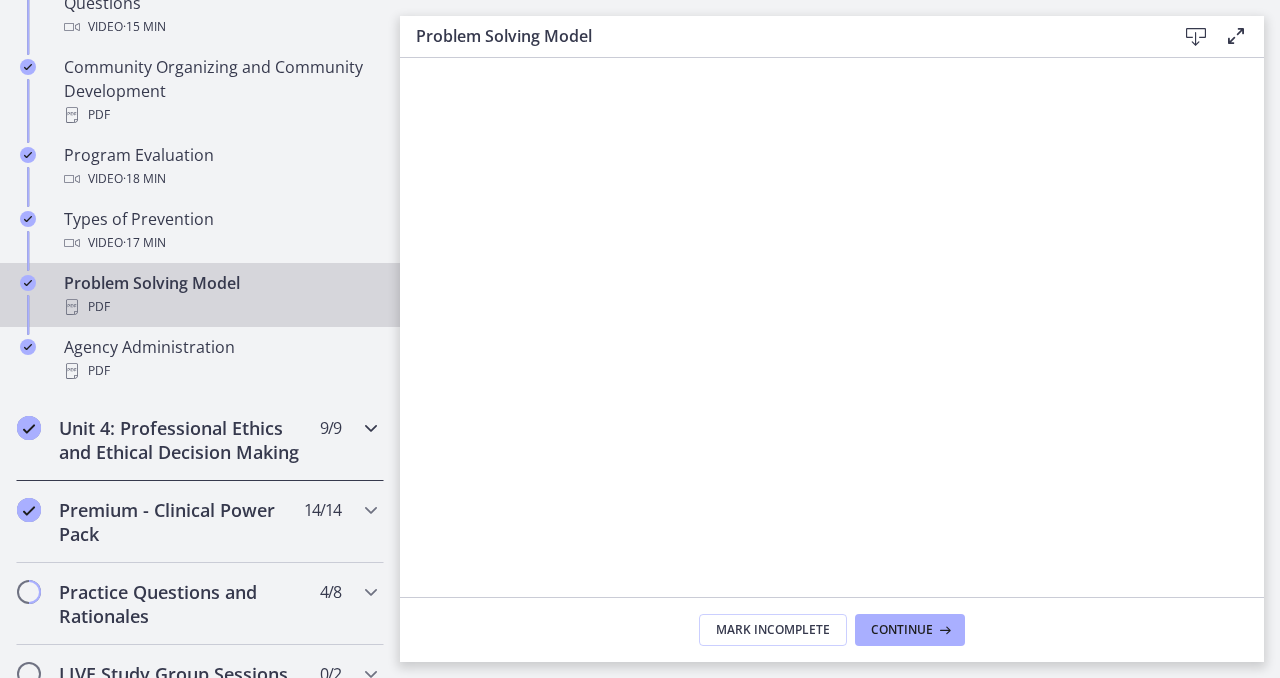 click at bounding box center [371, 428] 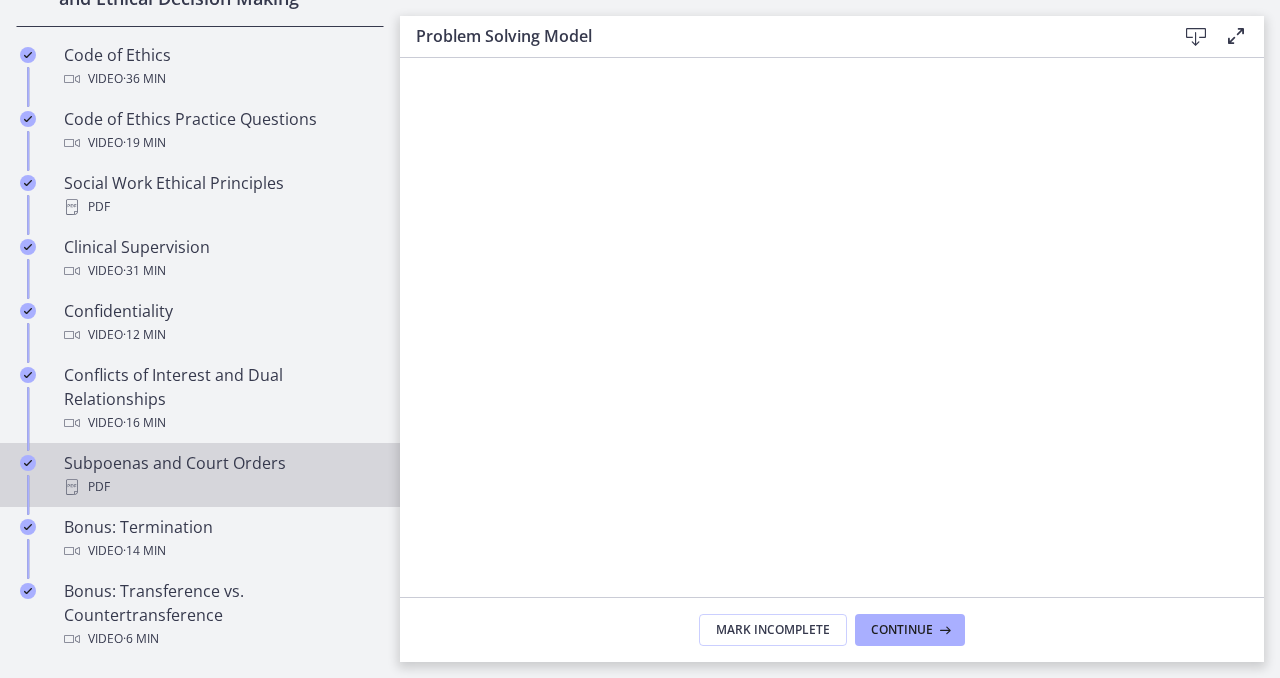 scroll, scrollTop: 942, scrollLeft: 0, axis: vertical 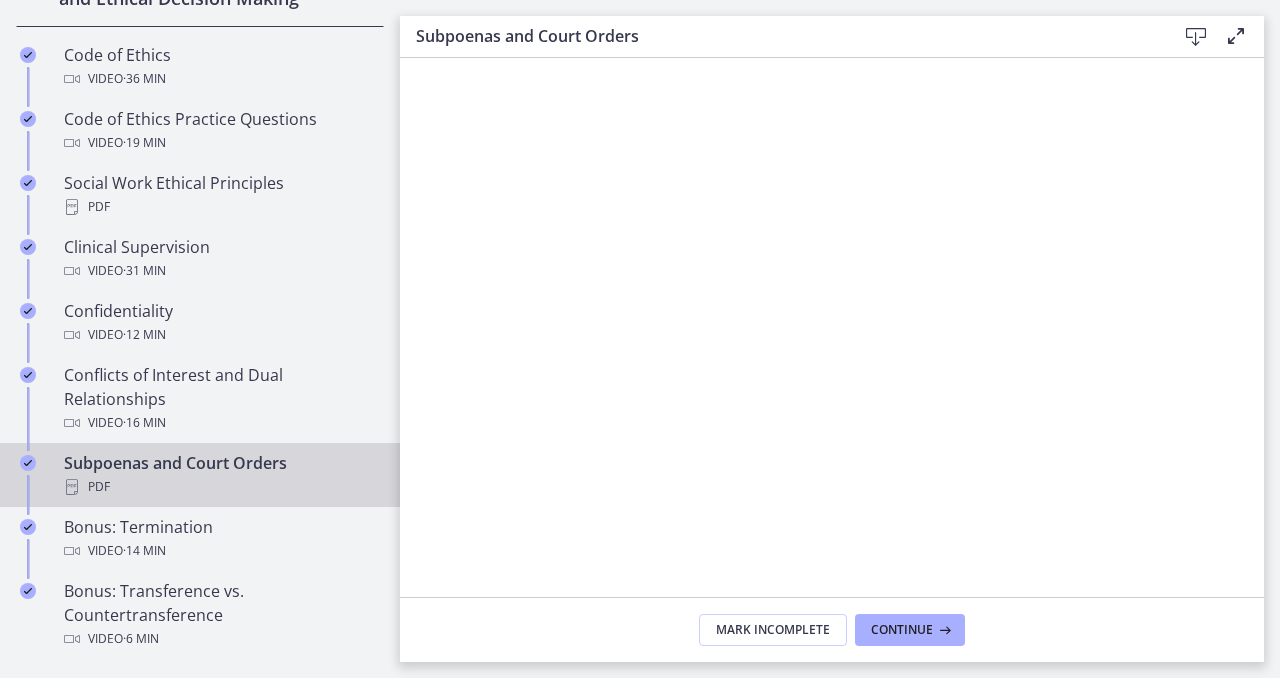 click at bounding box center (1196, 37) 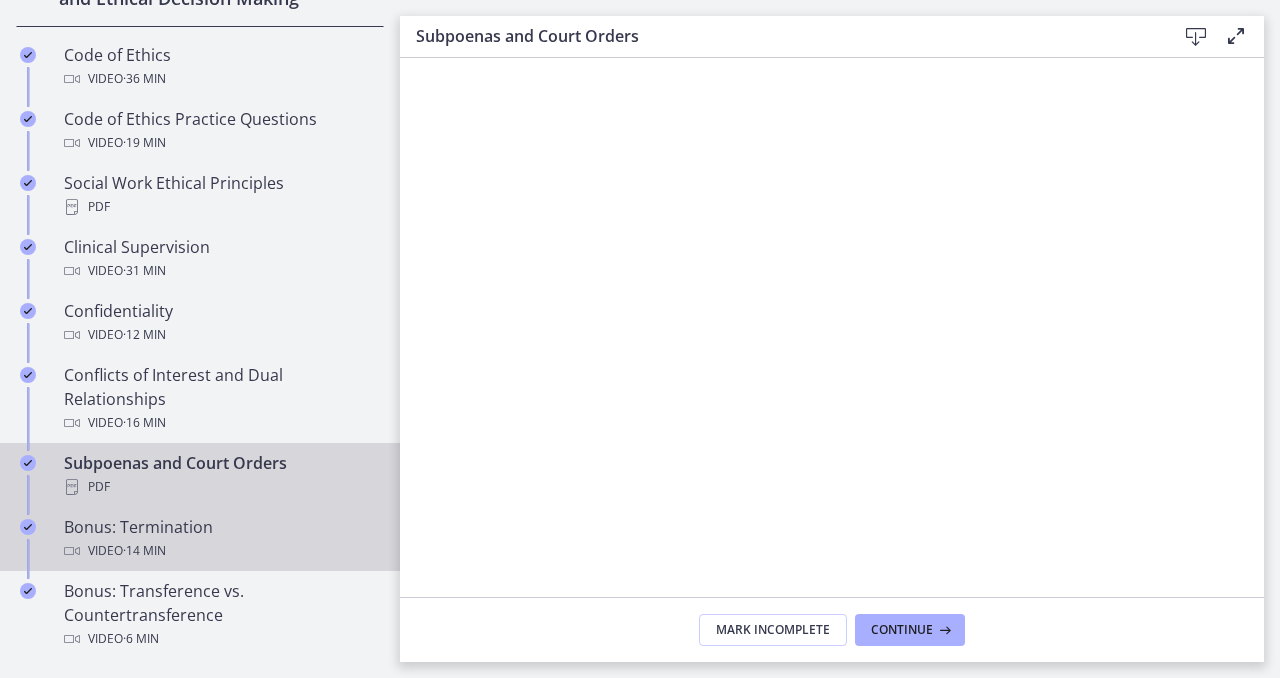 click on "Bonus: Termination
Video
·  14 min" at bounding box center (220, 539) 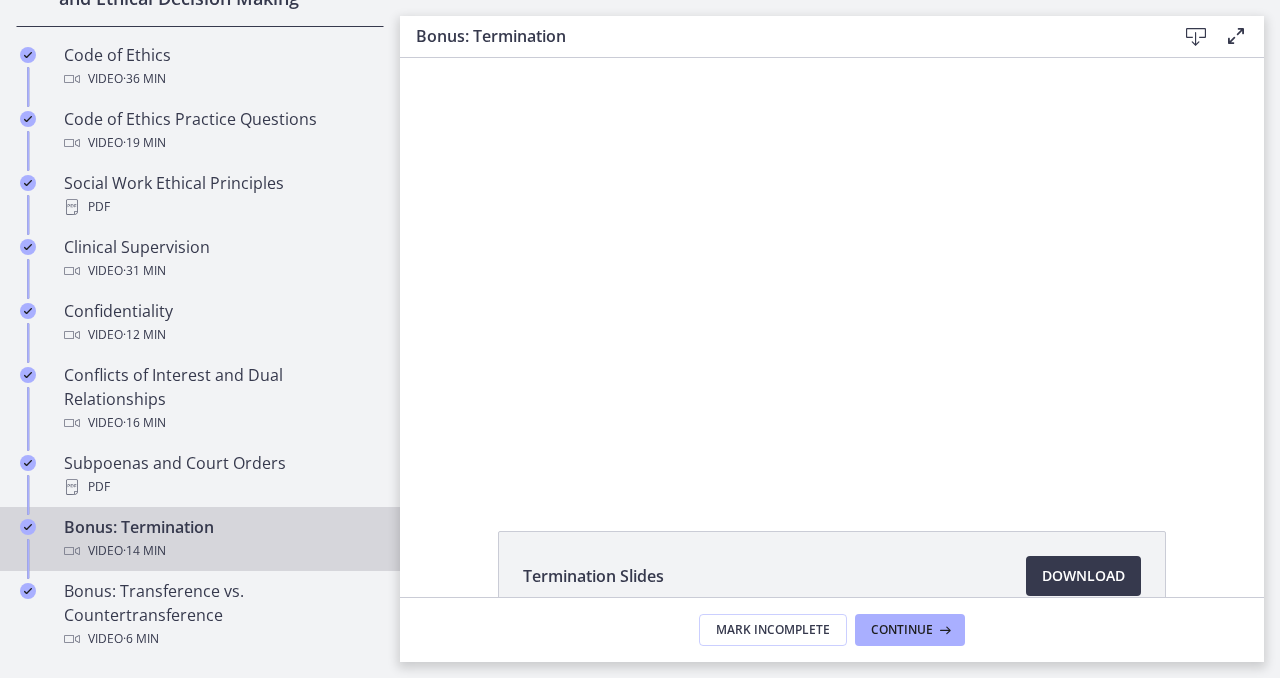 scroll, scrollTop: 0, scrollLeft: 0, axis: both 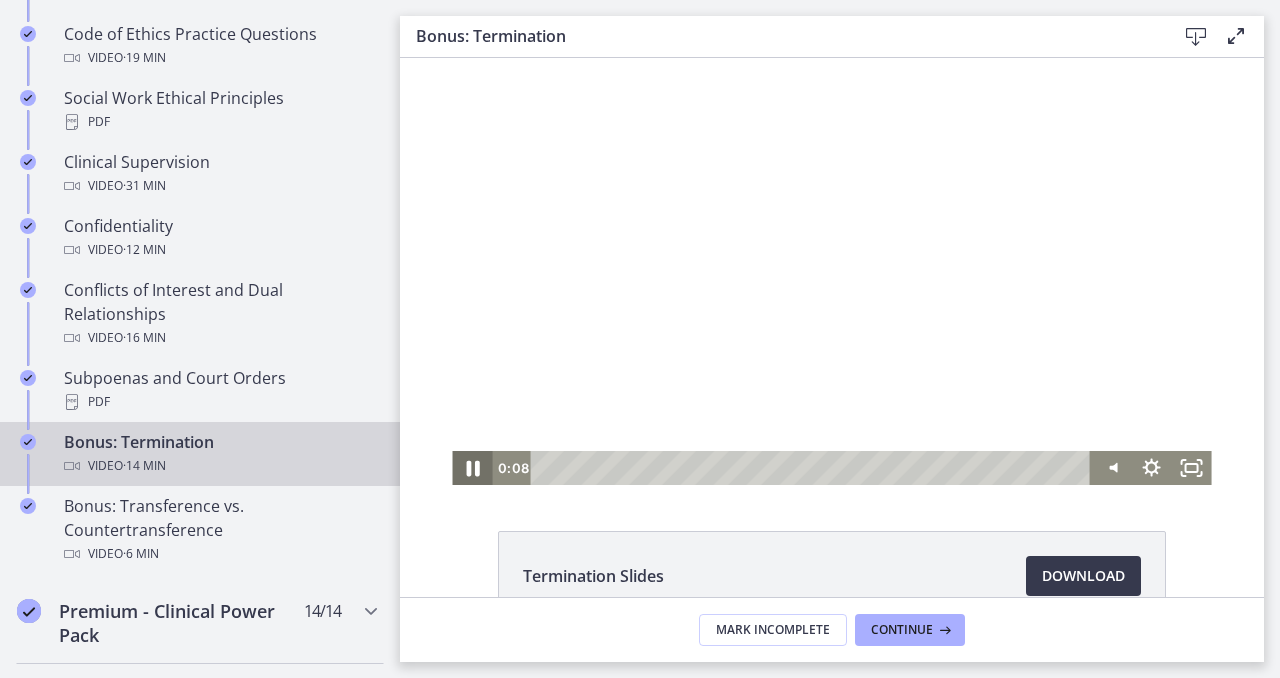 click 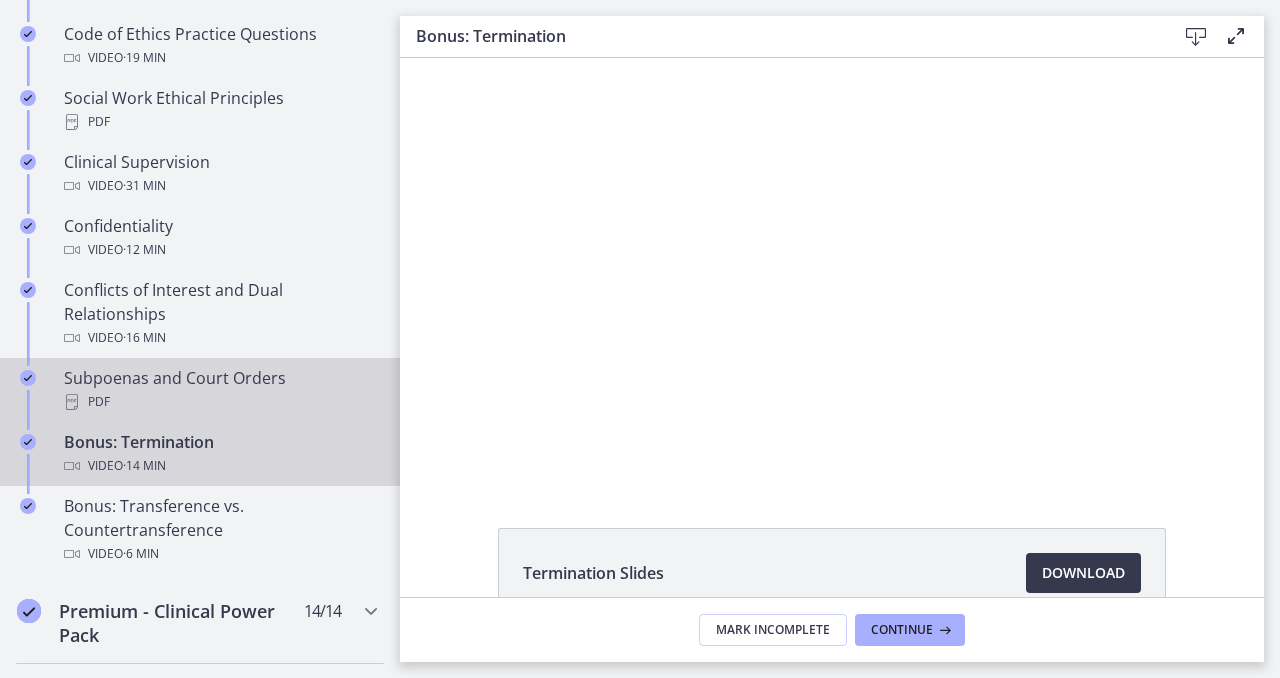 scroll, scrollTop: 4, scrollLeft: 0, axis: vertical 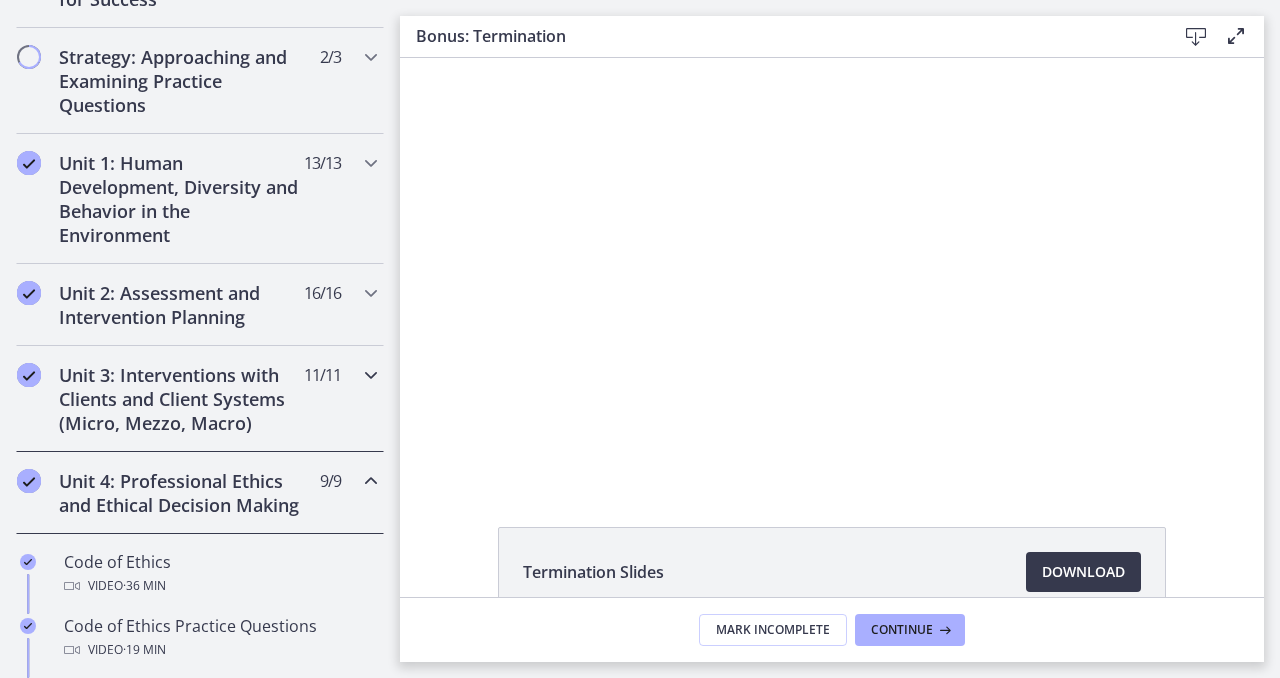 click at bounding box center [371, 375] 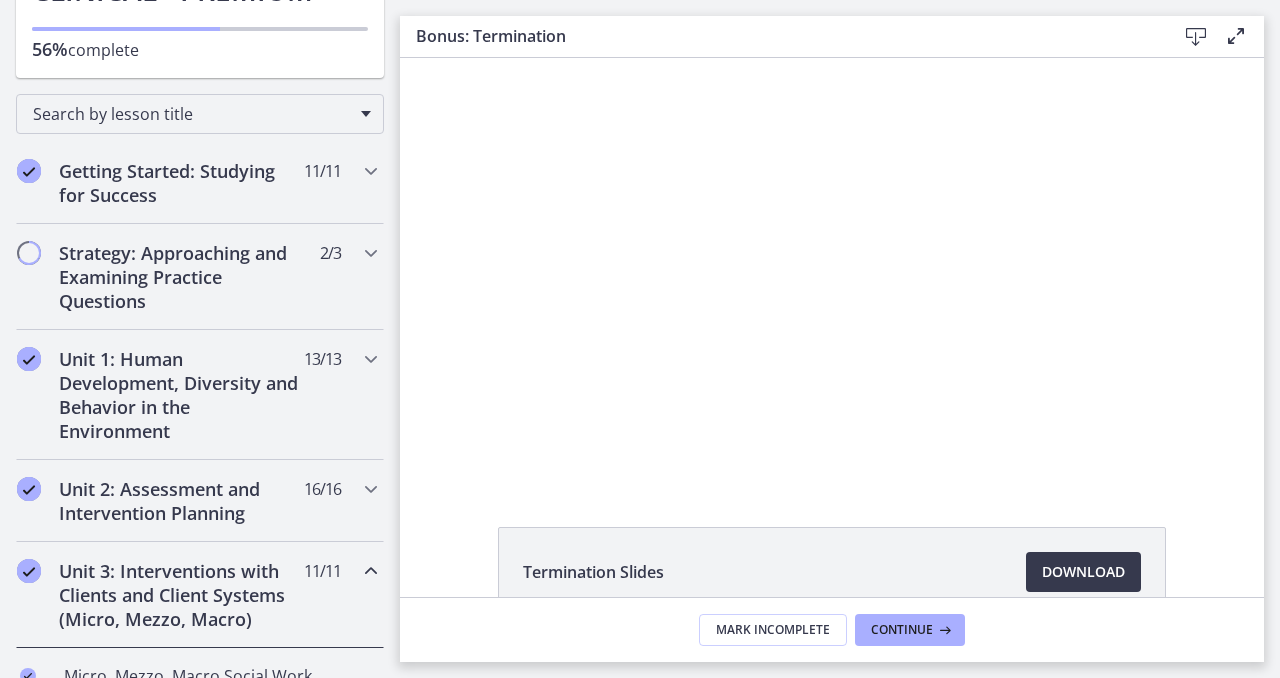 scroll, scrollTop: 154, scrollLeft: 0, axis: vertical 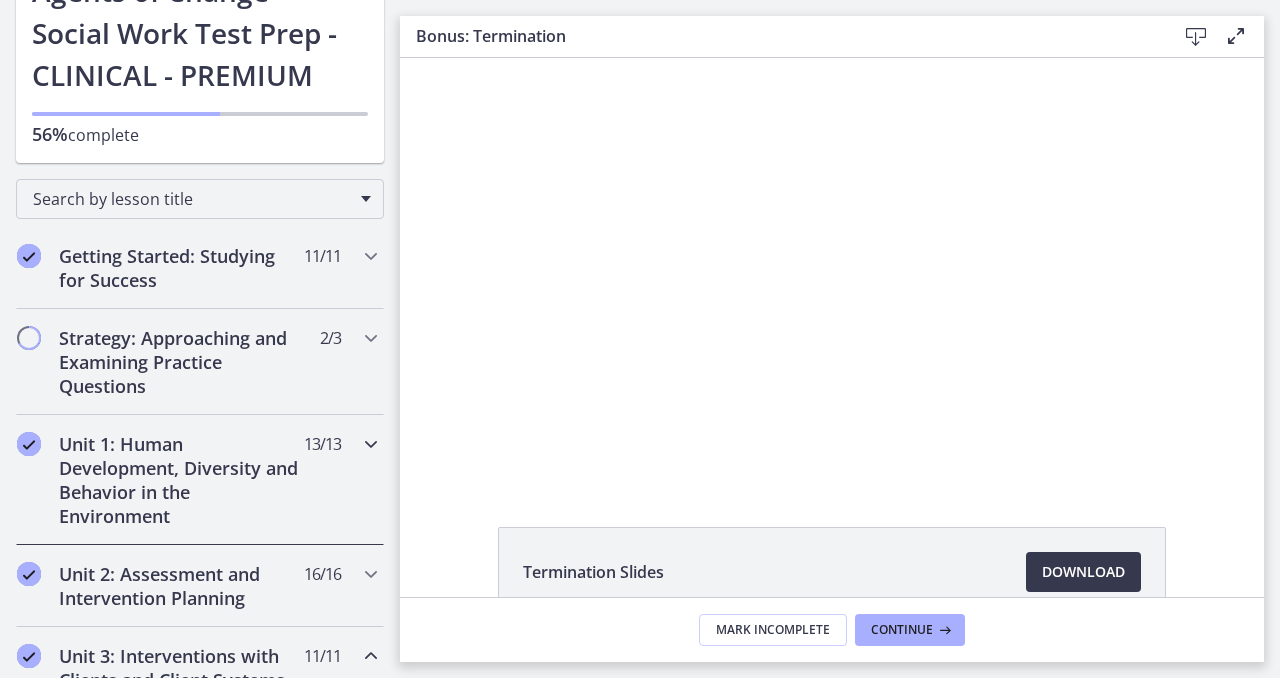 click at bounding box center (371, 444) 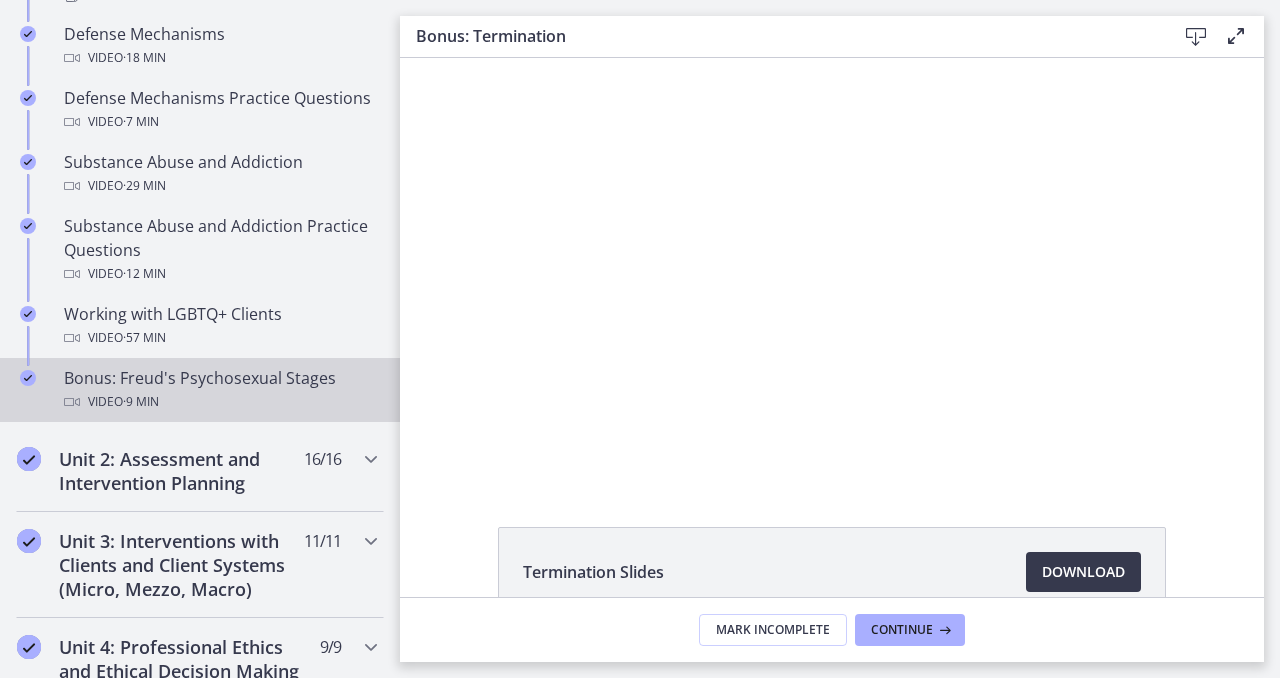scroll, scrollTop: 1242, scrollLeft: 0, axis: vertical 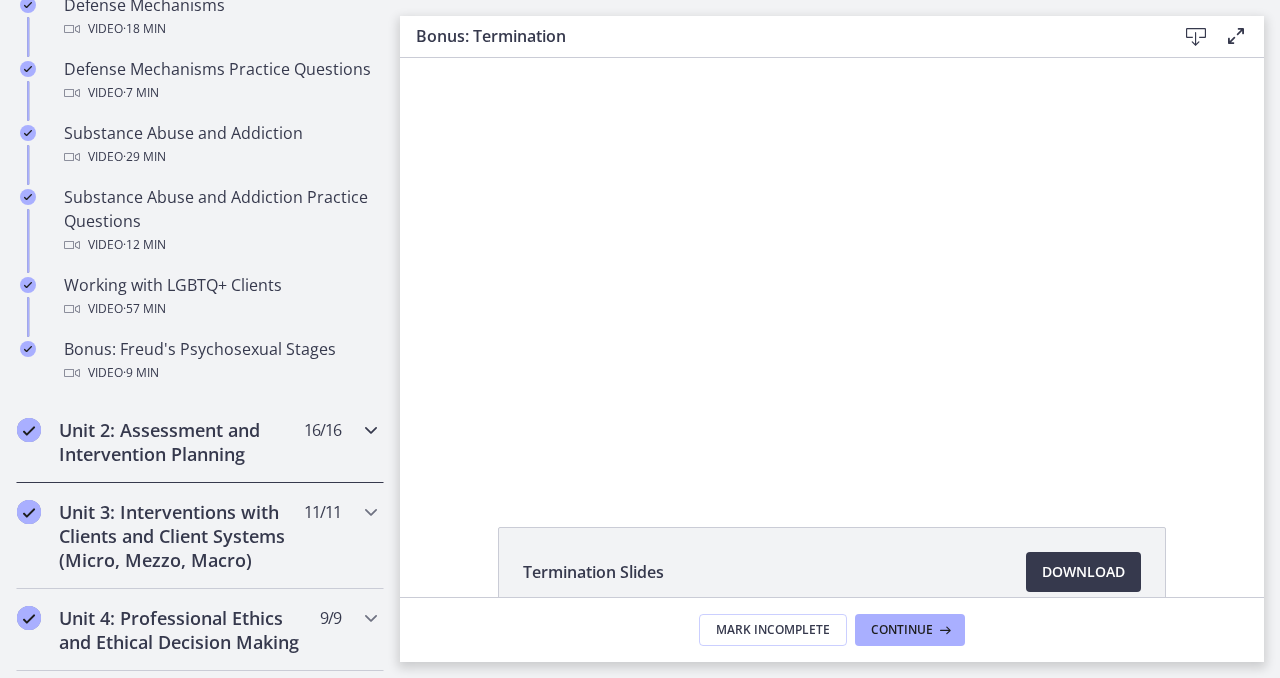 click at bounding box center [371, 430] 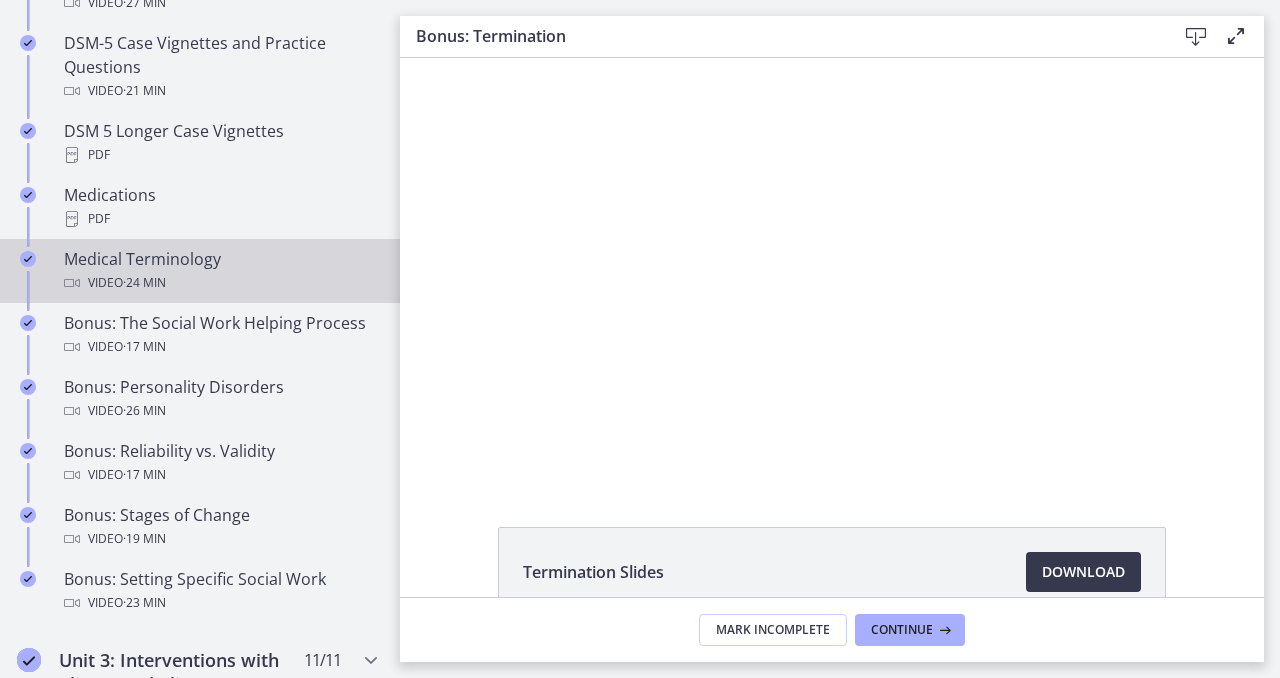 scroll, scrollTop: 1434, scrollLeft: 0, axis: vertical 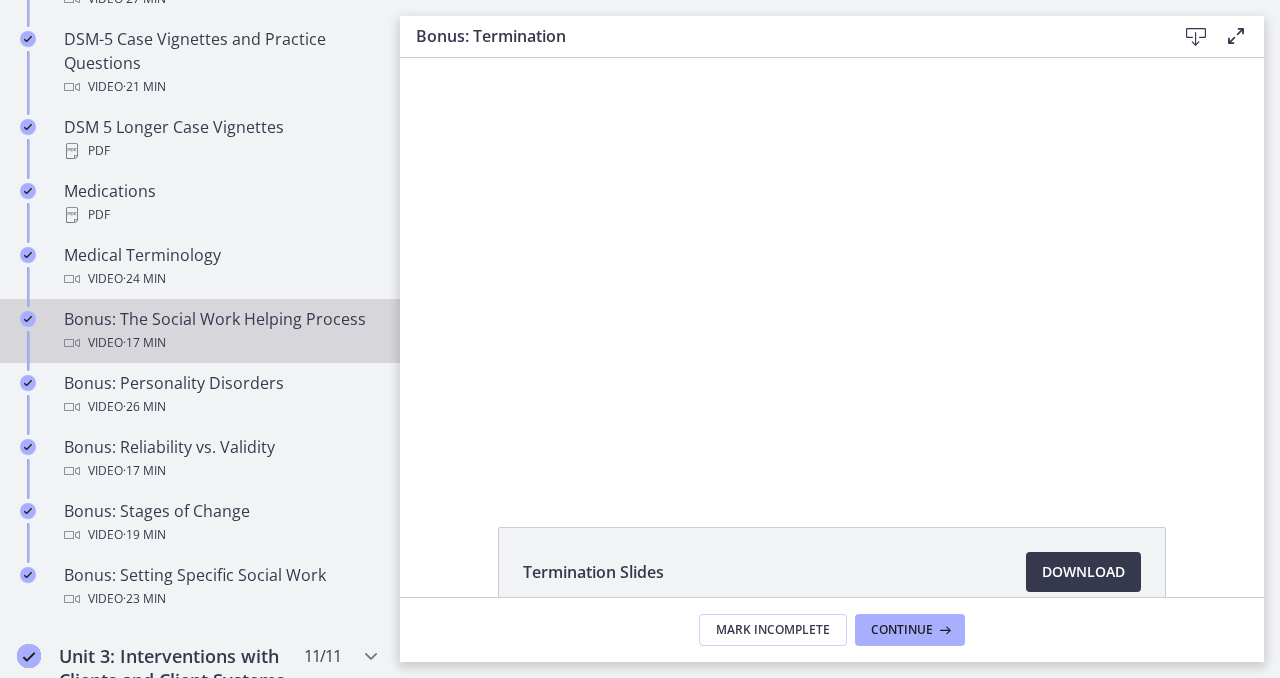 click on "Bonus: The Social Work Helping Process
Video
·  17 min" at bounding box center [220, 331] 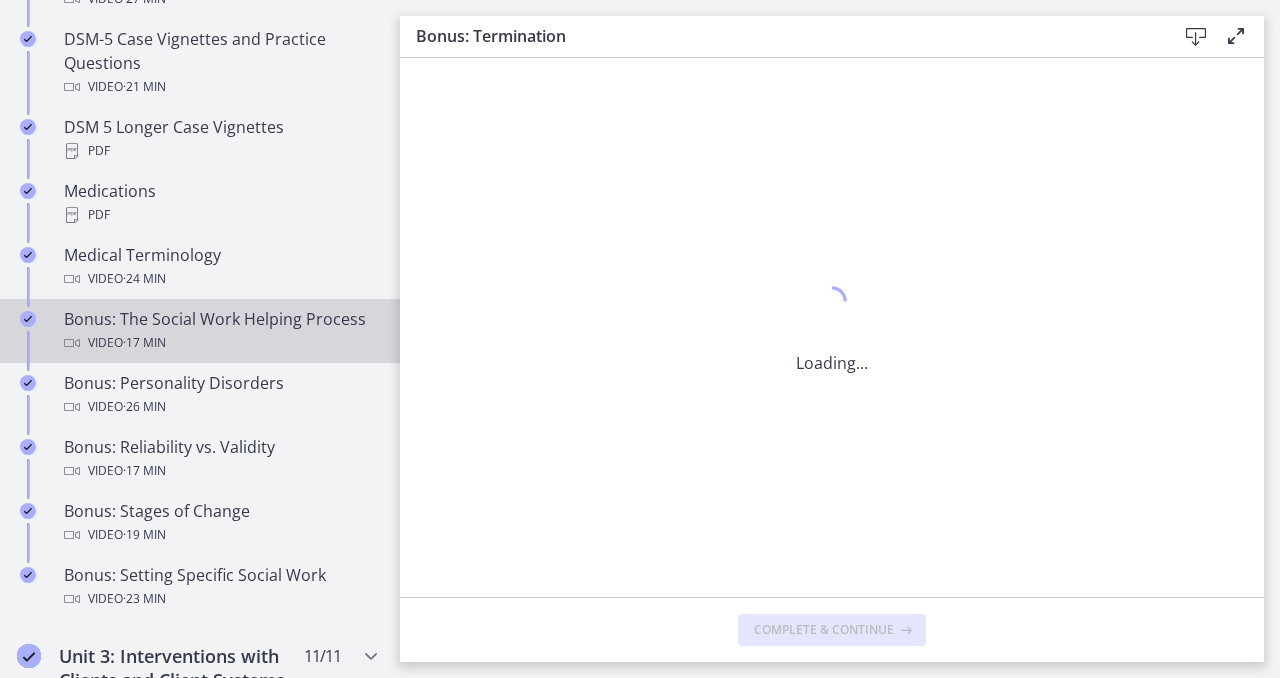 scroll, scrollTop: 0, scrollLeft: 0, axis: both 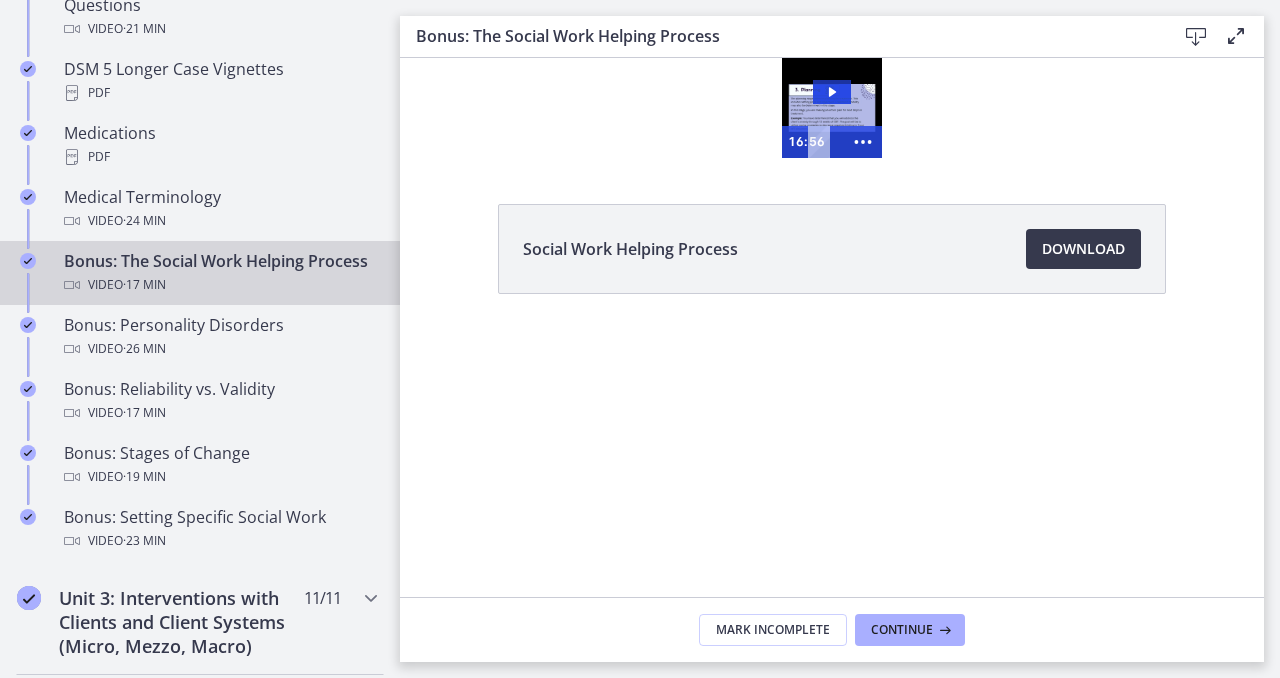 click at bounding box center [826, 142] 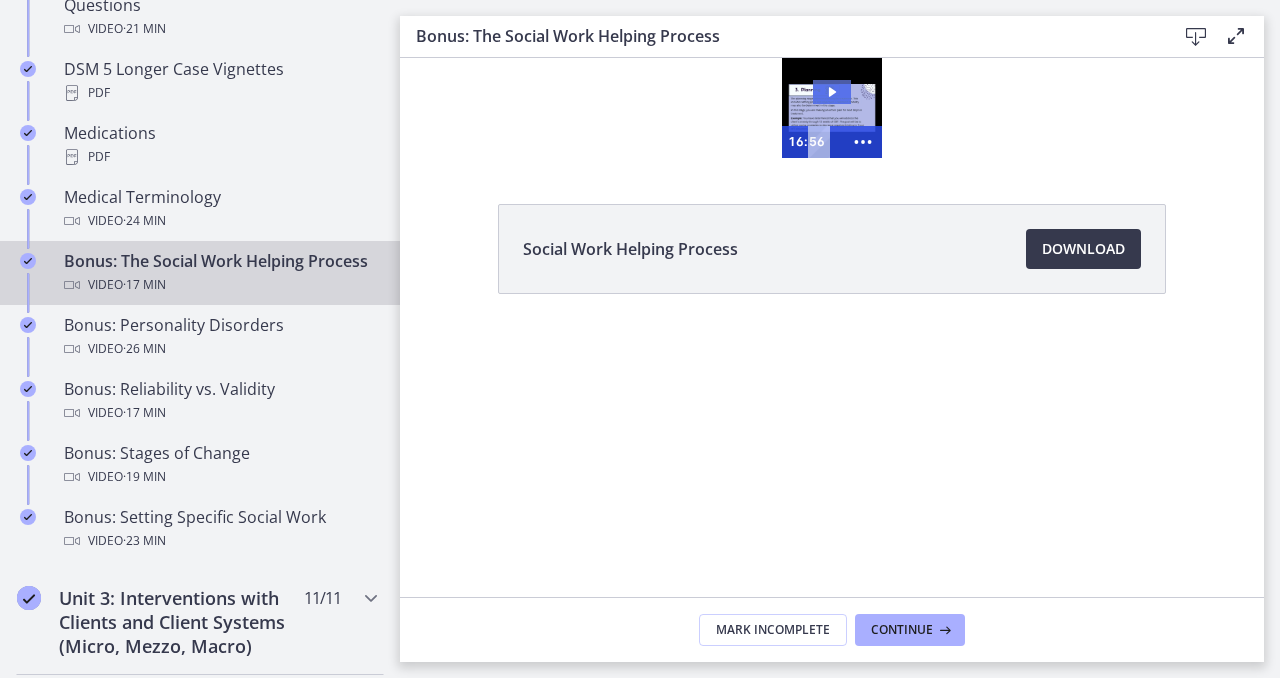 click 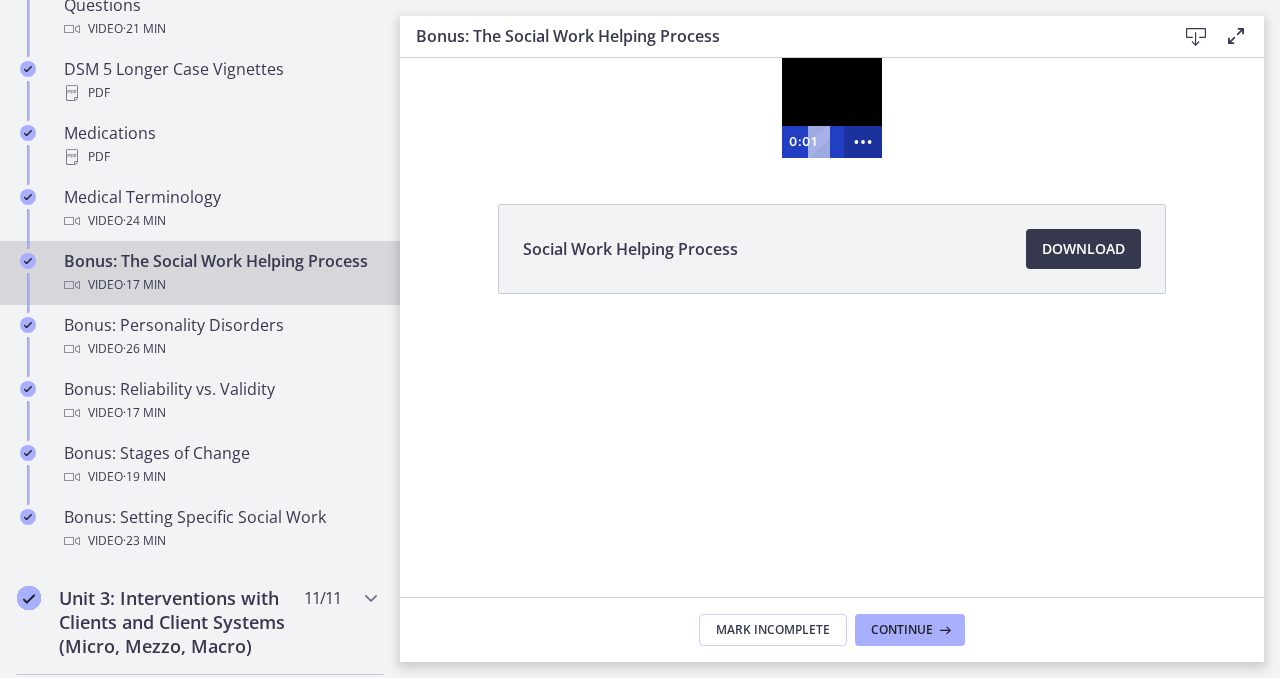 click 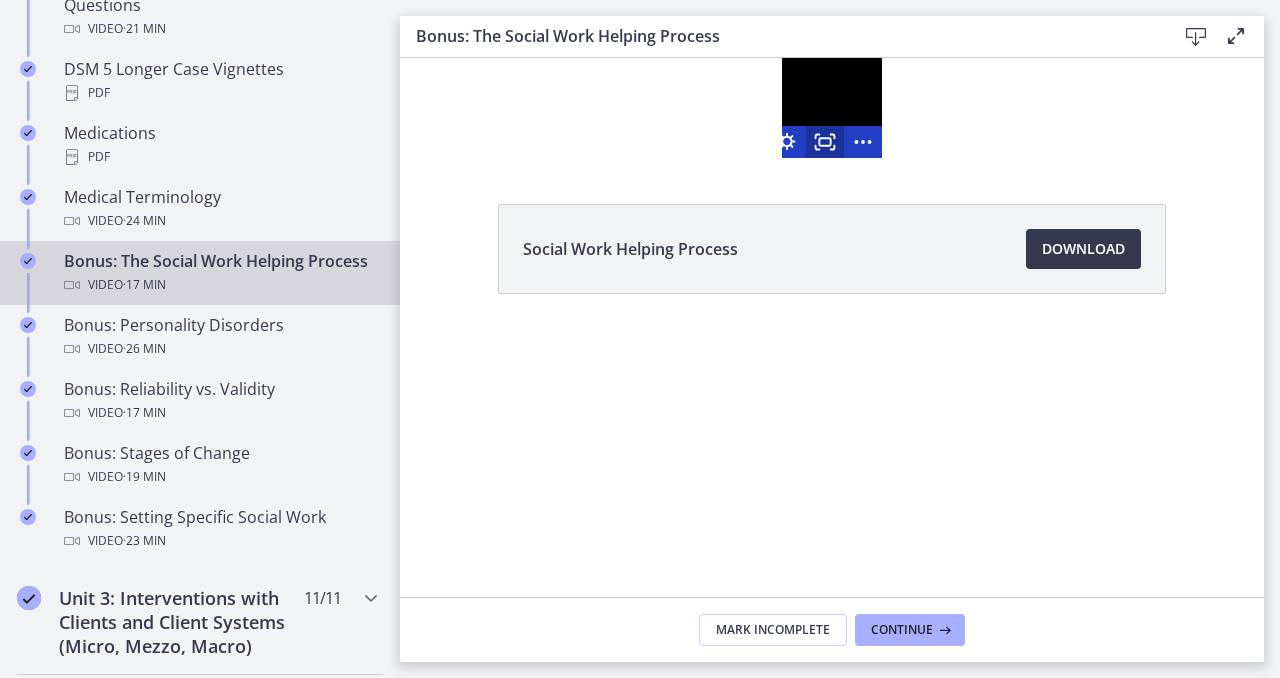 click 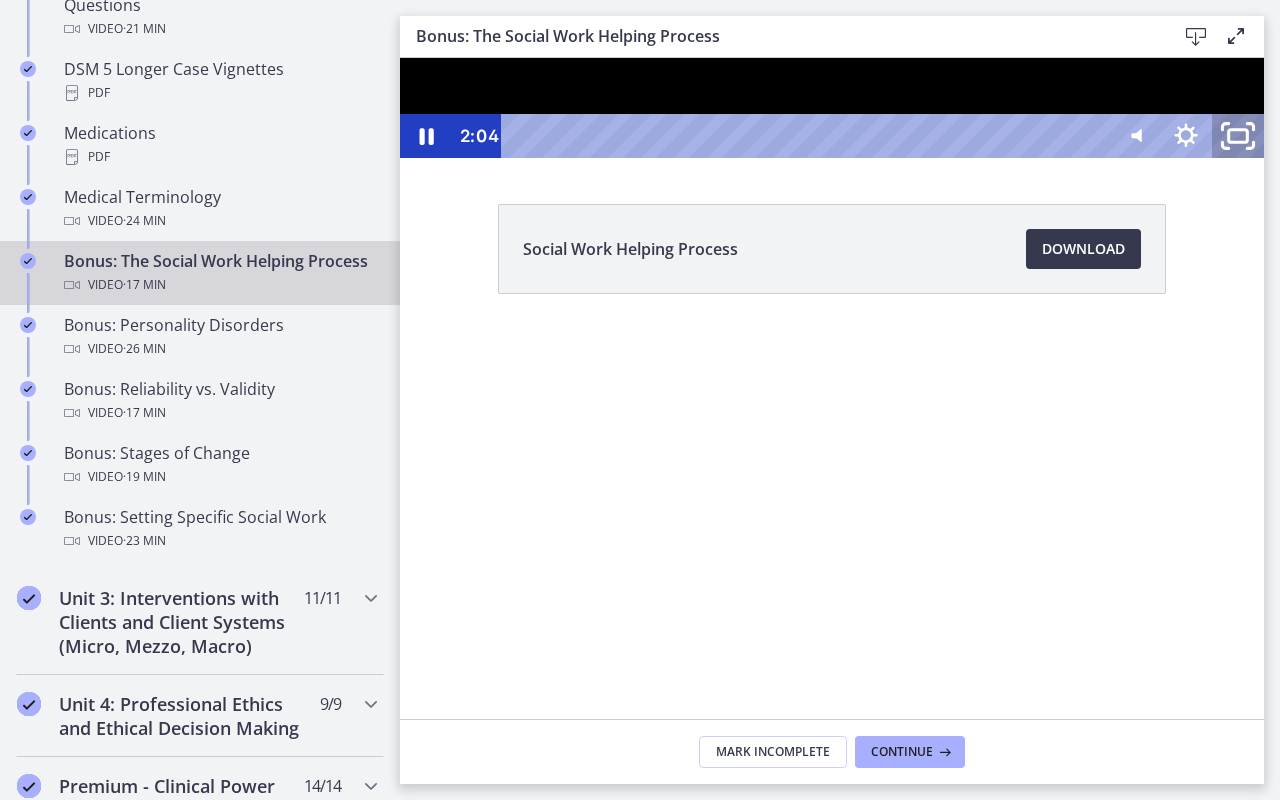 click 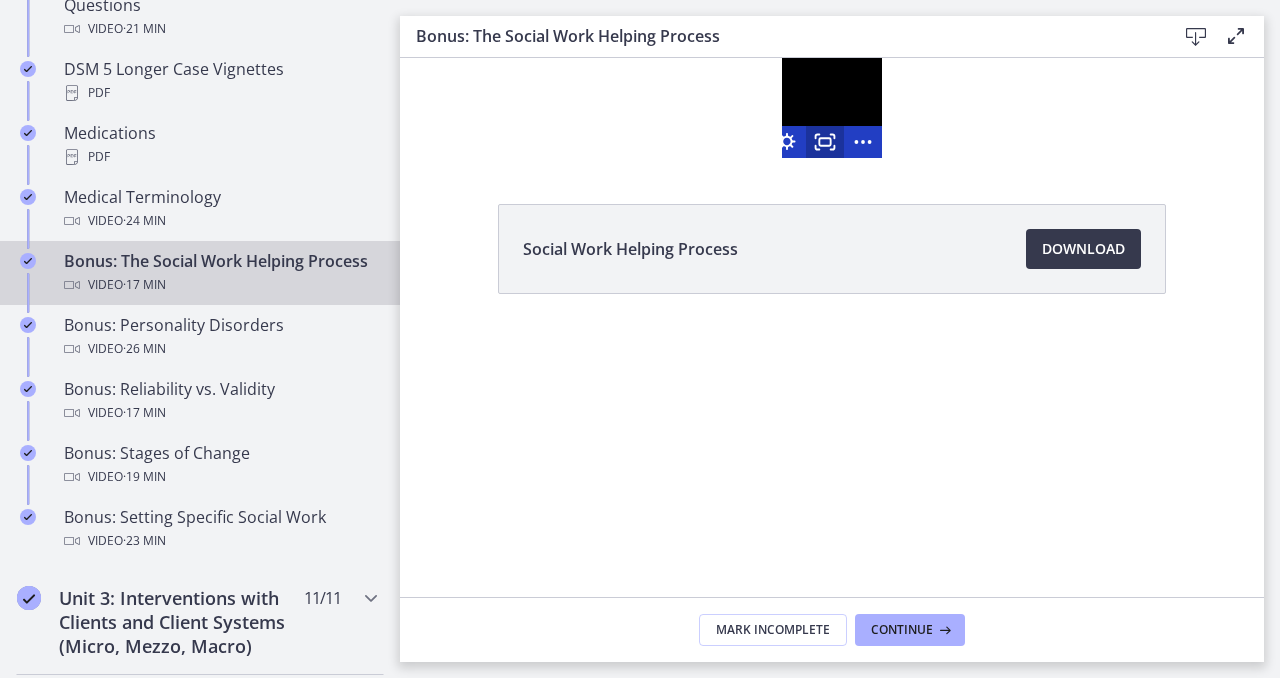 click 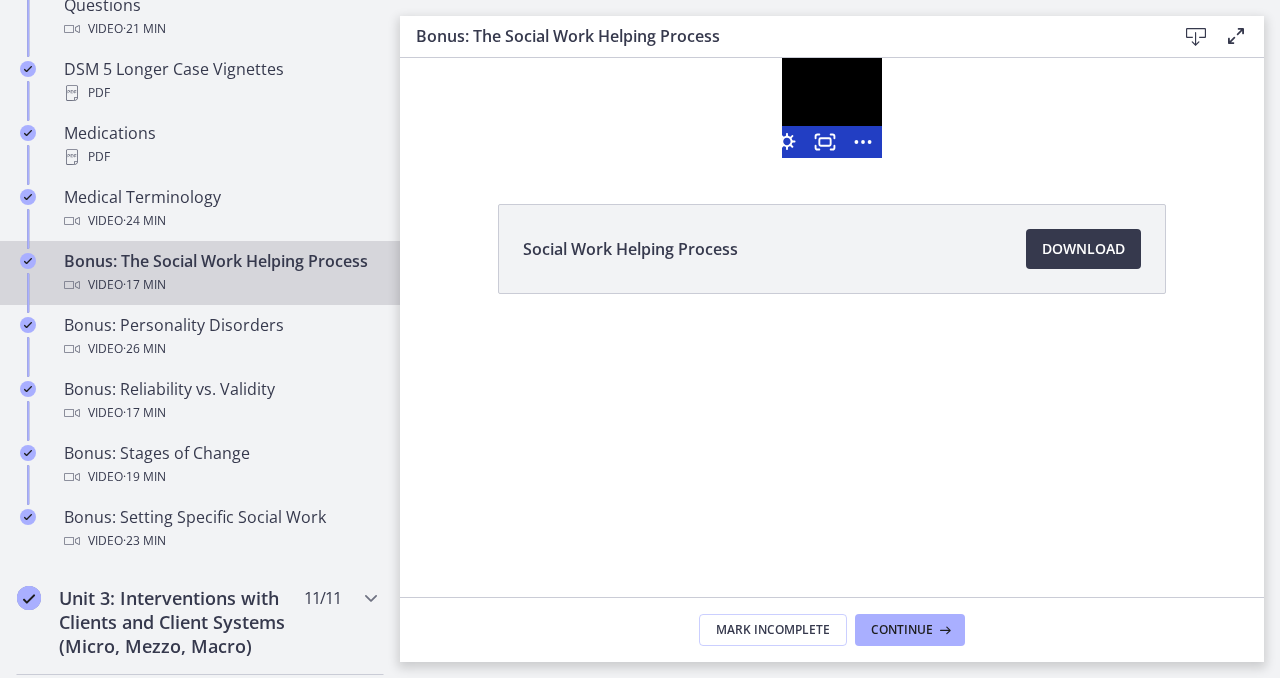 click at bounding box center (832, 108) 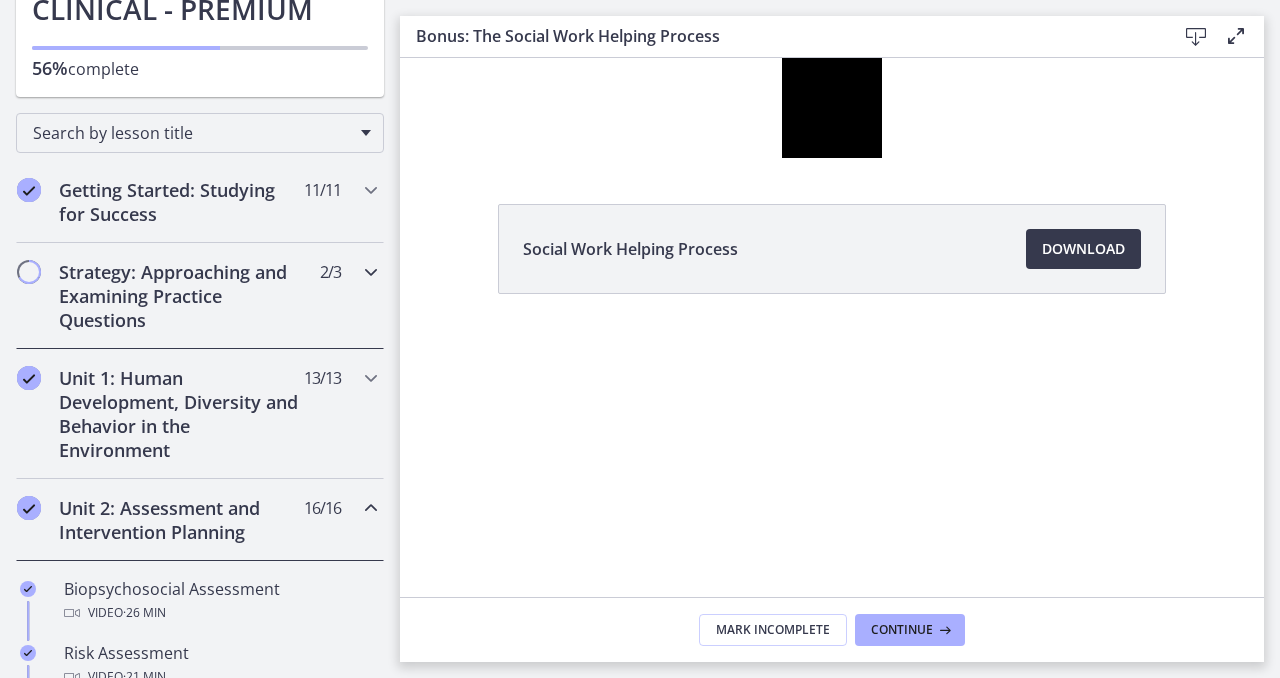scroll, scrollTop: 219, scrollLeft: 0, axis: vertical 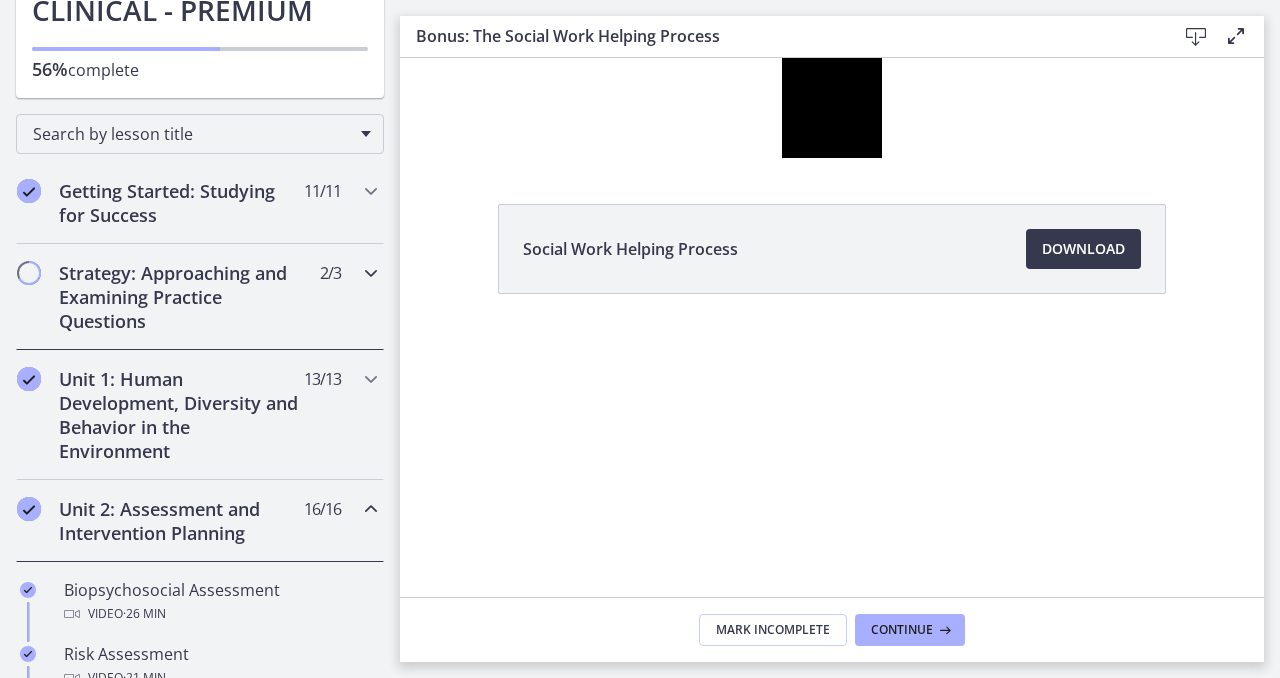 click at bounding box center (371, 273) 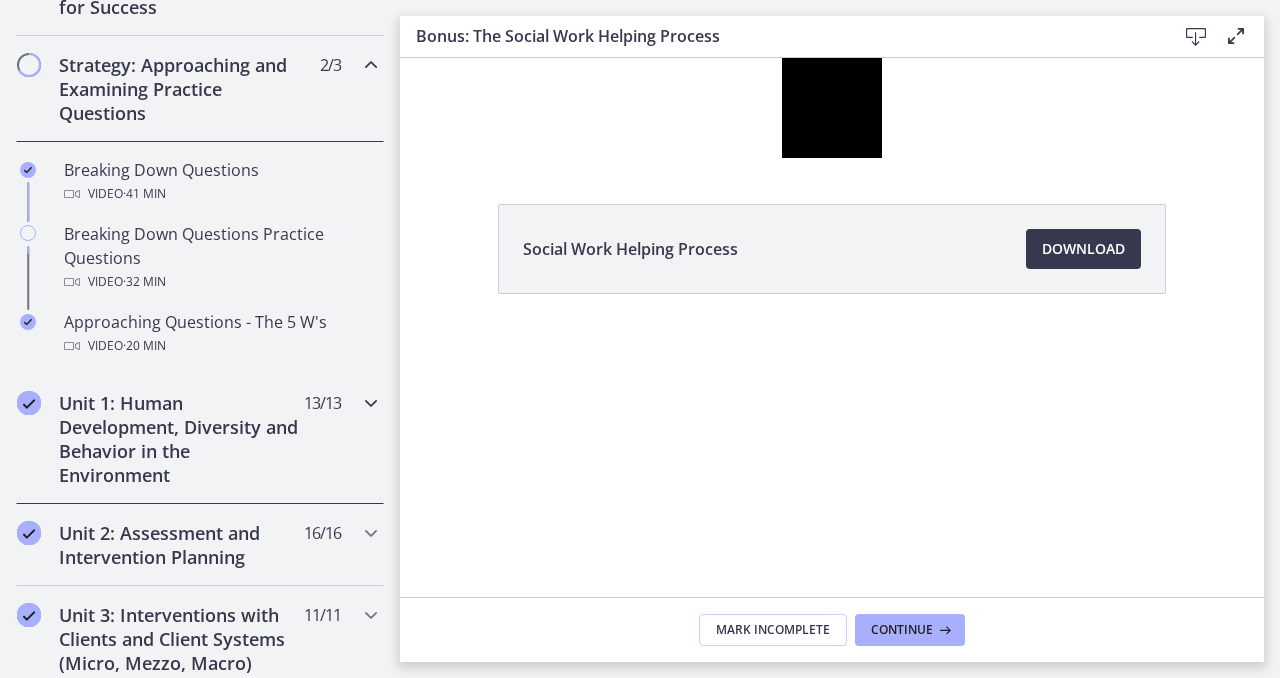 scroll, scrollTop: 443, scrollLeft: 0, axis: vertical 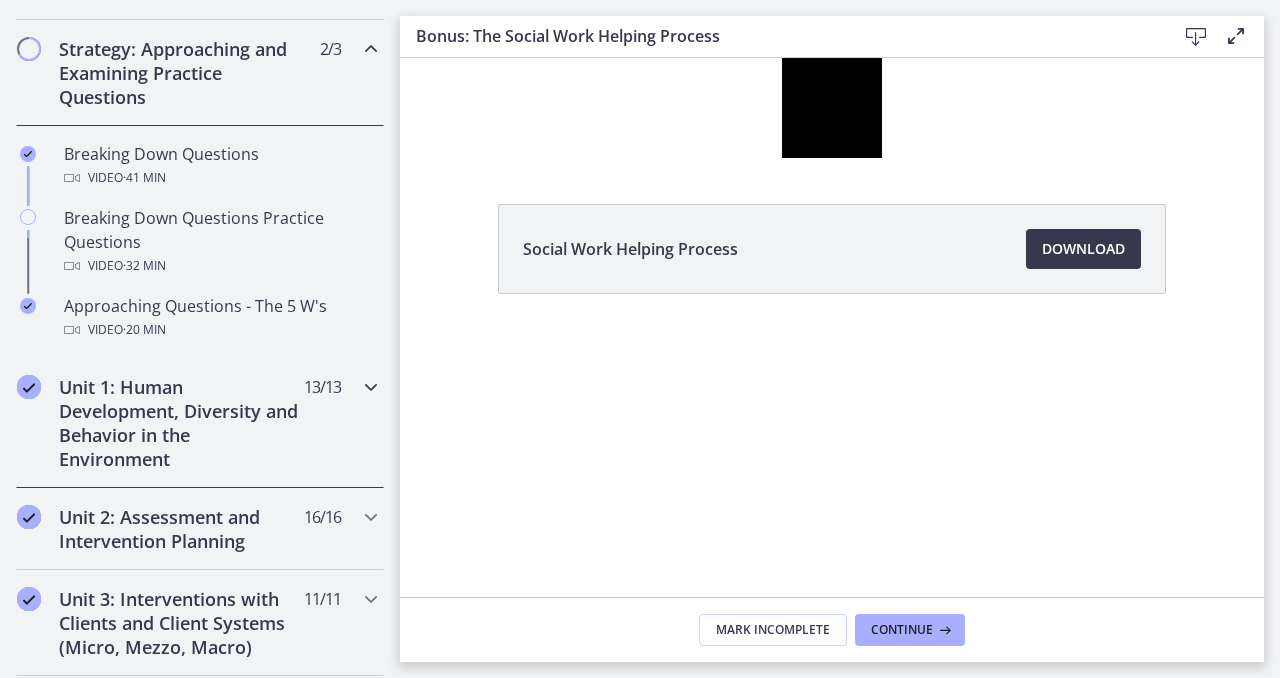 click at bounding box center (371, 387) 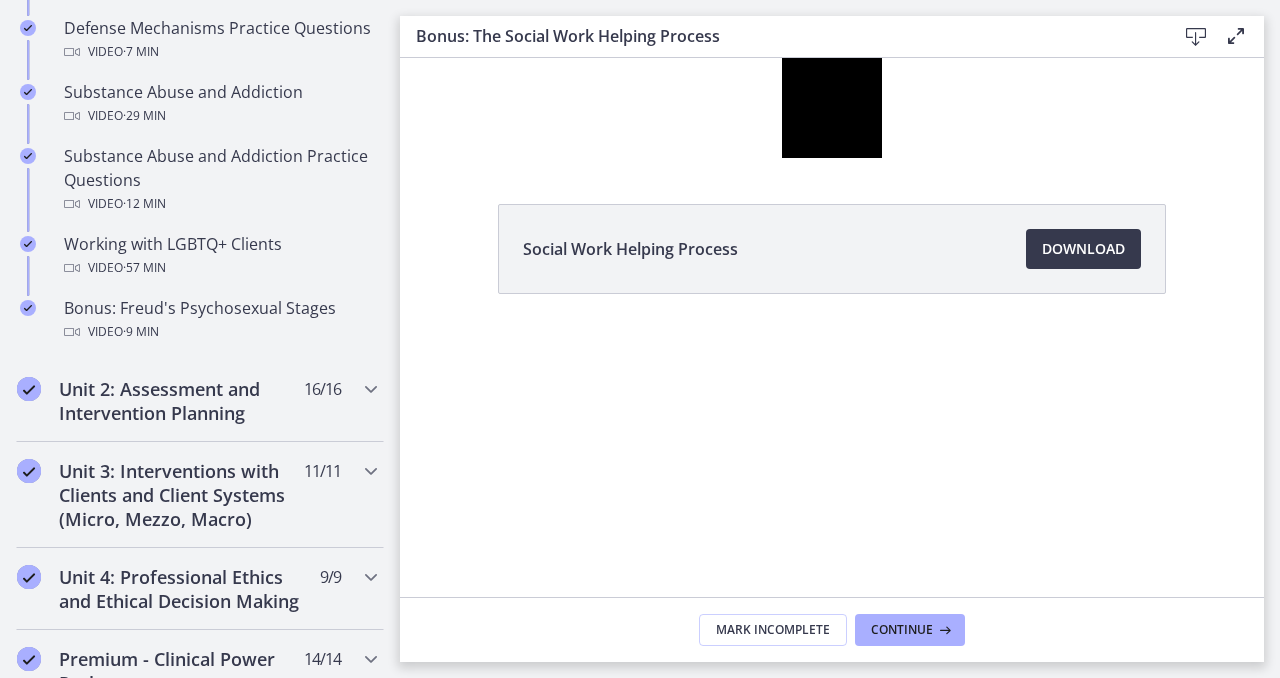 scroll, scrollTop: 1367, scrollLeft: 0, axis: vertical 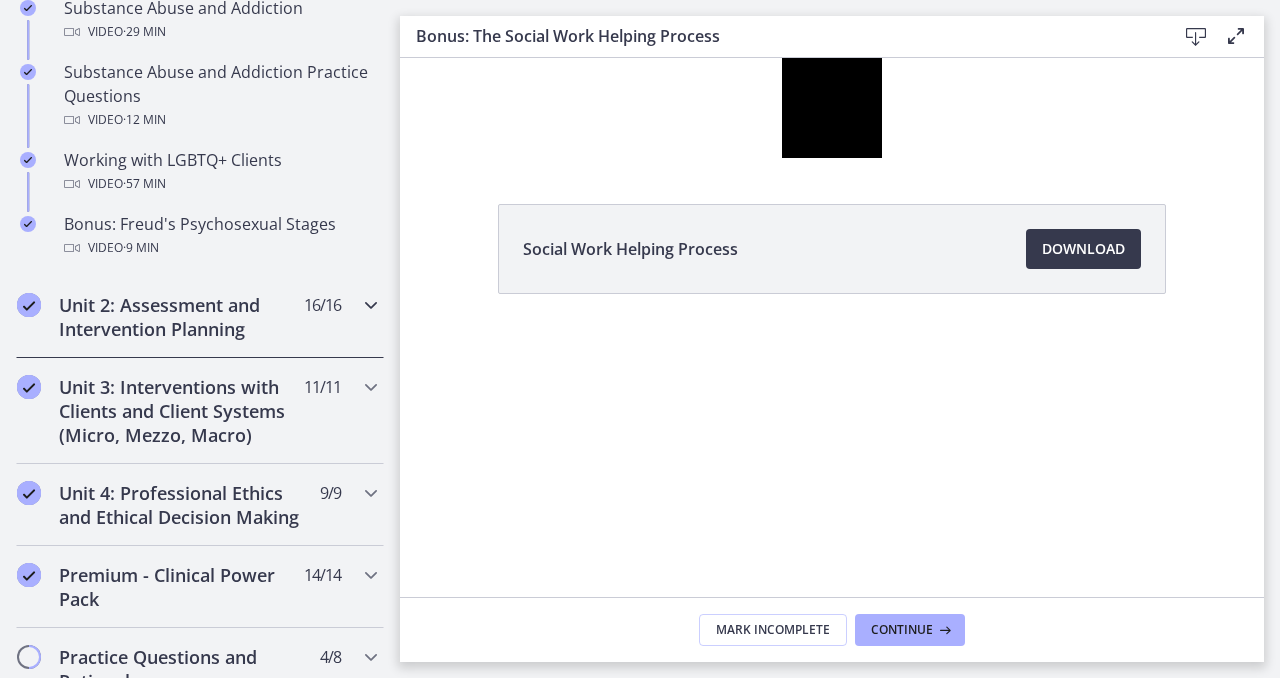 click at bounding box center (371, 305) 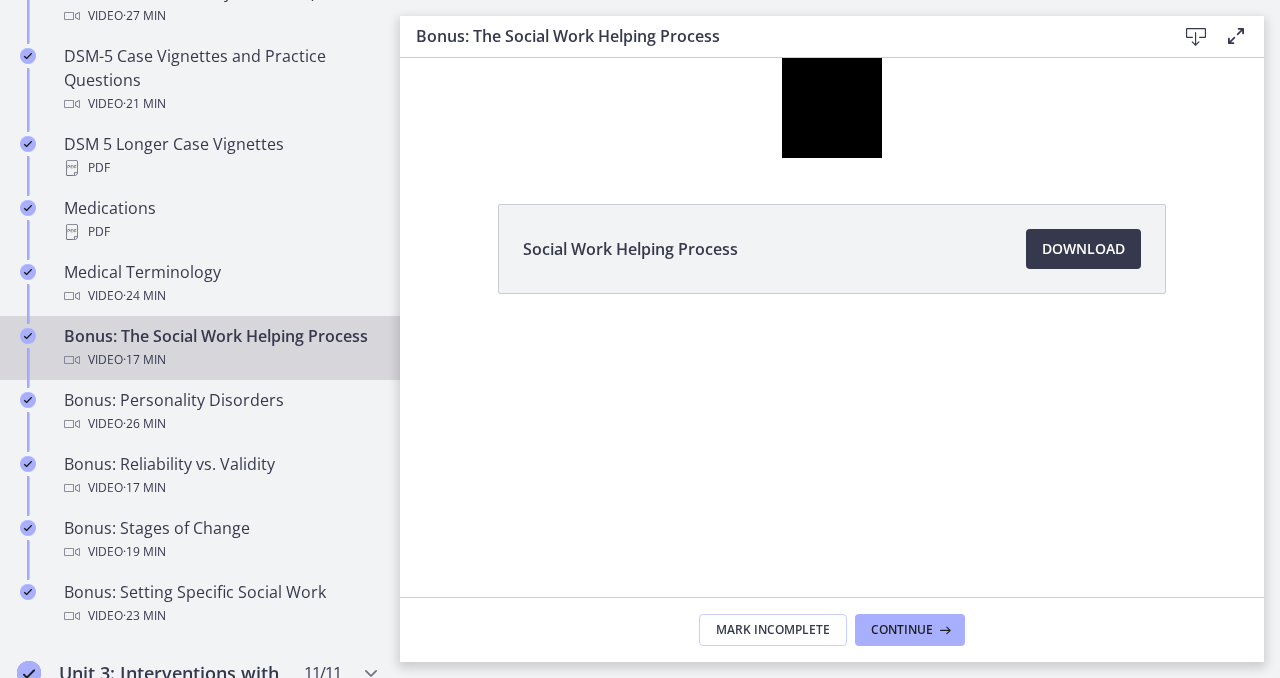 scroll, scrollTop: 1678, scrollLeft: 0, axis: vertical 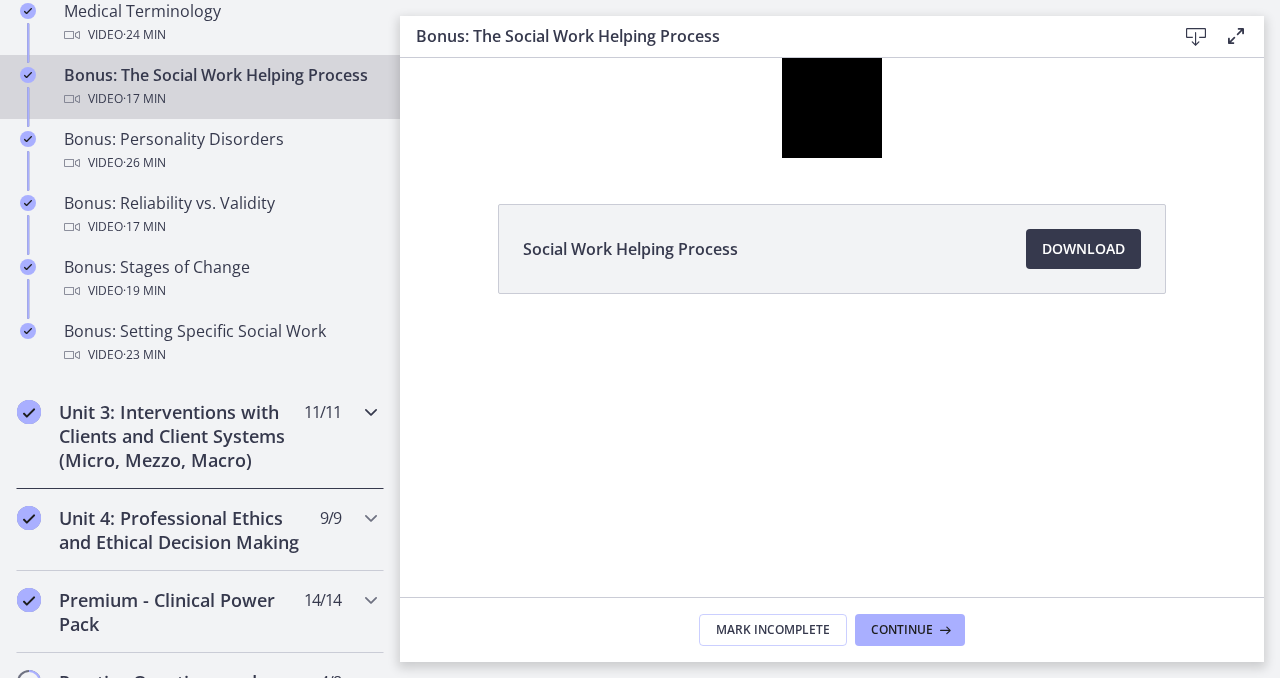 click at bounding box center [371, 412] 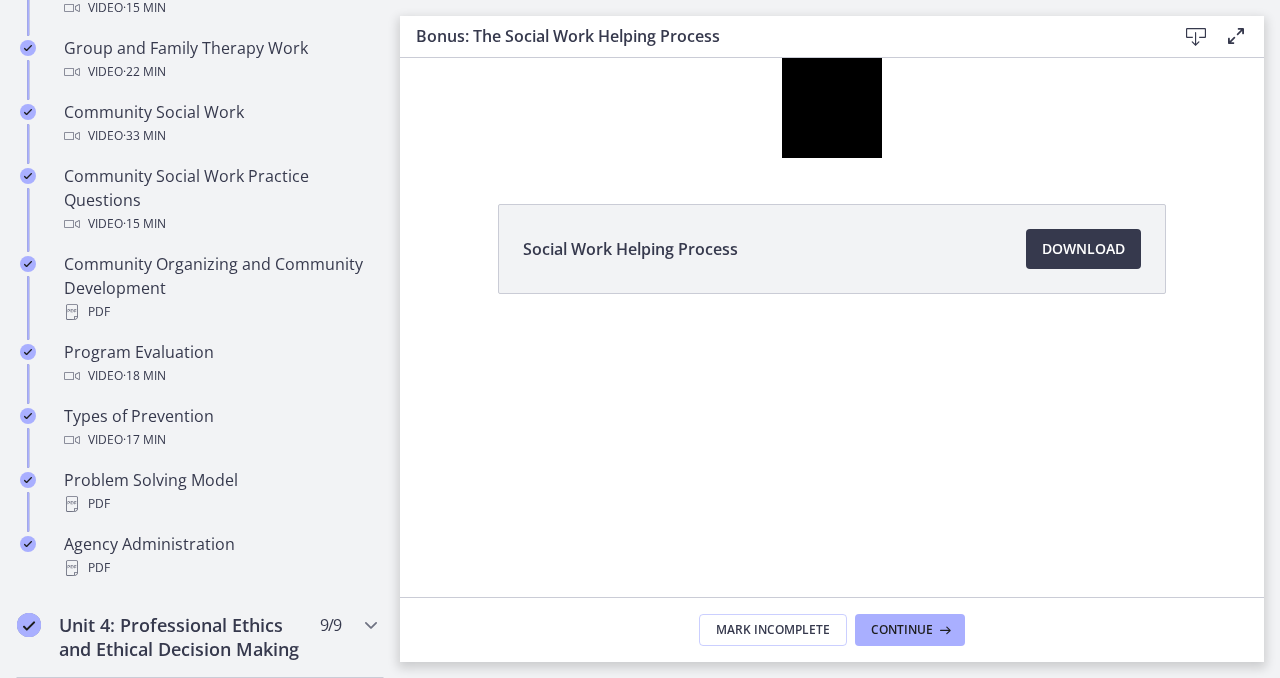 scroll, scrollTop: 1424, scrollLeft: 0, axis: vertical 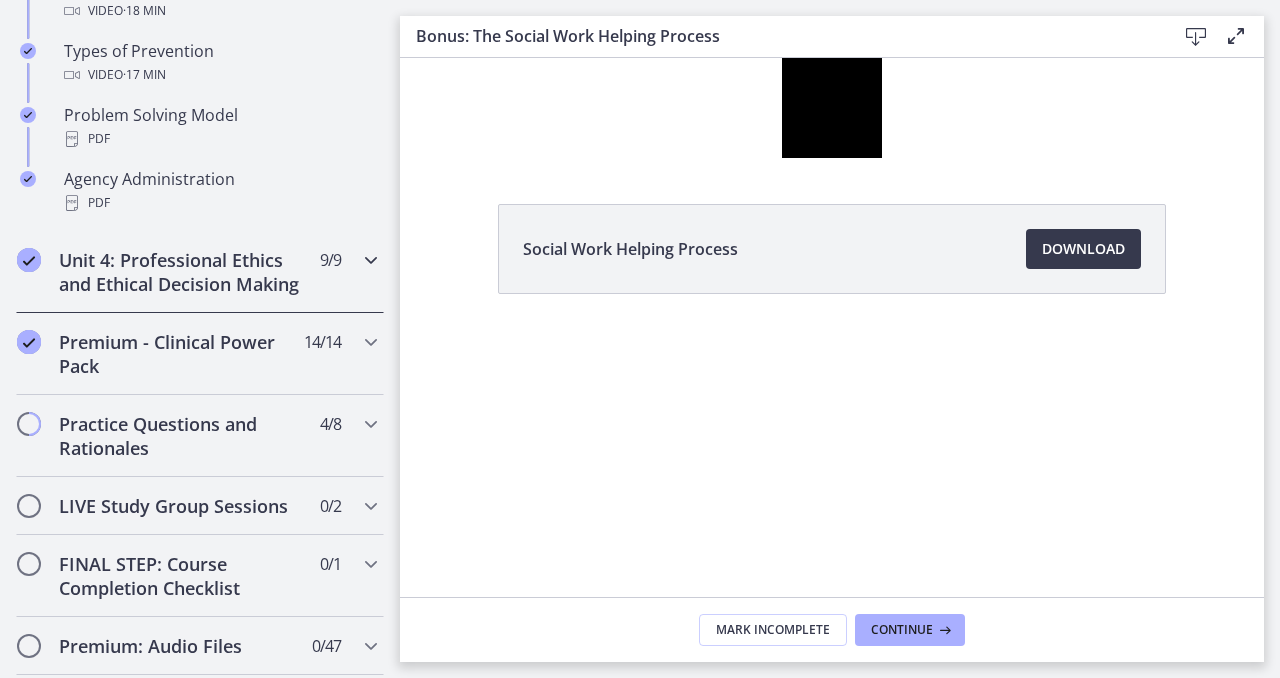 click at bounding box center [371, 260] 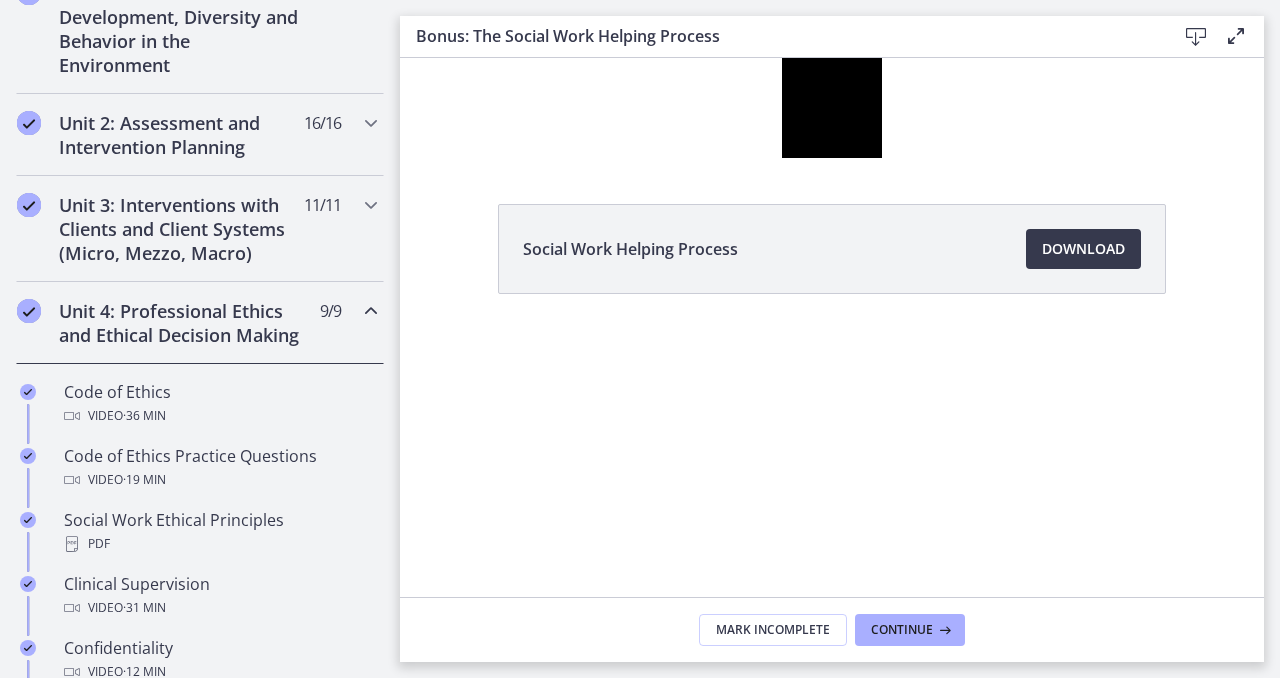 scroll, scrollTop: 251, scrollLeft: 0, axis: vertical 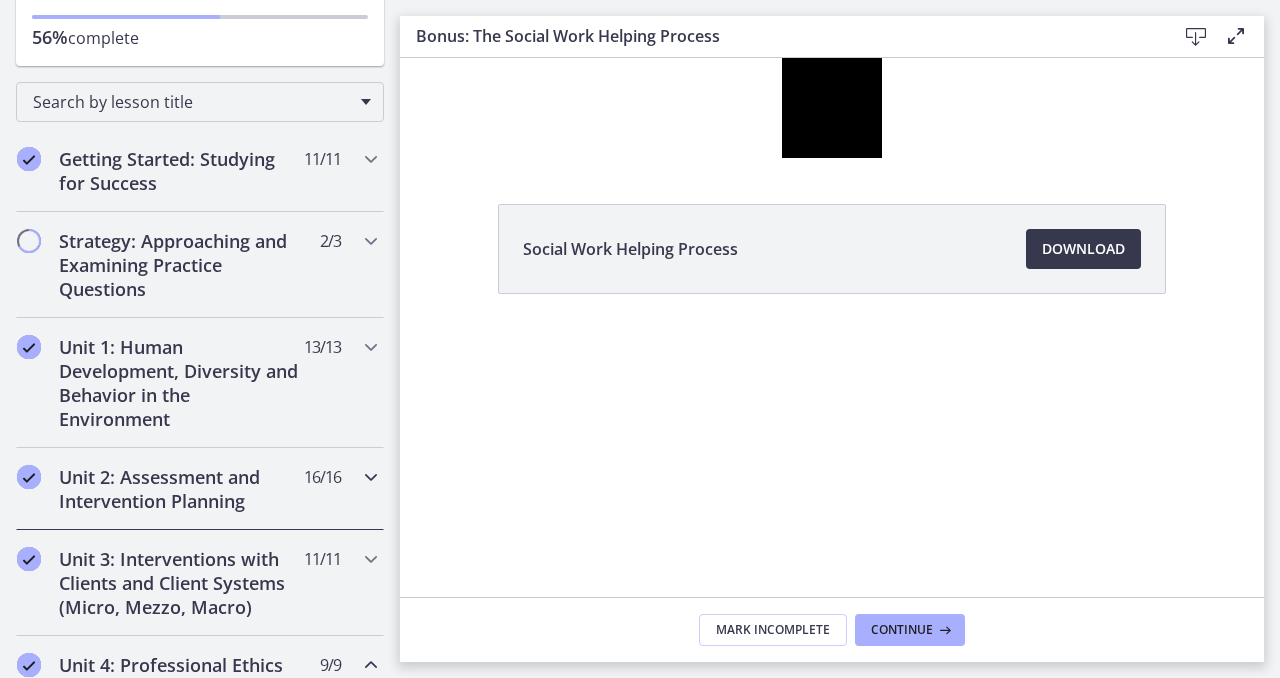 click at bounding box center [371, 477] 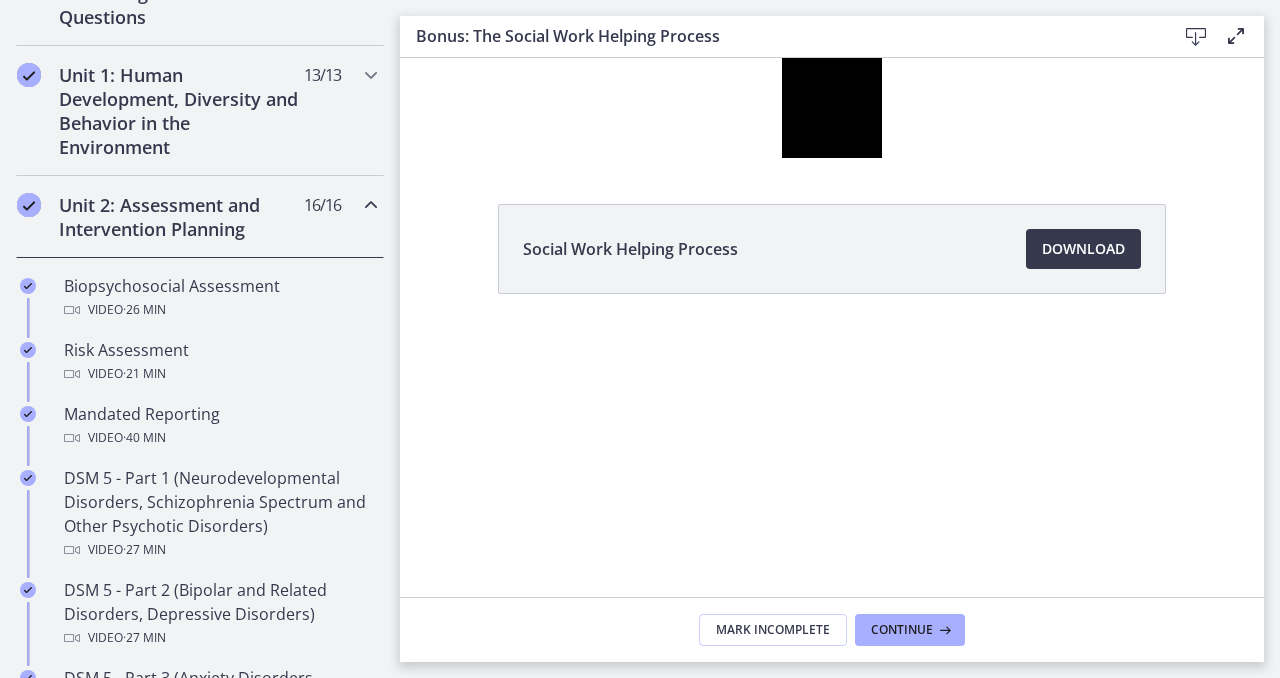 scroll, scrollTop: 356, scrollLeft: 0, axis: vertical 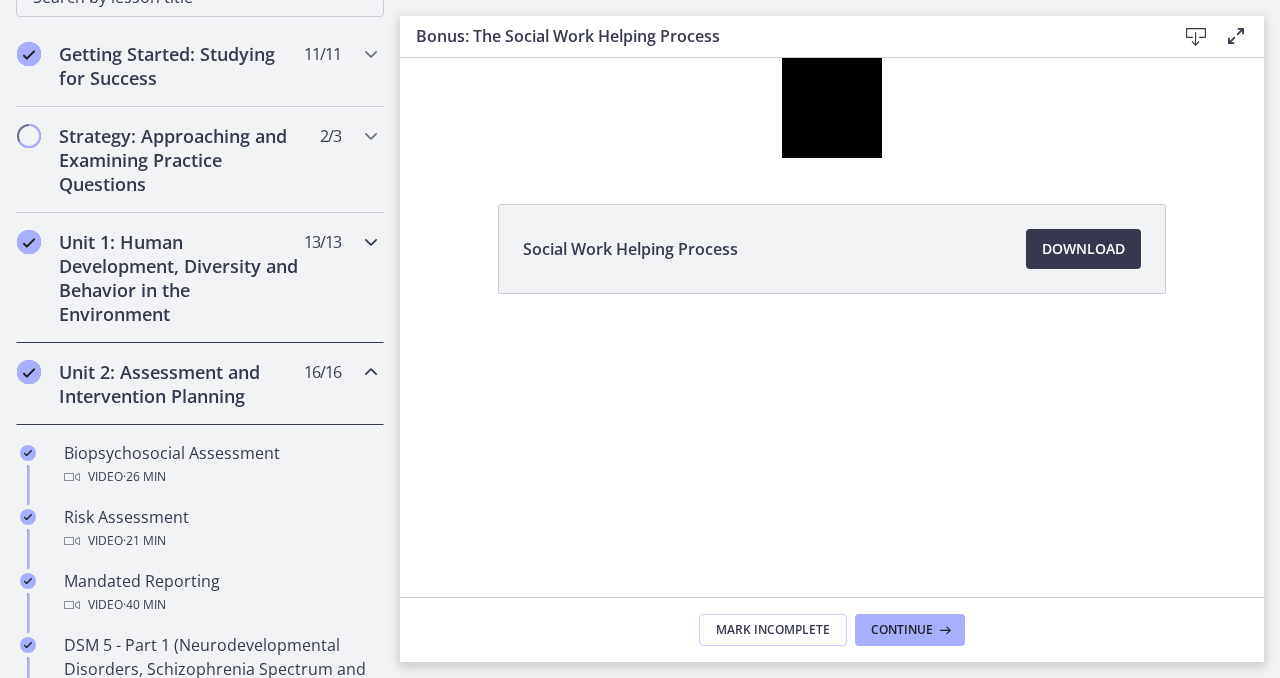 click at bounding box center (371, 242) 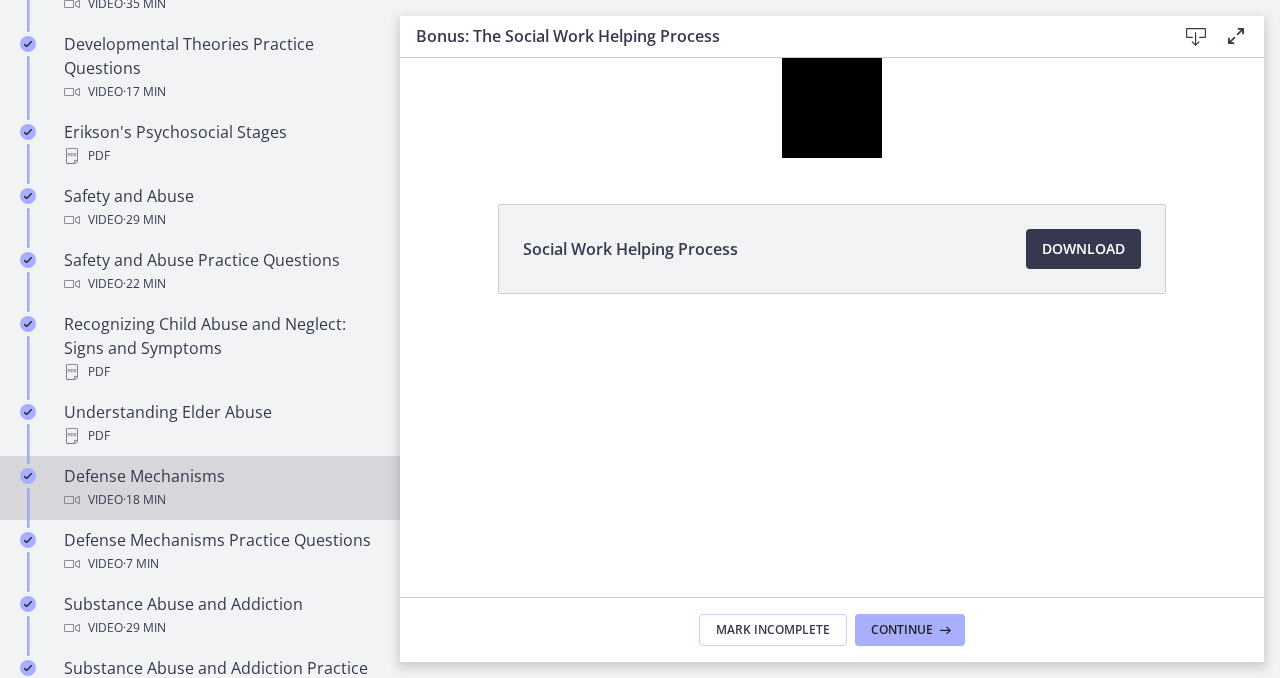 scroll, scrollTop: 772, scrollLeft: 0, axis: vertical 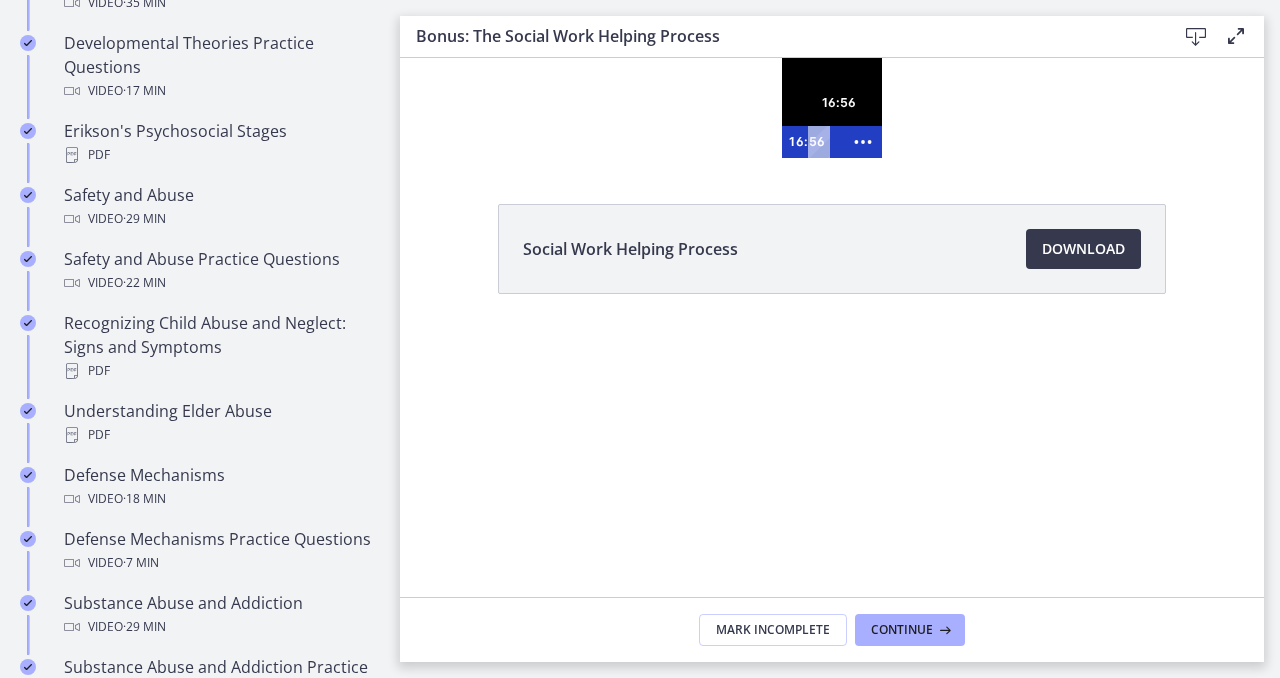 click on "16:56" at bounding box center [826, 142] 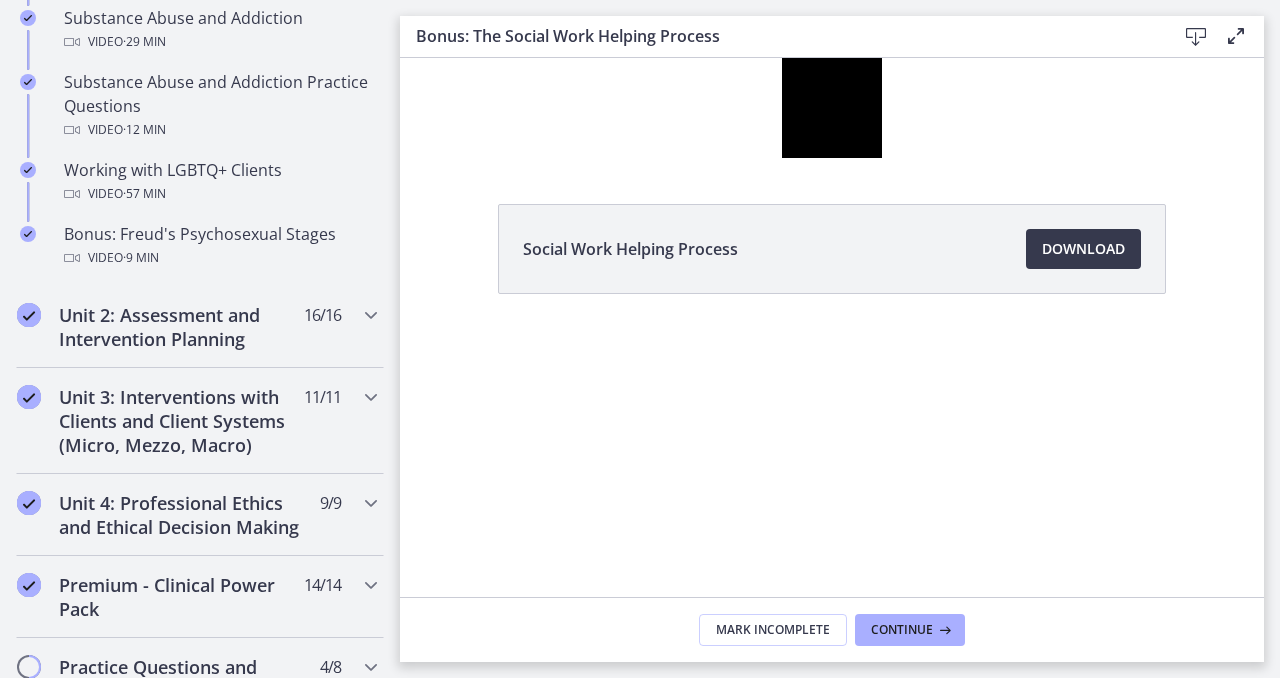 scroll, scrollTop: 1367, scrollLeft: 0, axis: vertical 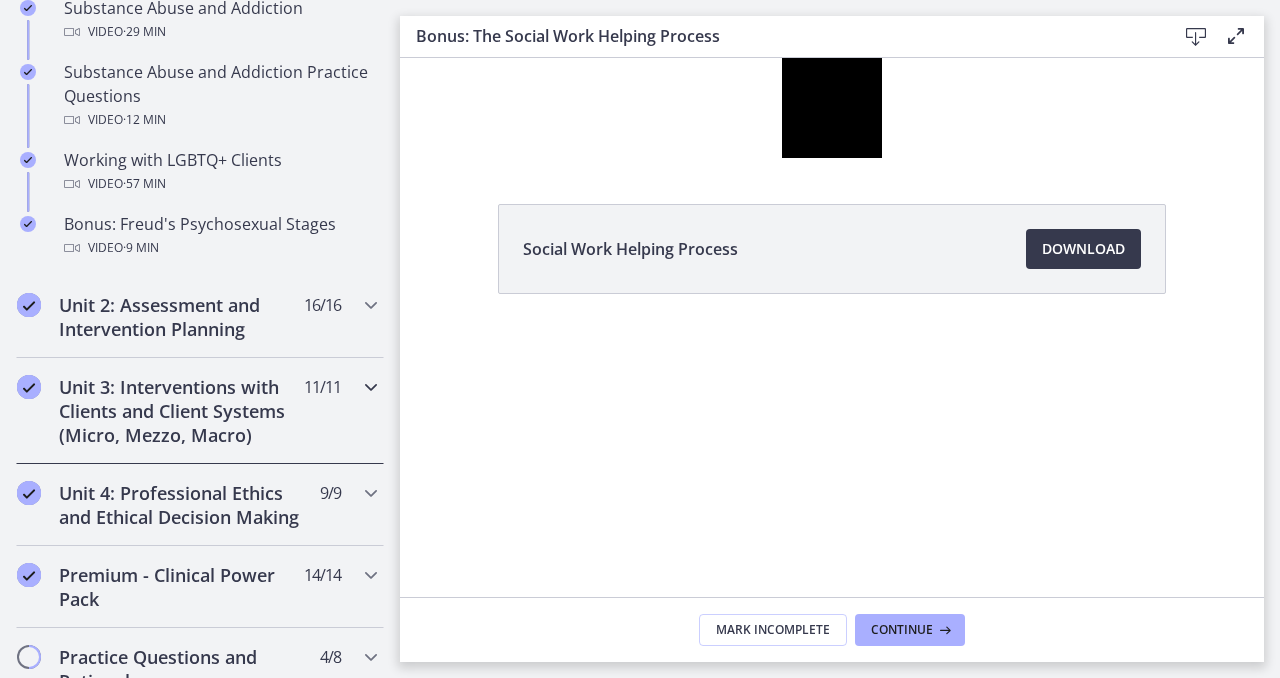 click at bounding box center (371, 387) 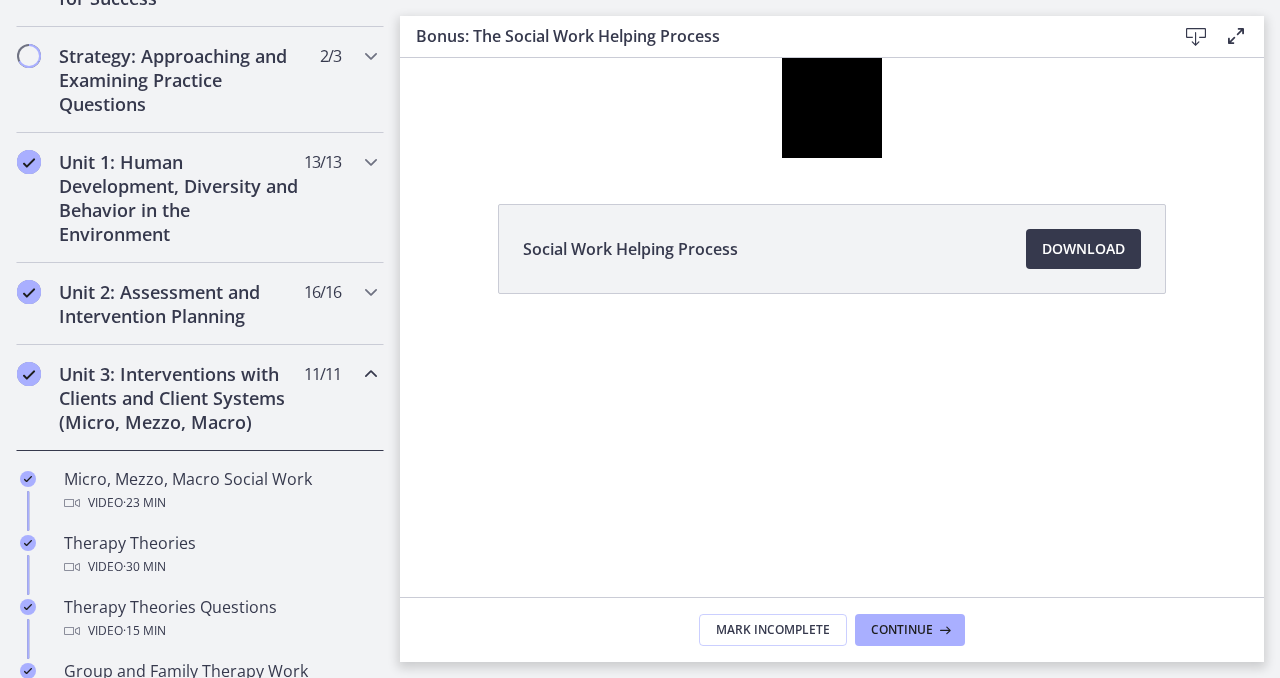scroll, scrollTop: 435, scrollLeft: 0, axis: vertical 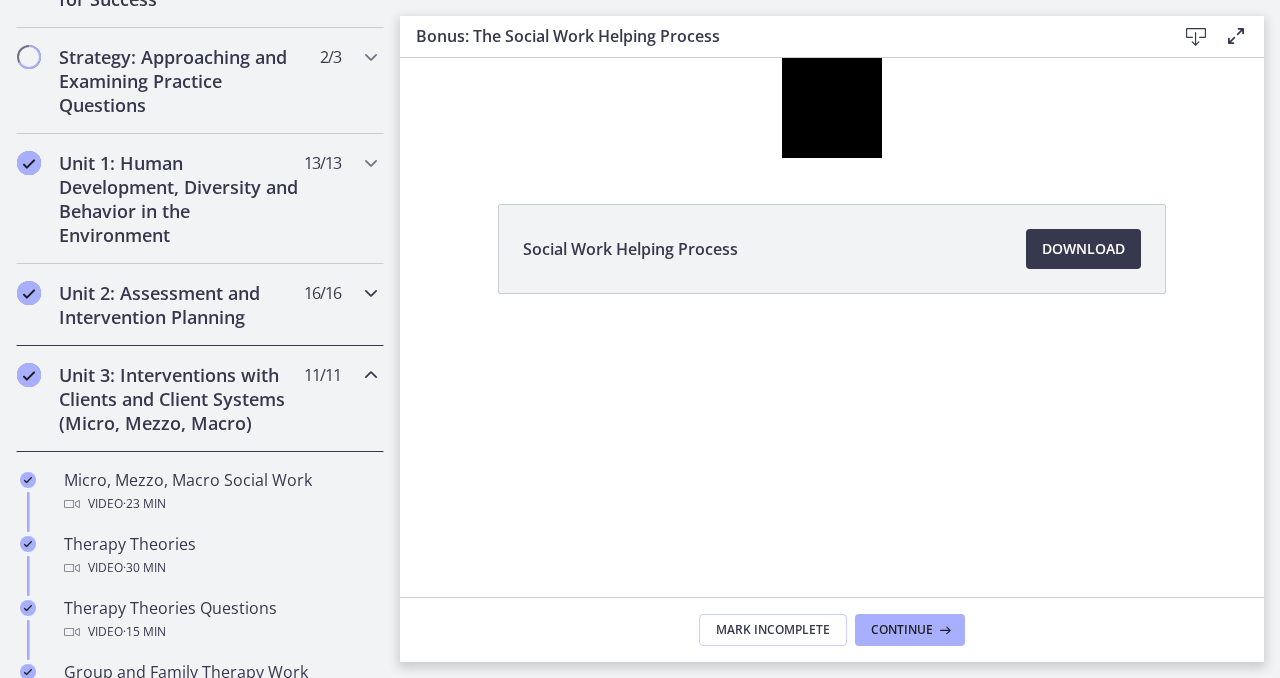 click at bounding box center [371, 293] 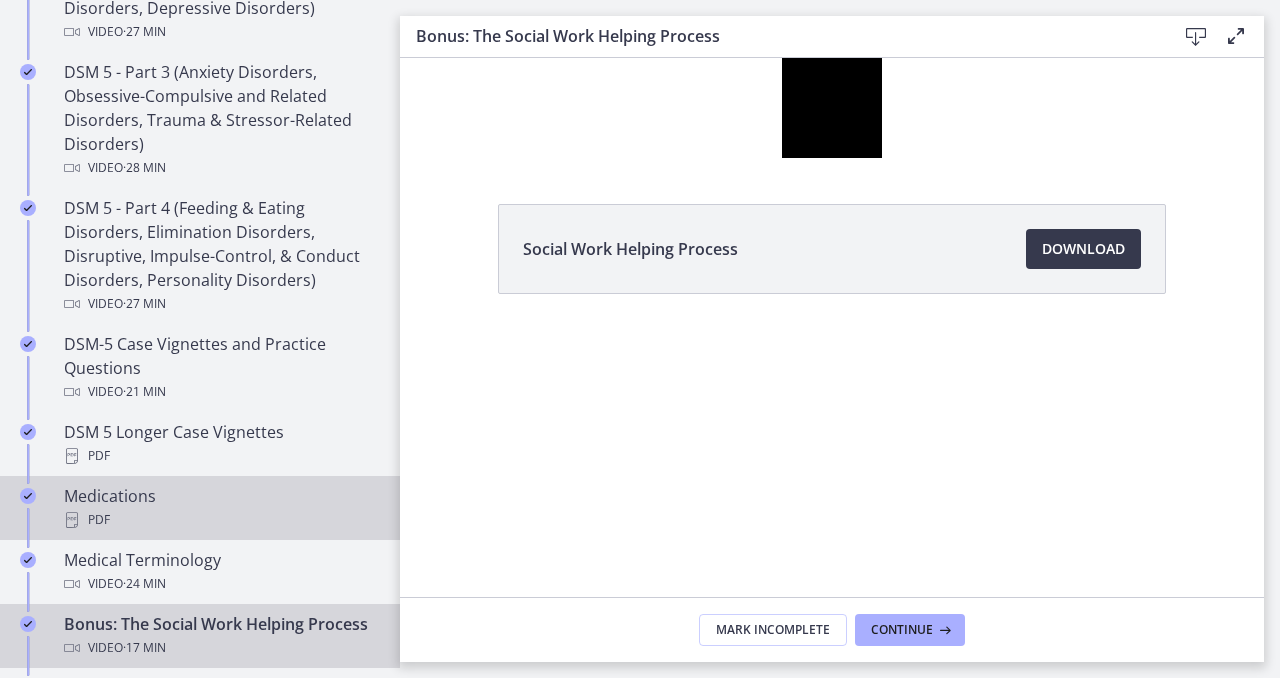 scroll, scrollTop: 1130, scrollLeft: 0, axis: vertical 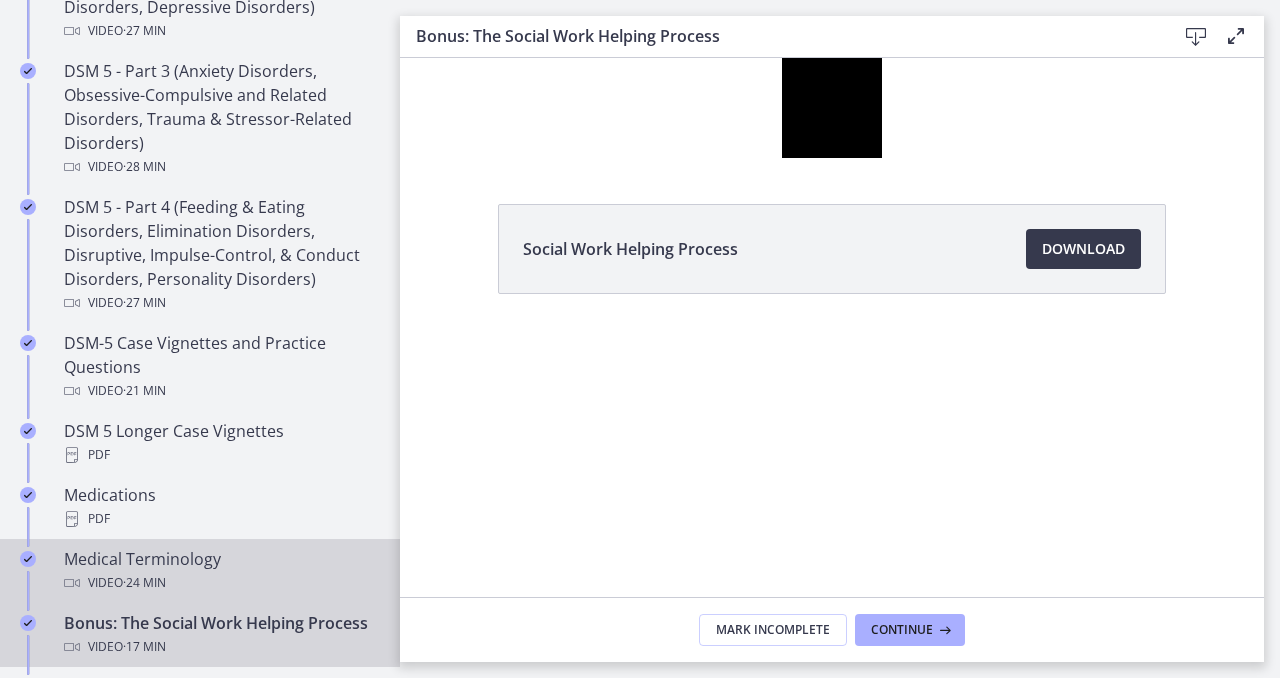 click on "Medical Terminology
Video
·  24 min" at bounding box center [200, 571] 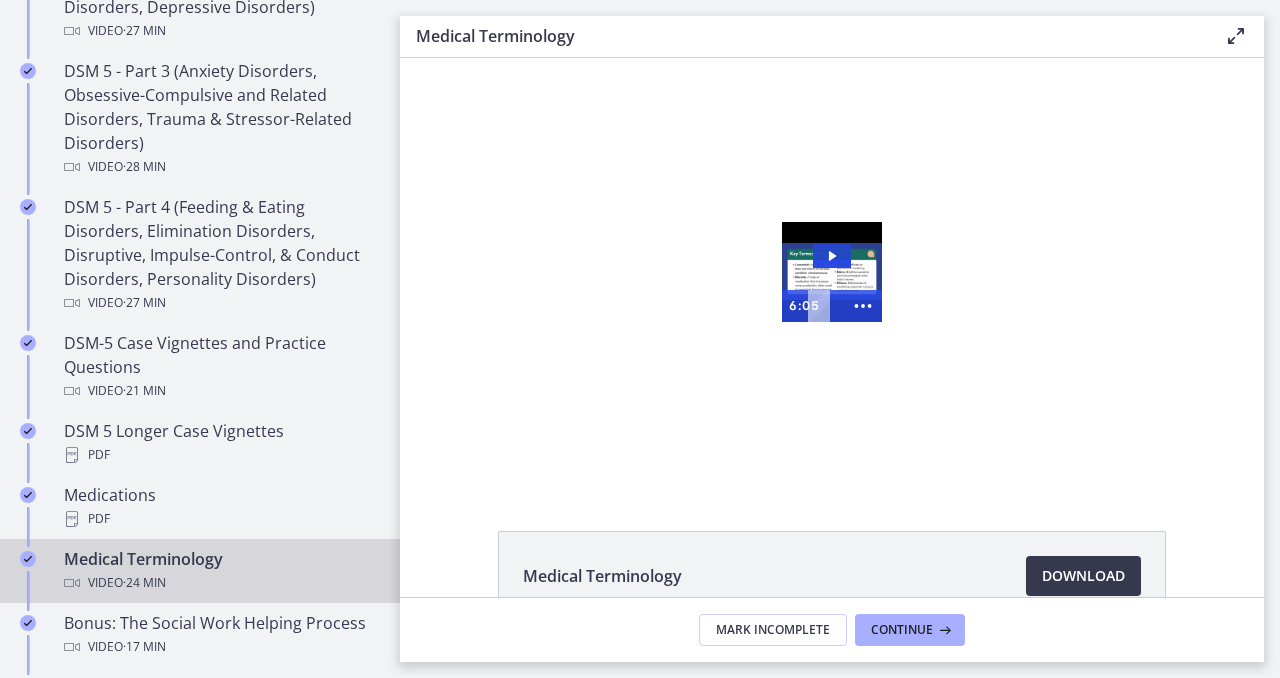 scroll, scrollTop: 0, scrollLeft: 0, axis: both 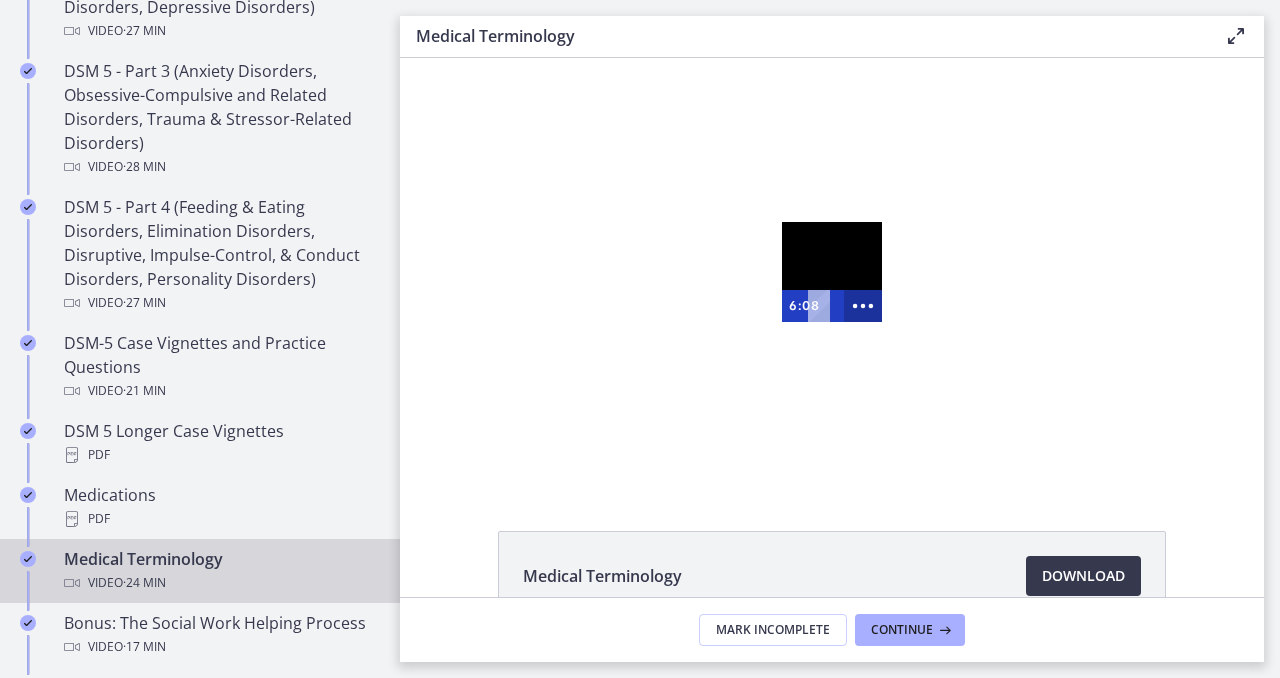 click 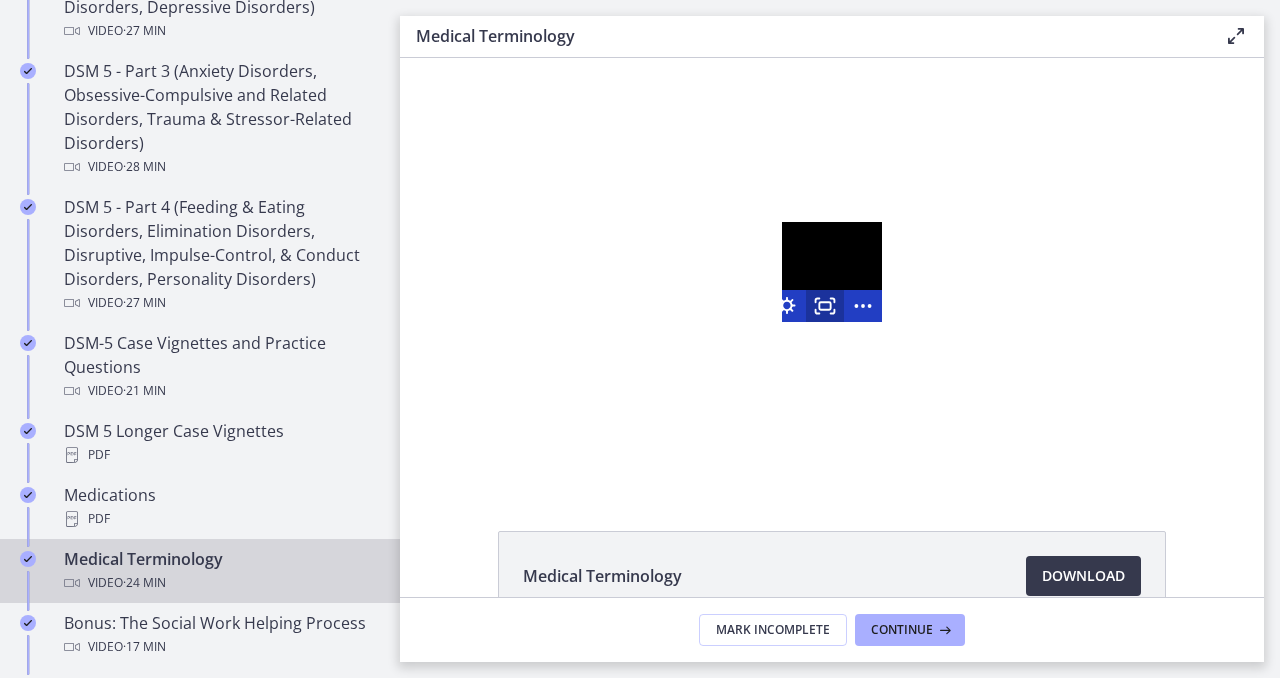 drag, startPoint x: 820, startPoint y: 307, endPoint x: 1220, endPoint y: 487, distance: 438.63425 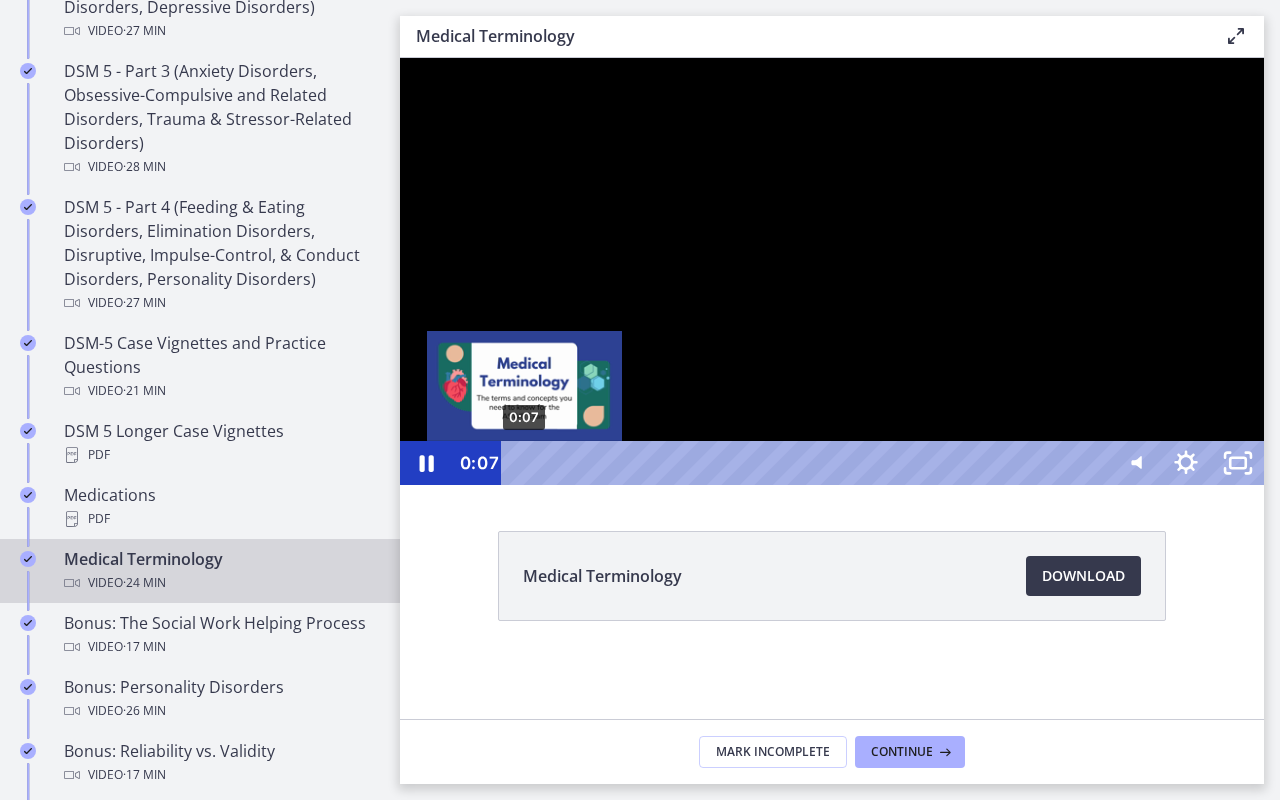 click on "0:07" at bounding box center (807, 463) 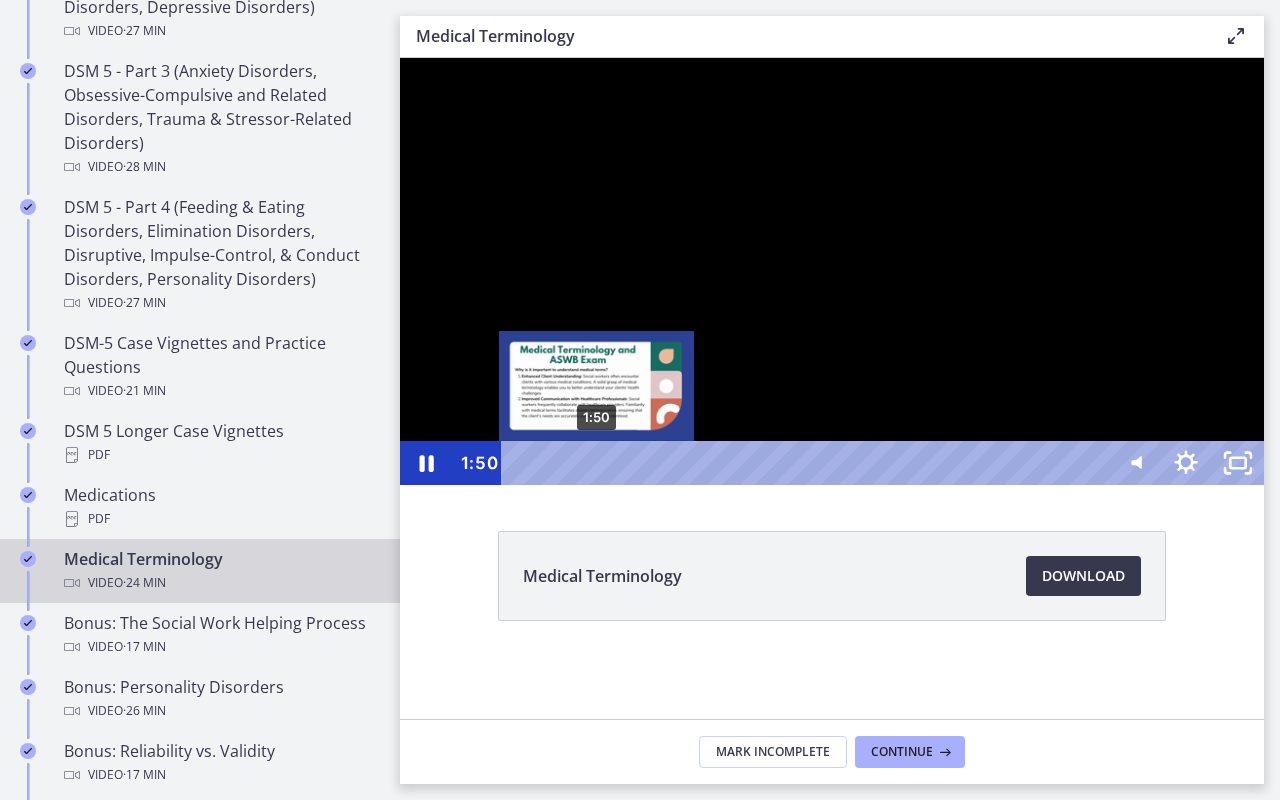 drag, startPoint x: 783, startPoint y: 839, endPoint x: 564, endPoint y: 811, distance: 220.7827 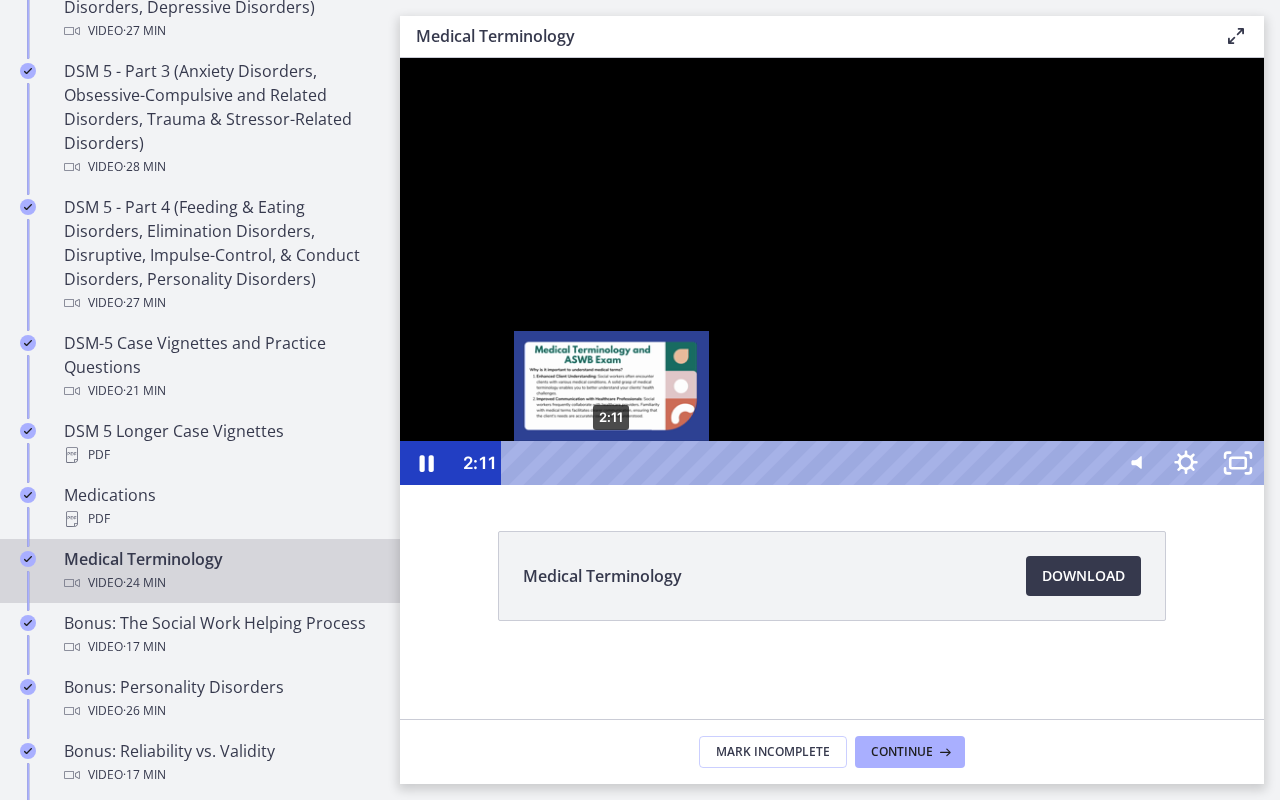 click on "2:11" at bounding box center [807, 463] 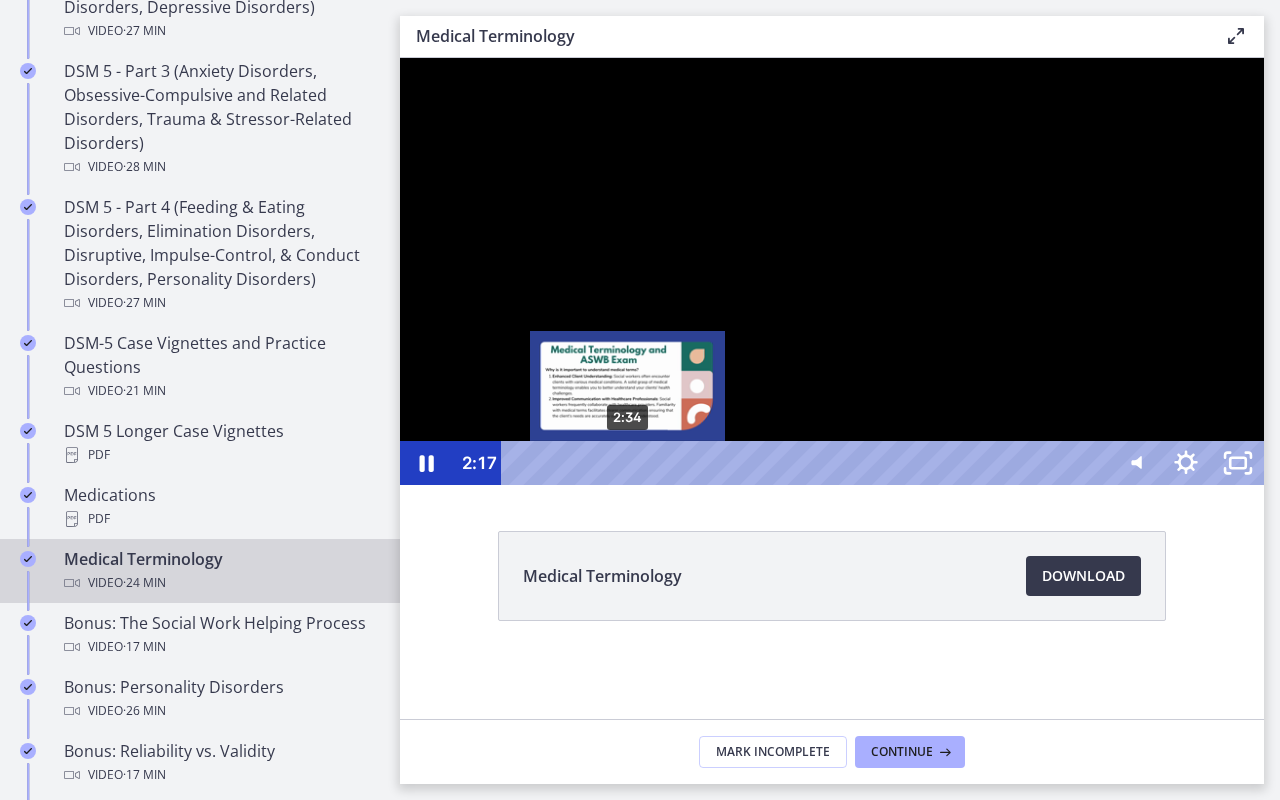 click on "2:34" at bounding box center [807, 463] 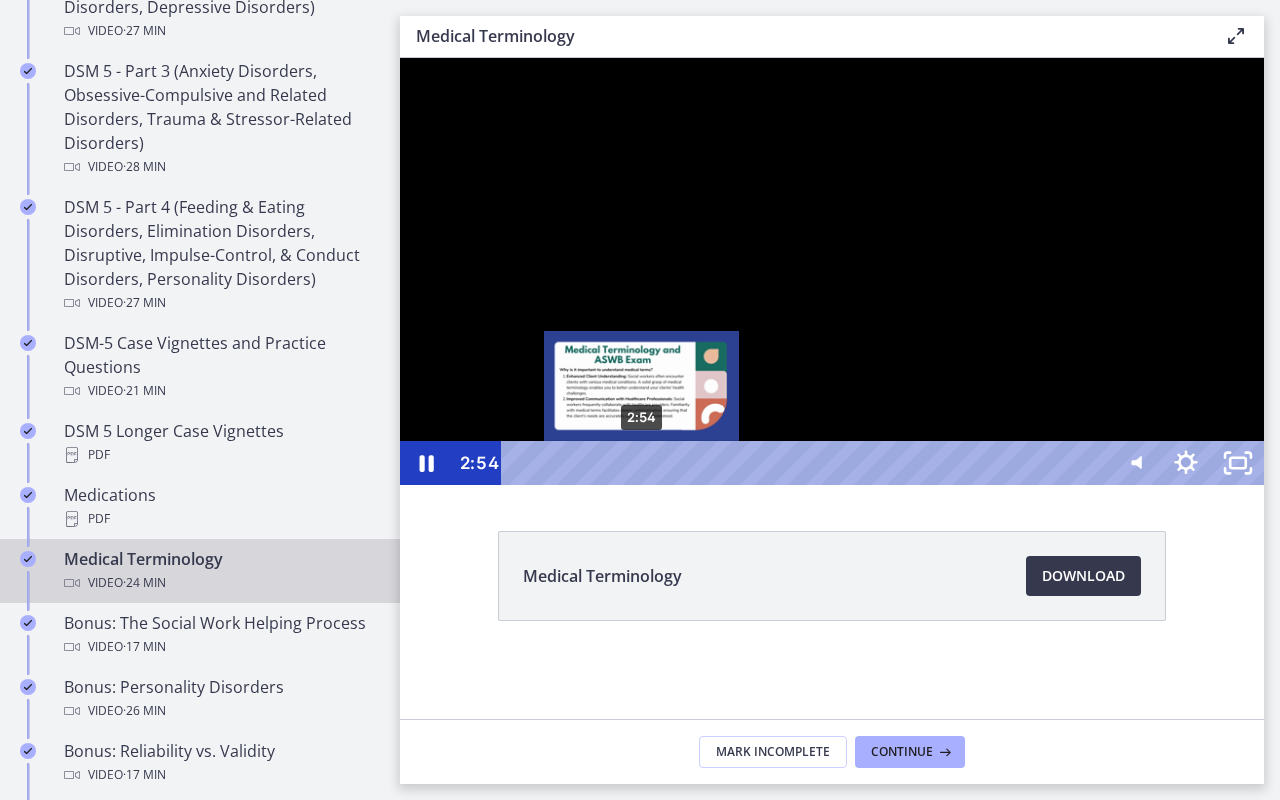click on "2:54" at bounding box center (807, 463) 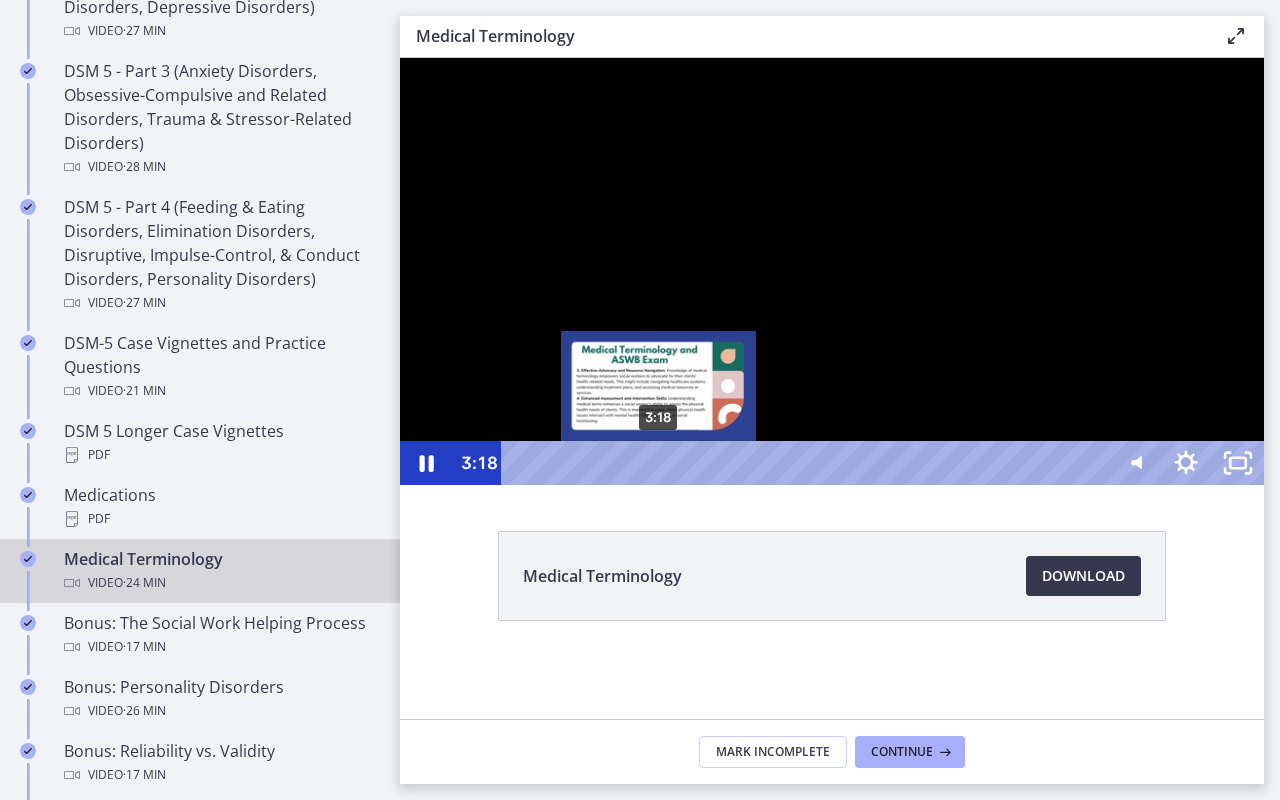 click on "3:18" at bounding box center [807, 463] 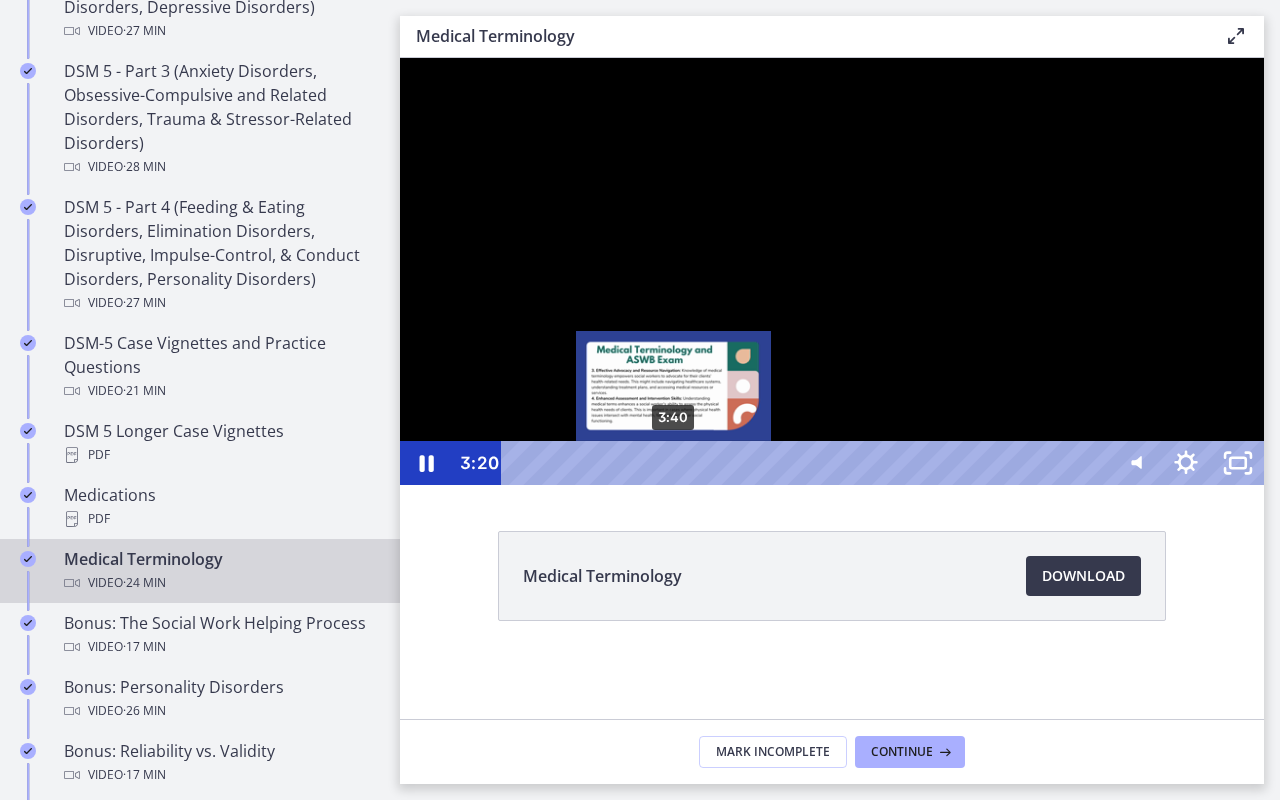 click on "3:40" at bounding box center (807, 463) 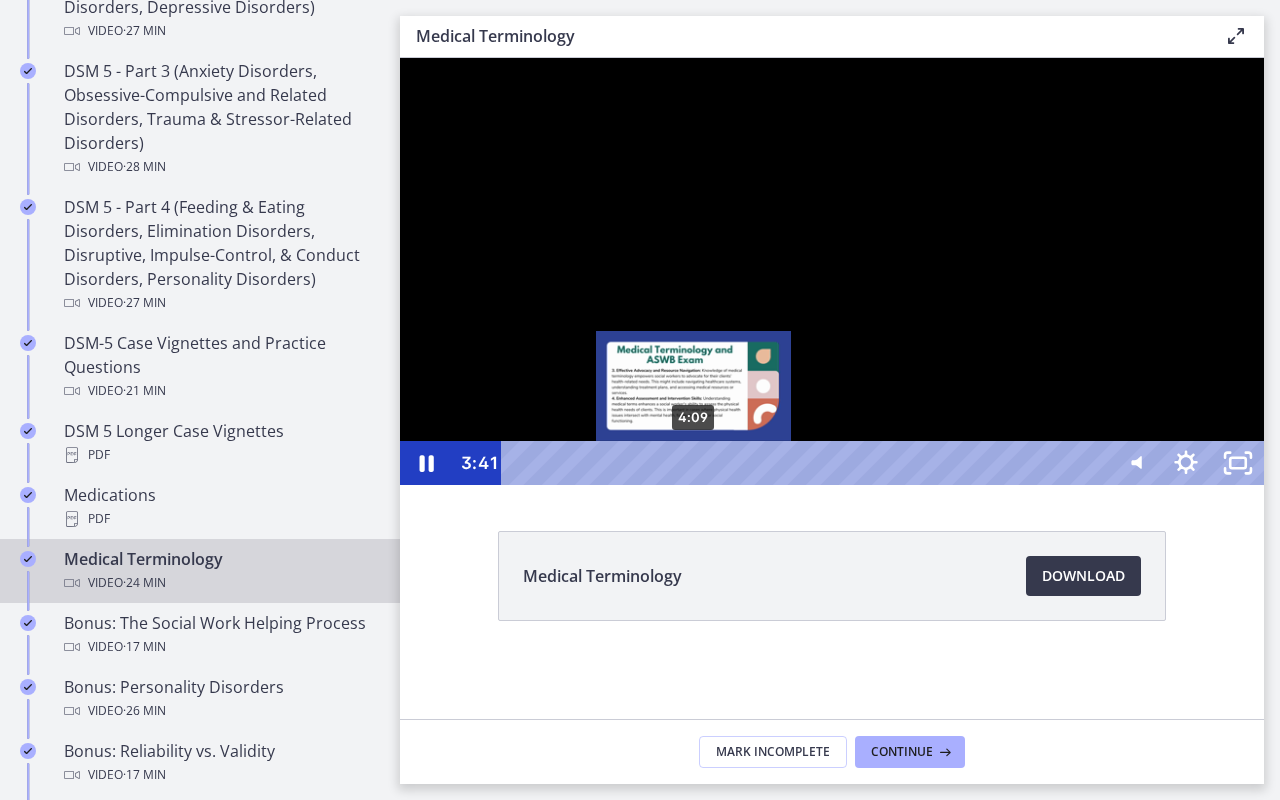 click on "4:09" at bounding box center (807, 463) 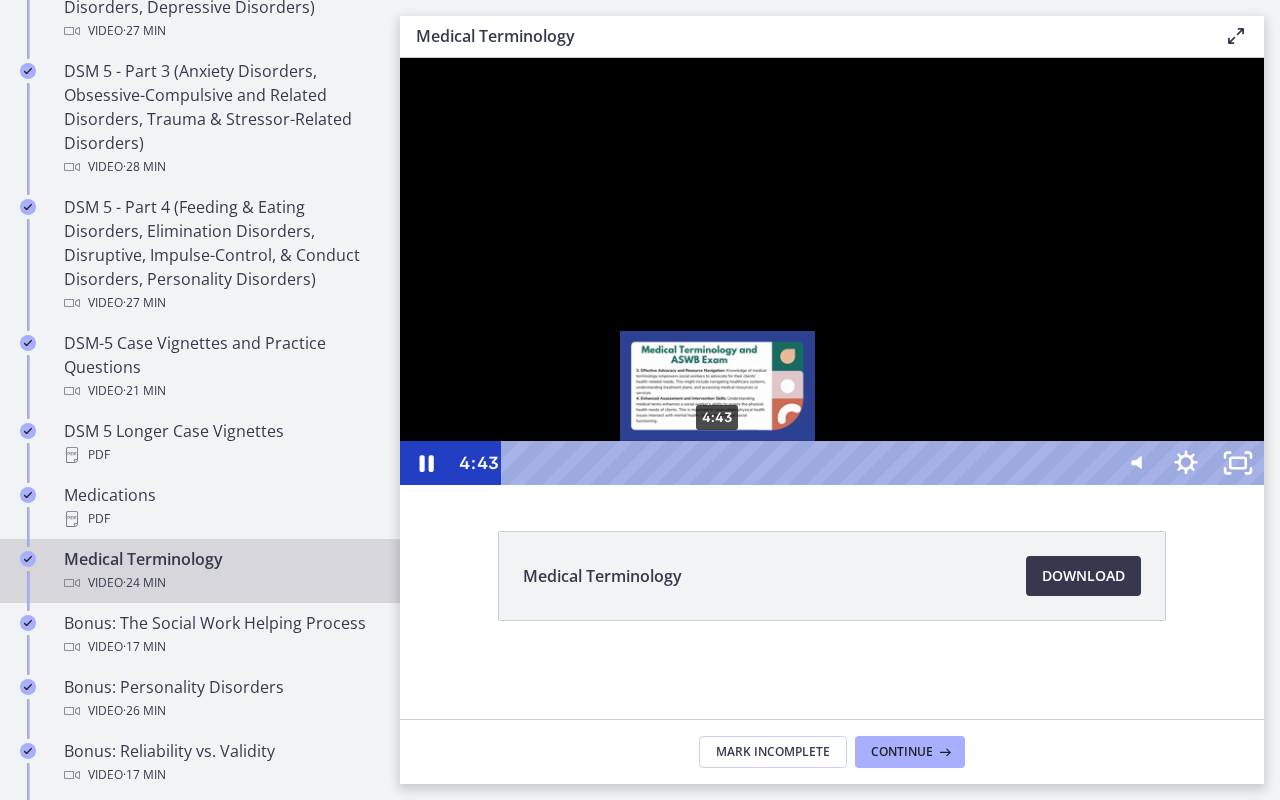 click on "4:43" at bounding box center [807, 463] 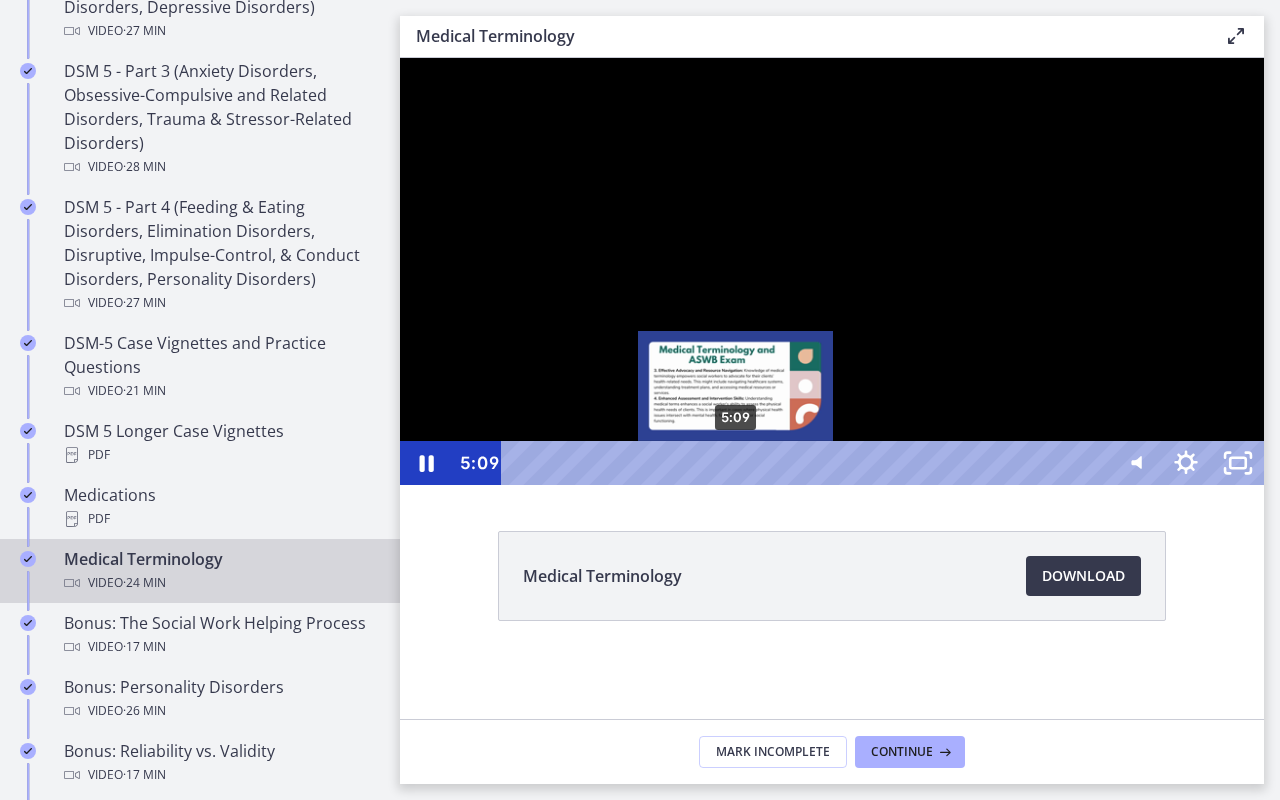 click on "5:09" at bounding box center [807, 463] 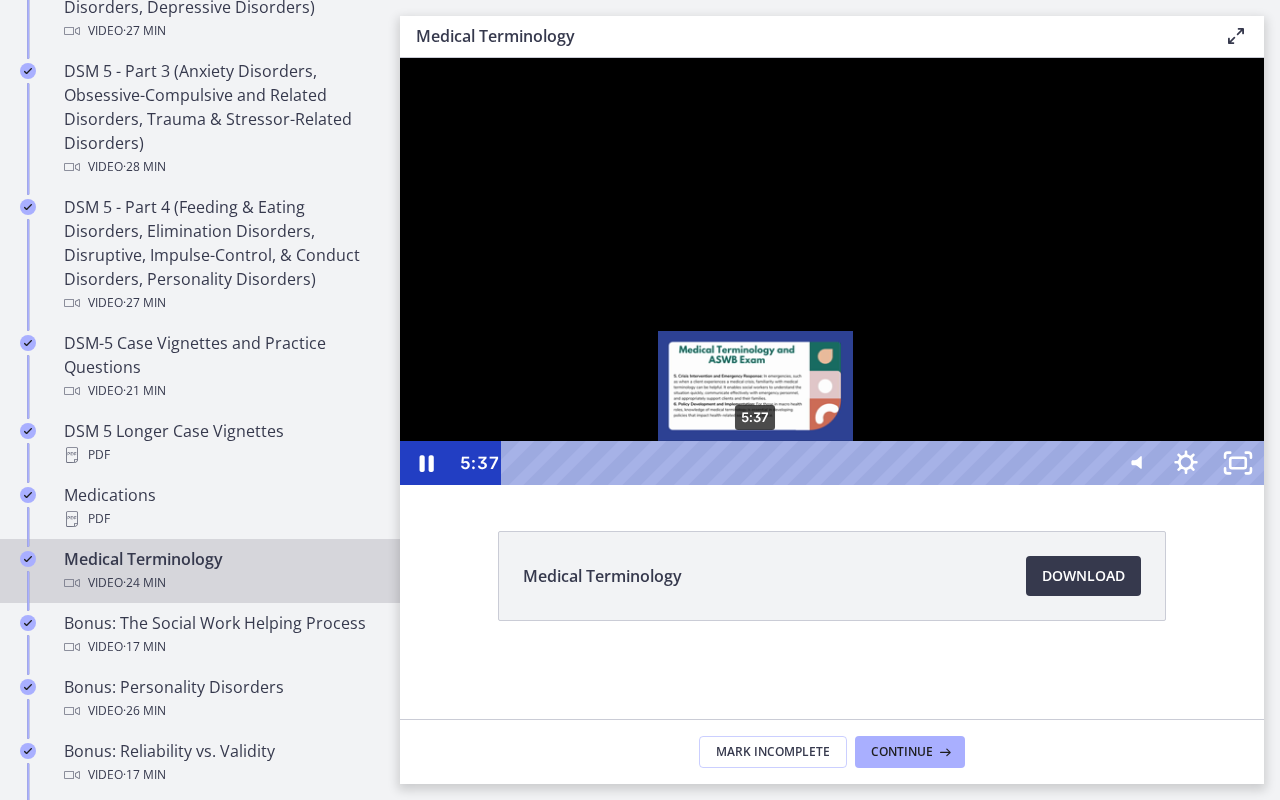 click on "5:37" at bounding box center (807, 463) 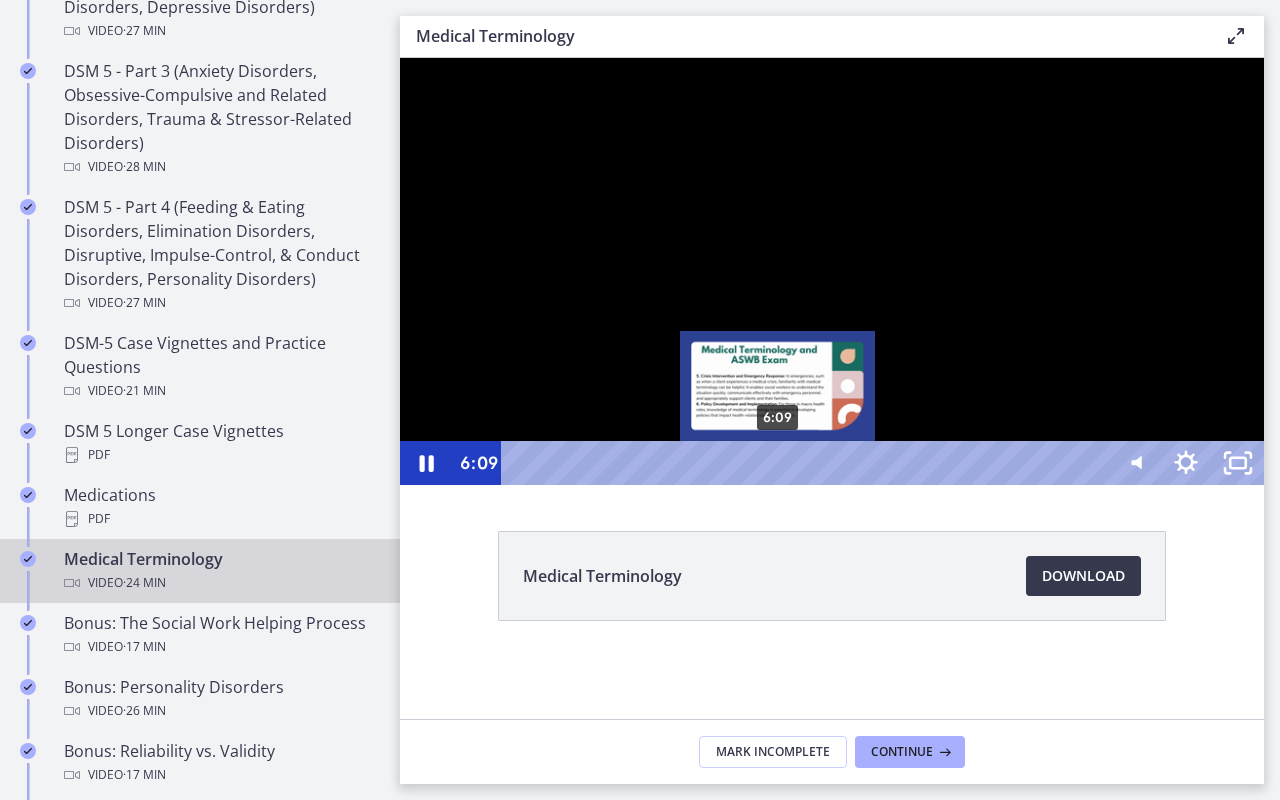 click on "6:09" at bounding box center [807, 463] 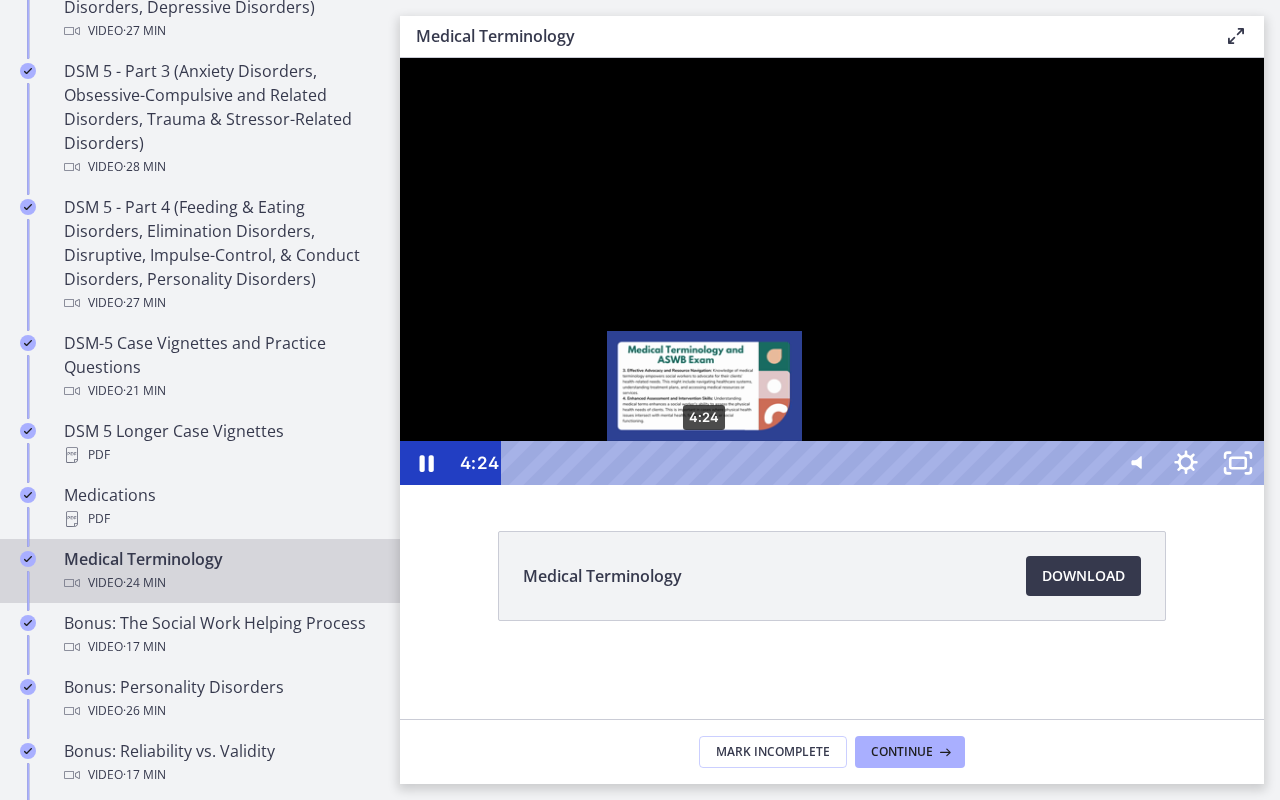 click on "4:24" at bounding box center (807, 463) 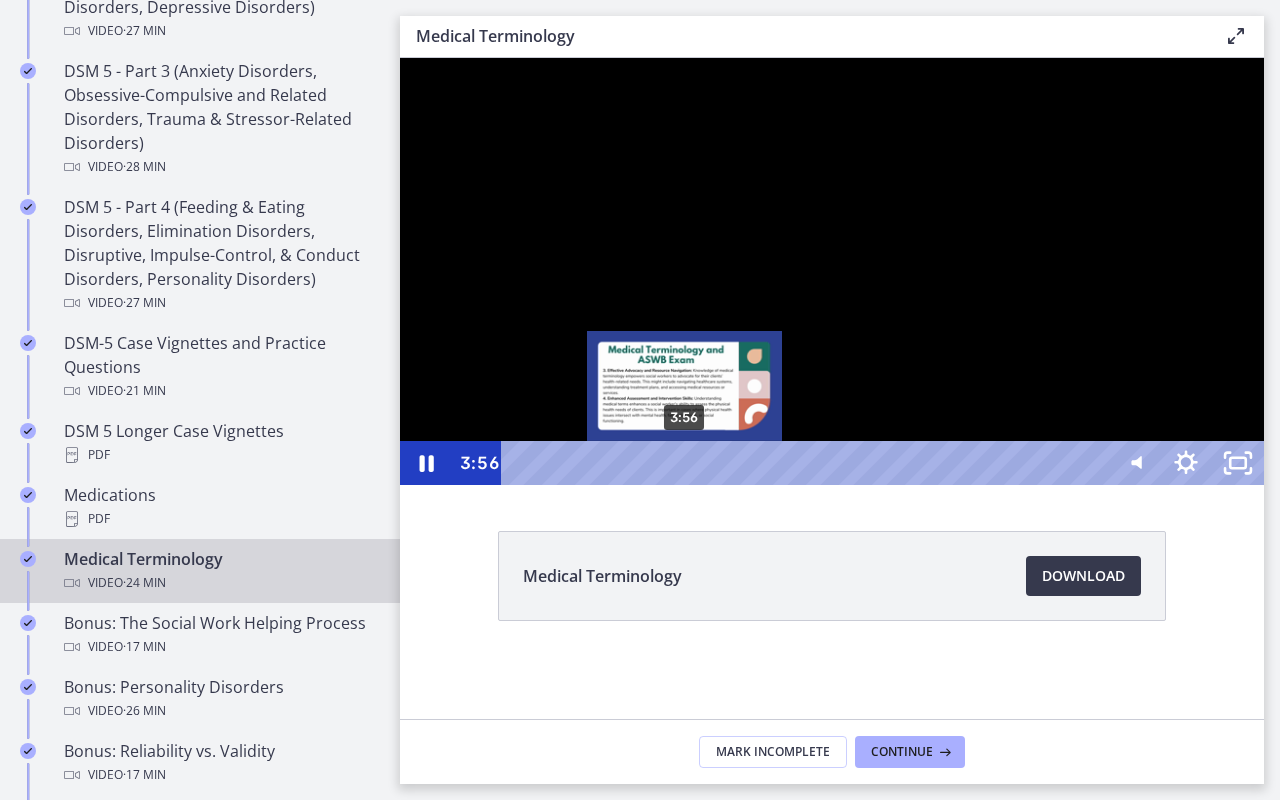 click on "3:56" at bounding box center (807, 463) 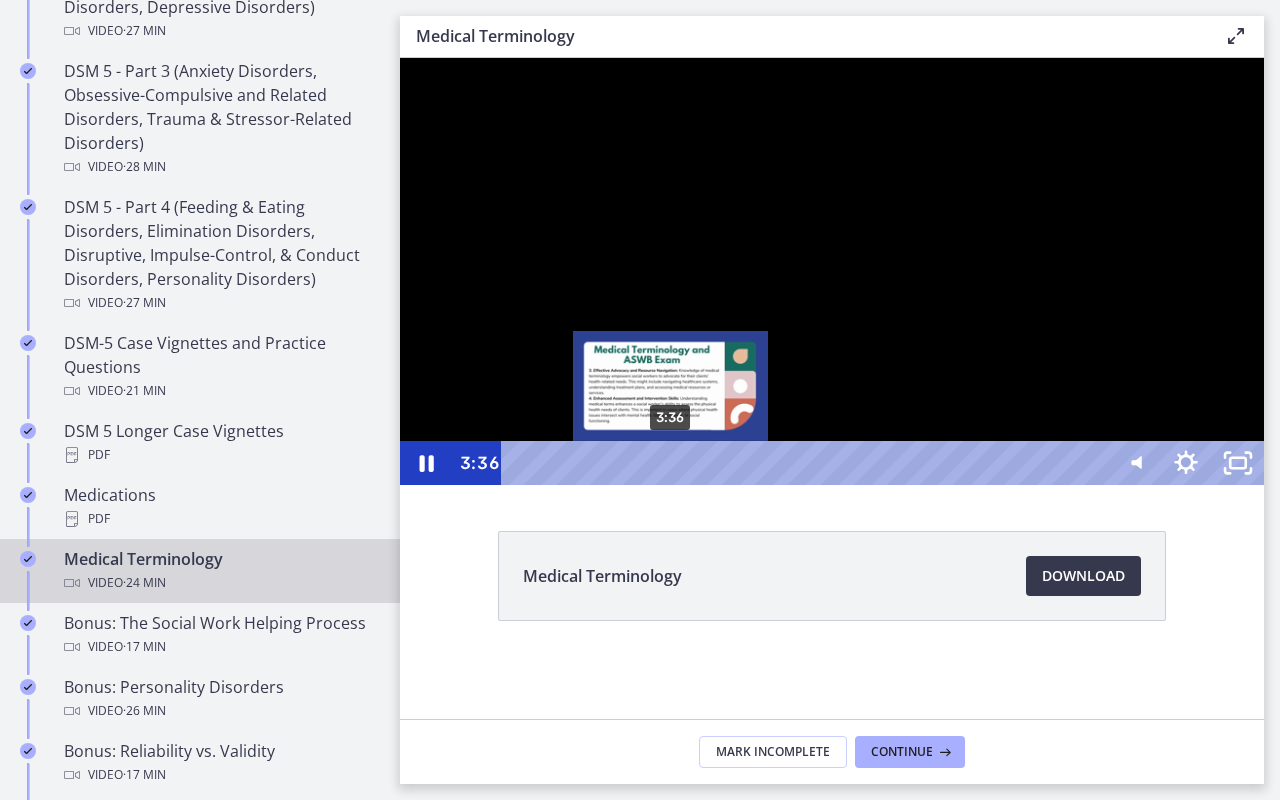 click on "3:36" at bounding box center (807, 463) 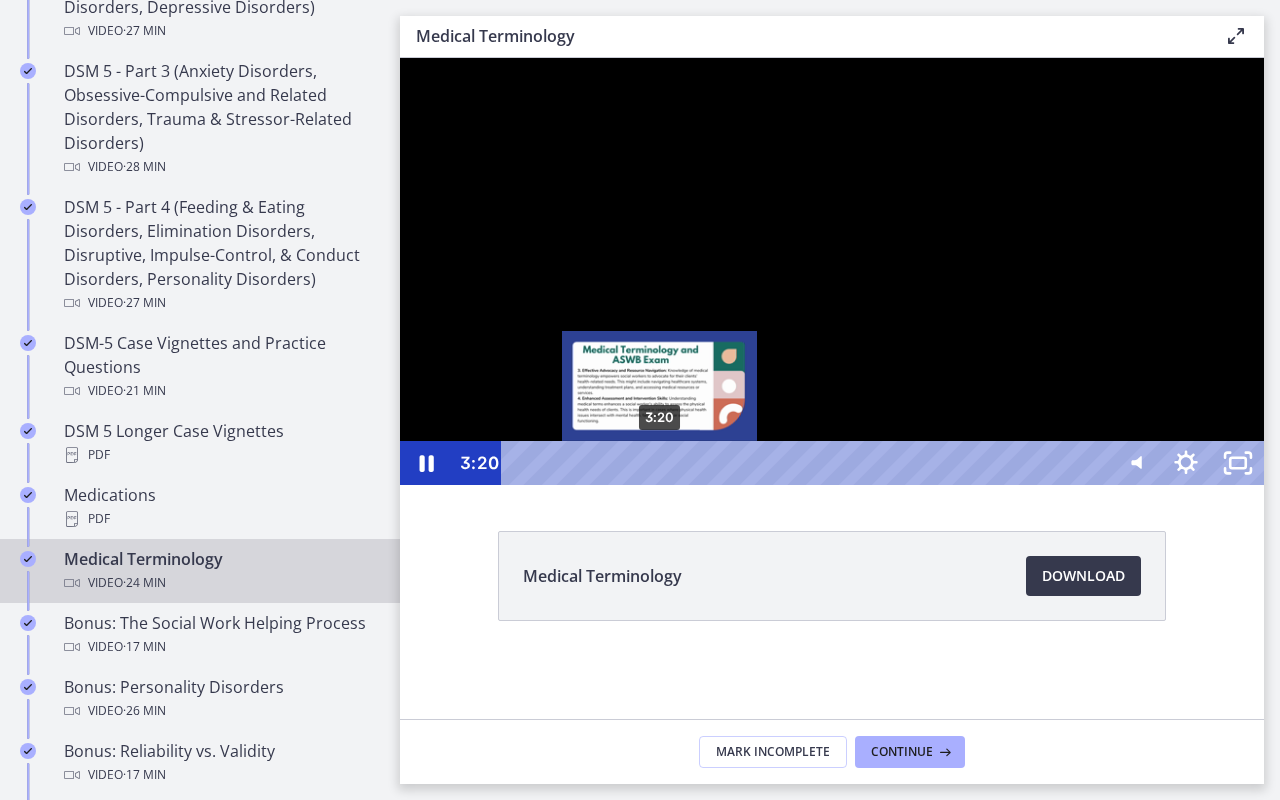 click on "3:20" at bounding box center [807, 463] 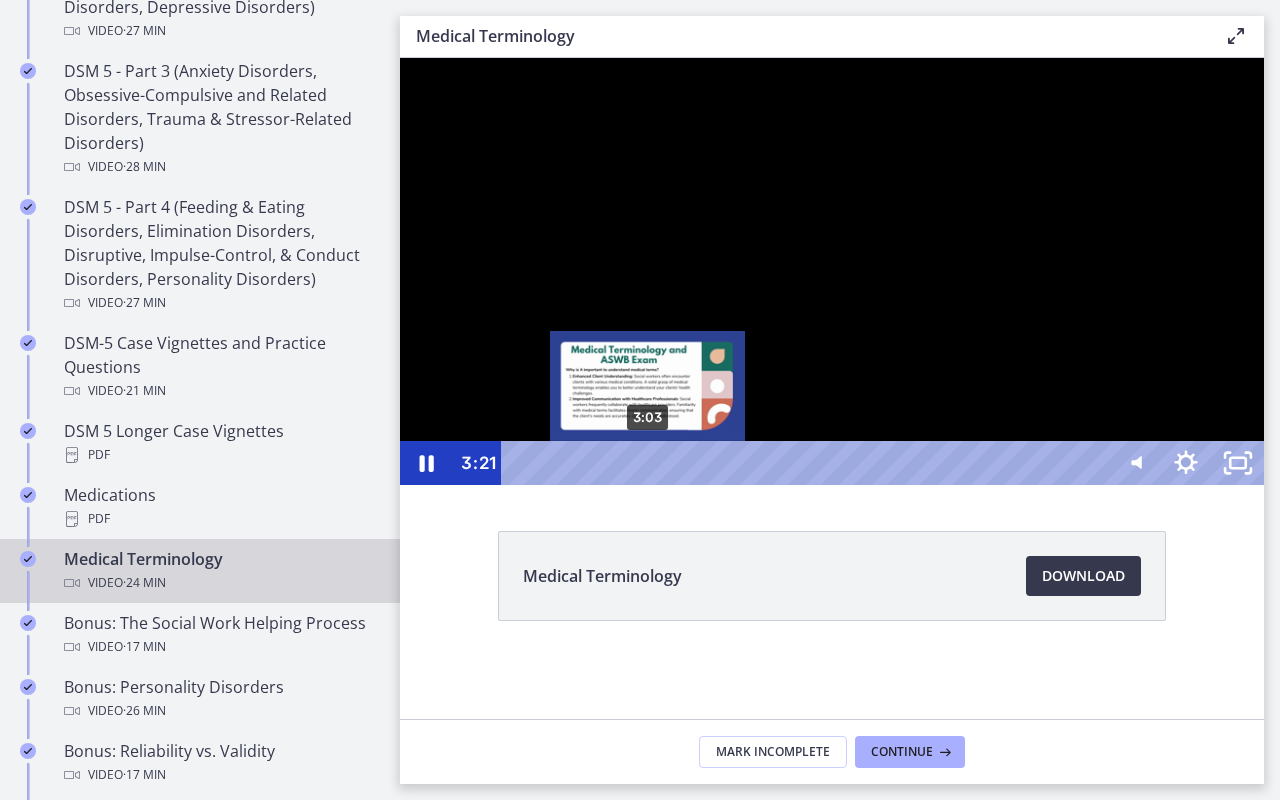click on "3:03" at bounding box center [807, 463] 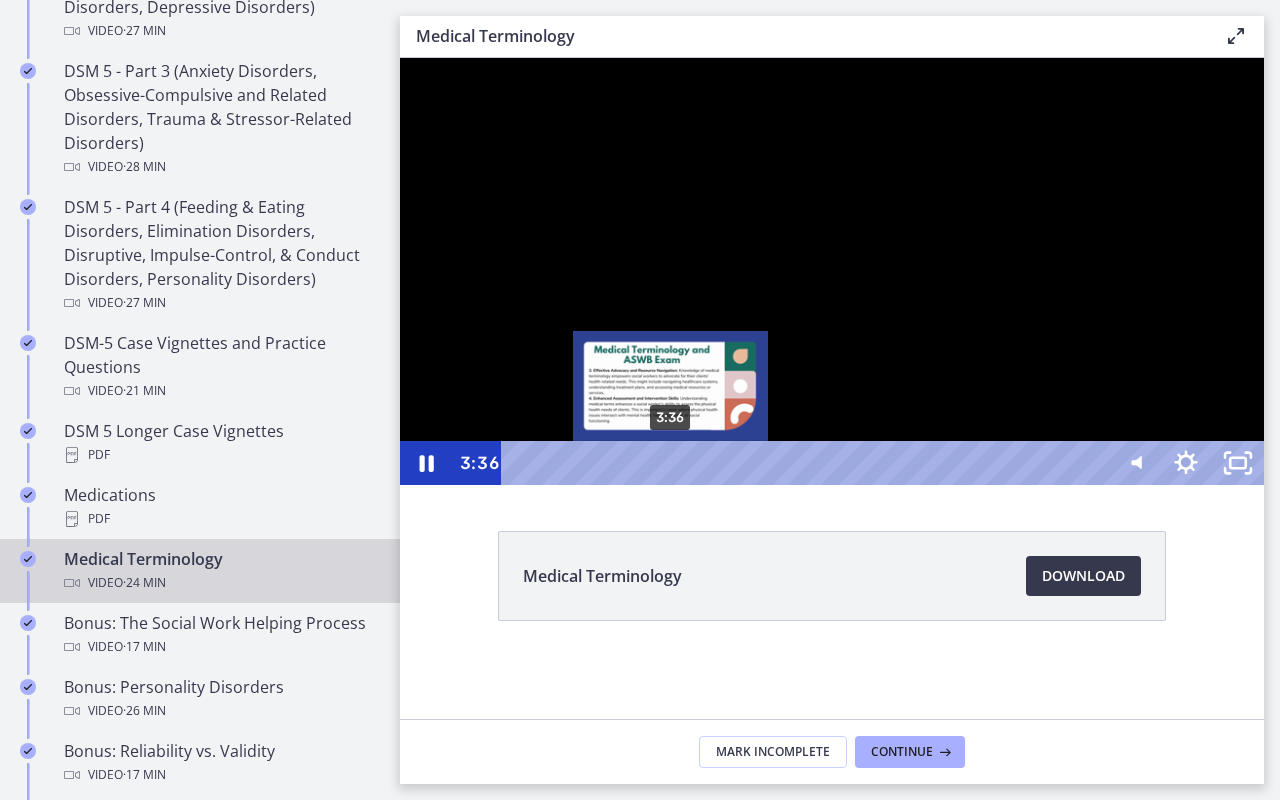 click on "3:36" at bounding box center (807, 463) 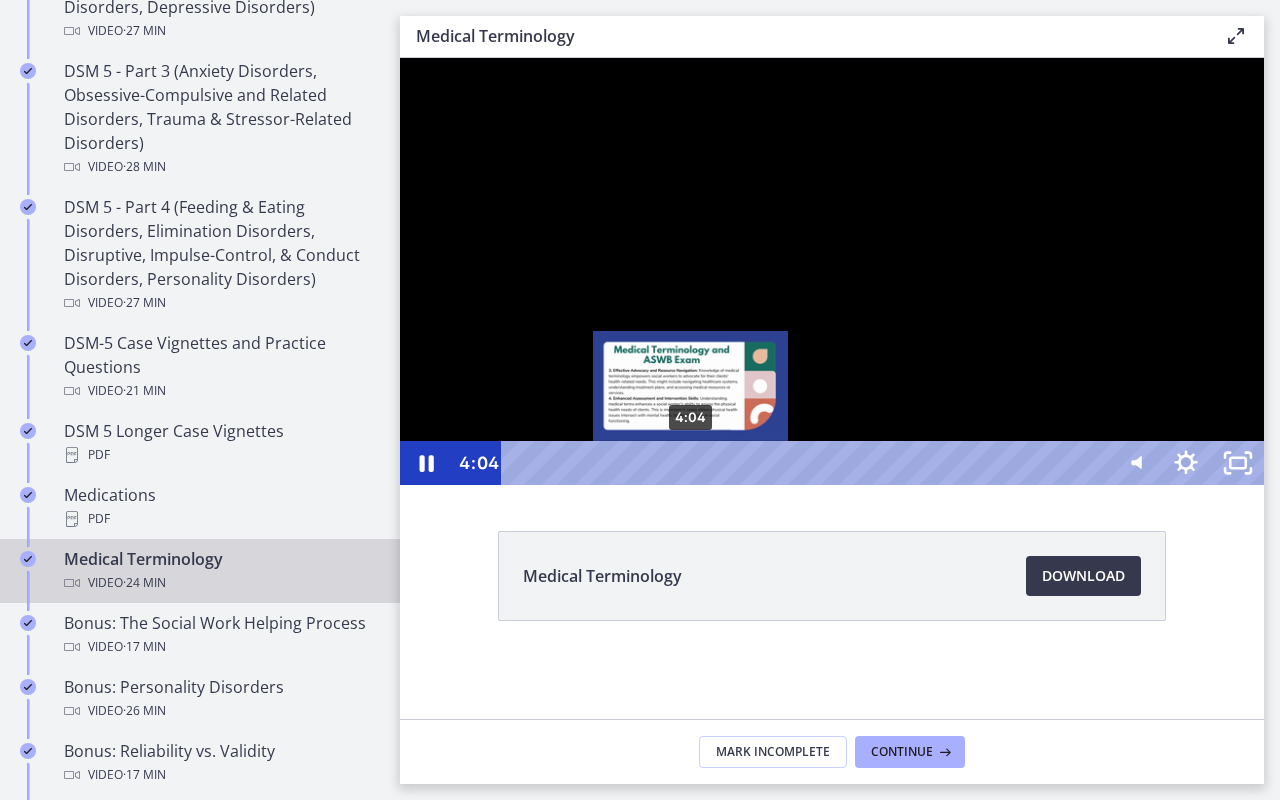 click on "4:04" at bounding box center (807, 463) 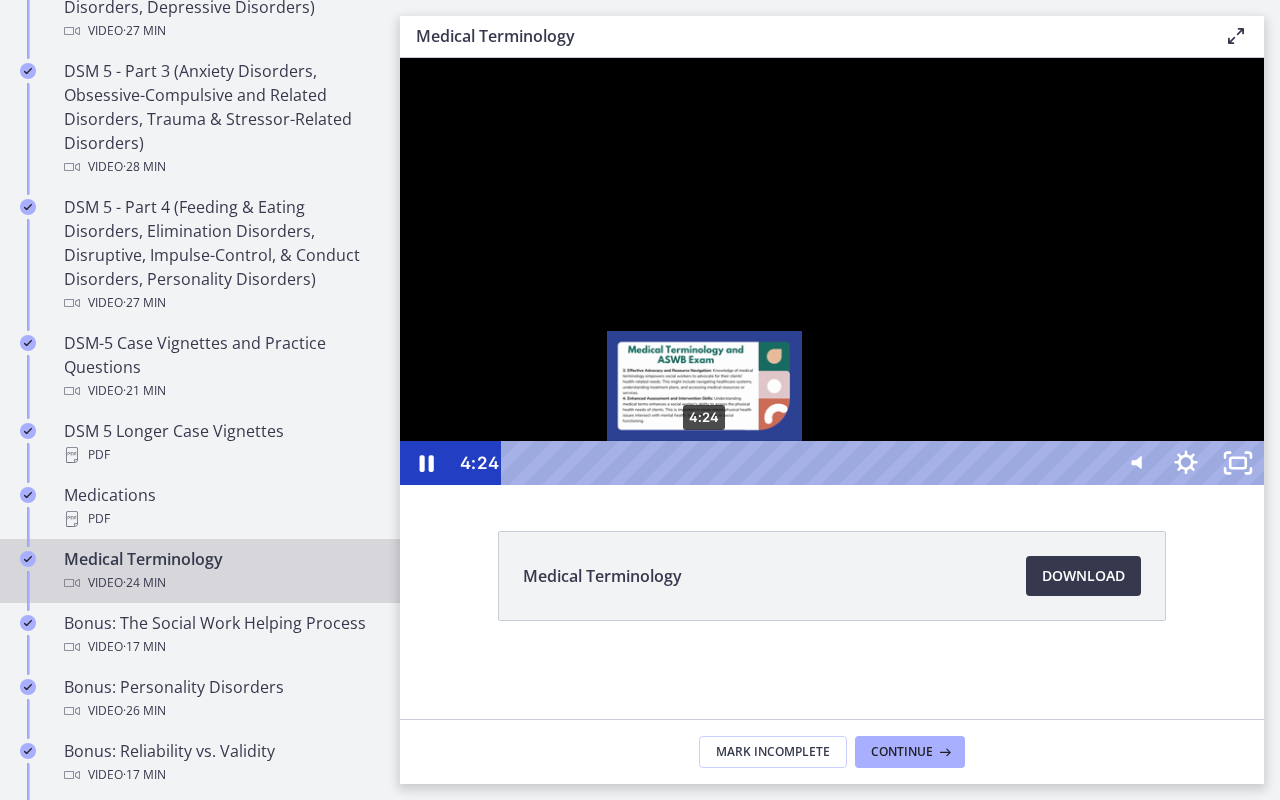click on "4:24" at bounding box center (807, 463) 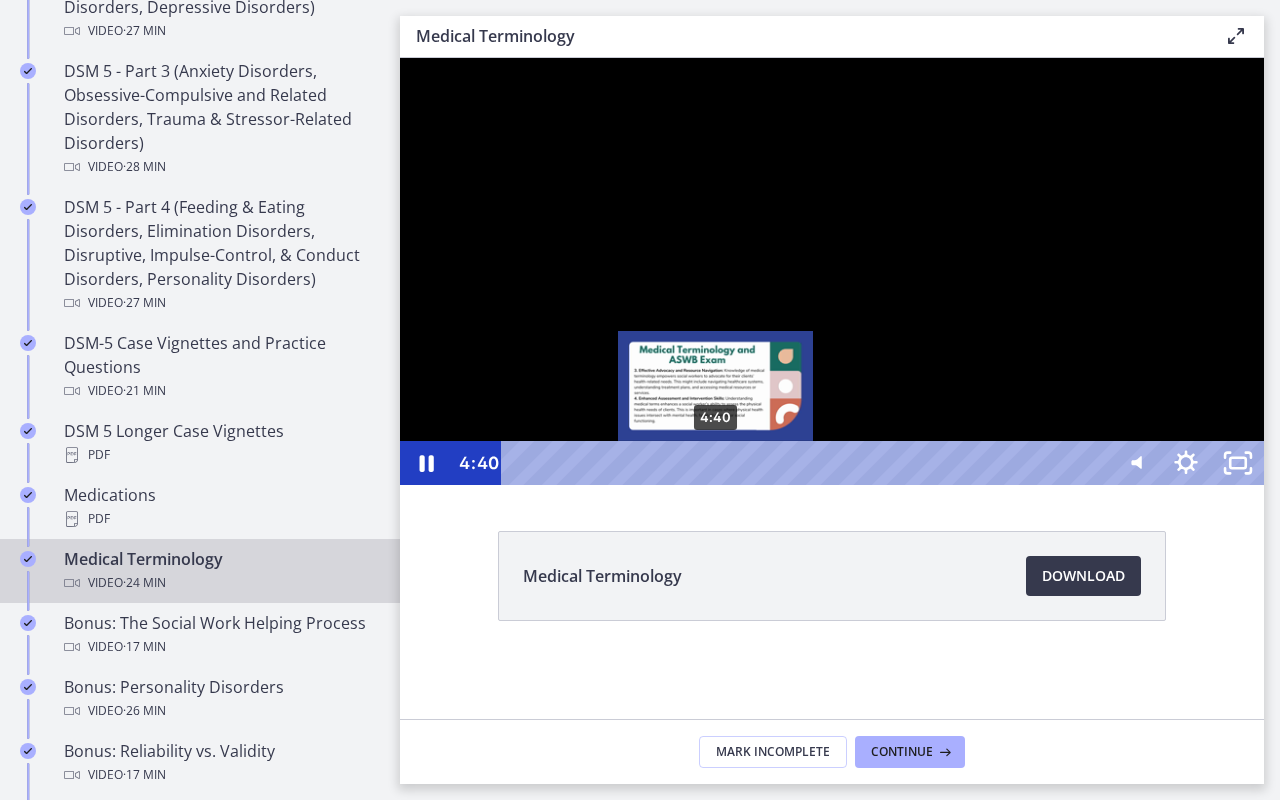 click on "4:40" at bounding box center (807, 463) 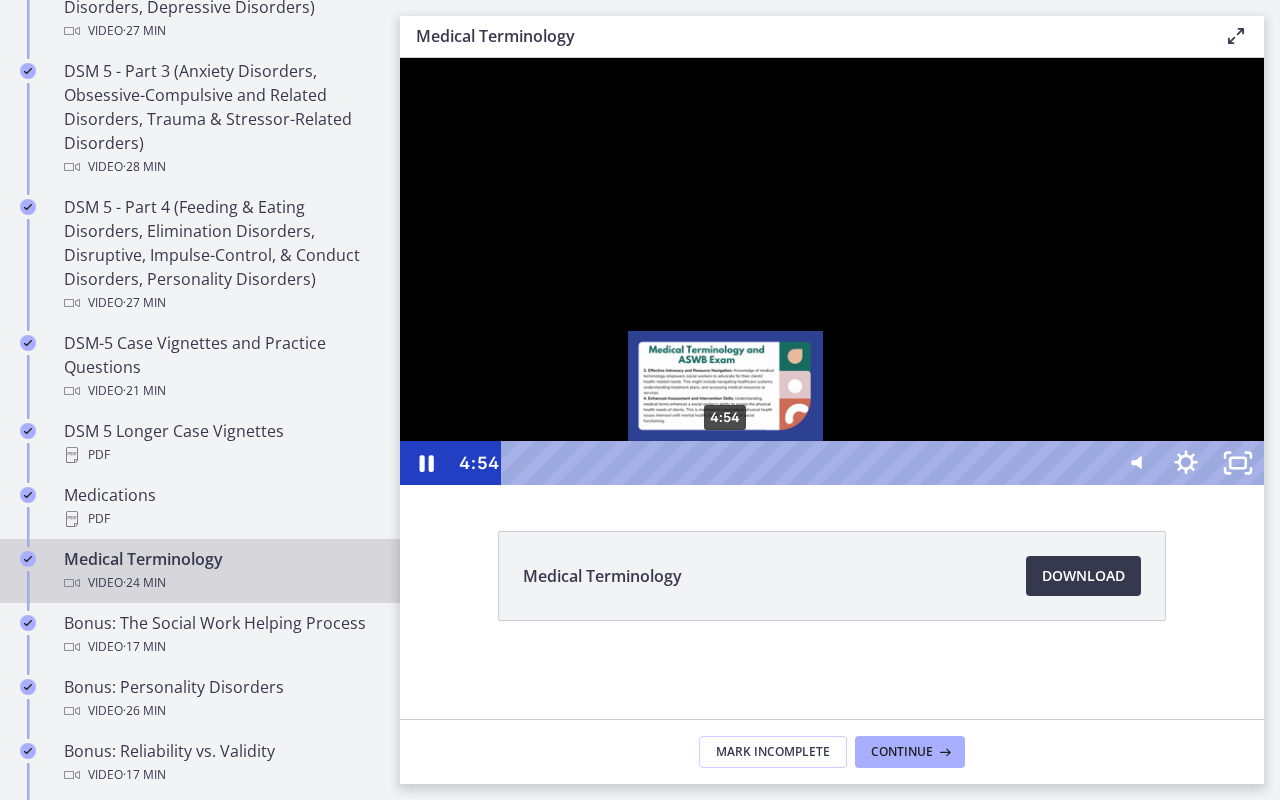 click on "4:54" at bounding box center (807, 463) 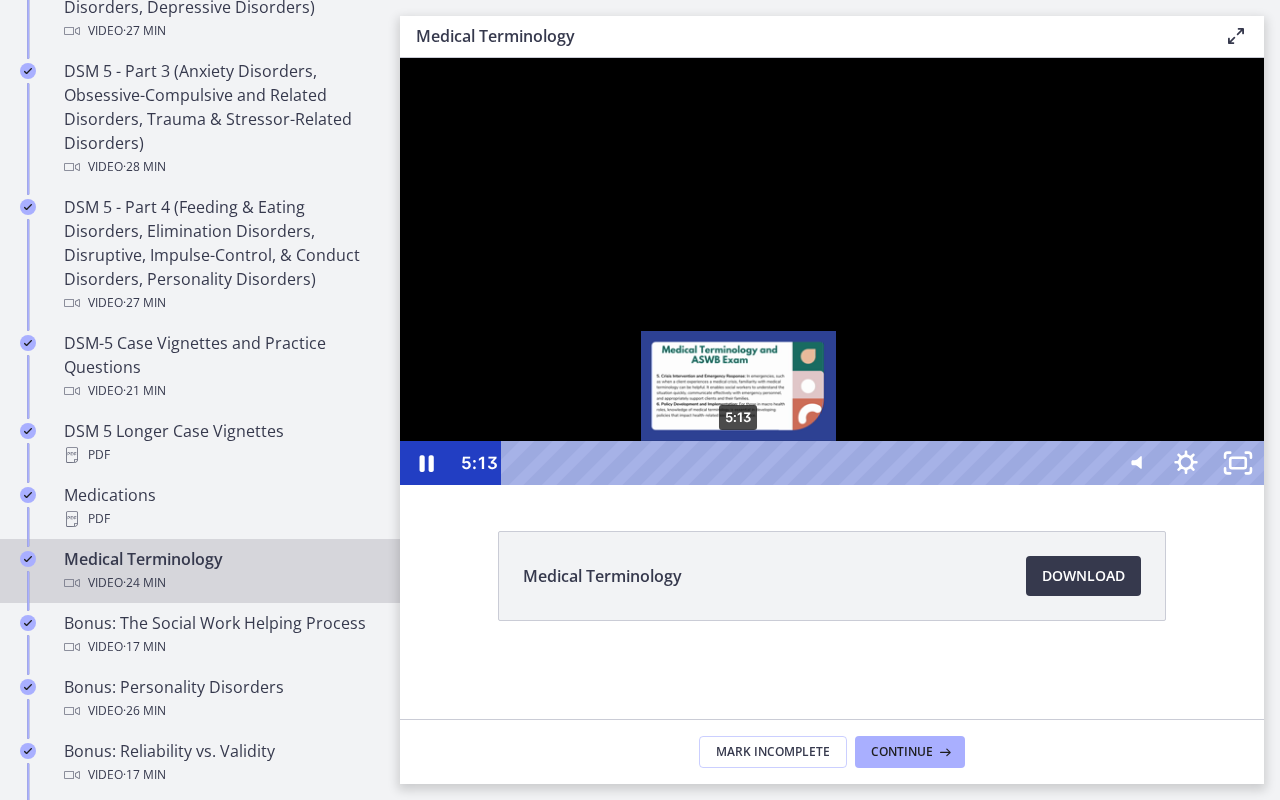 click on "5:13" at bounding box center (807, 463) 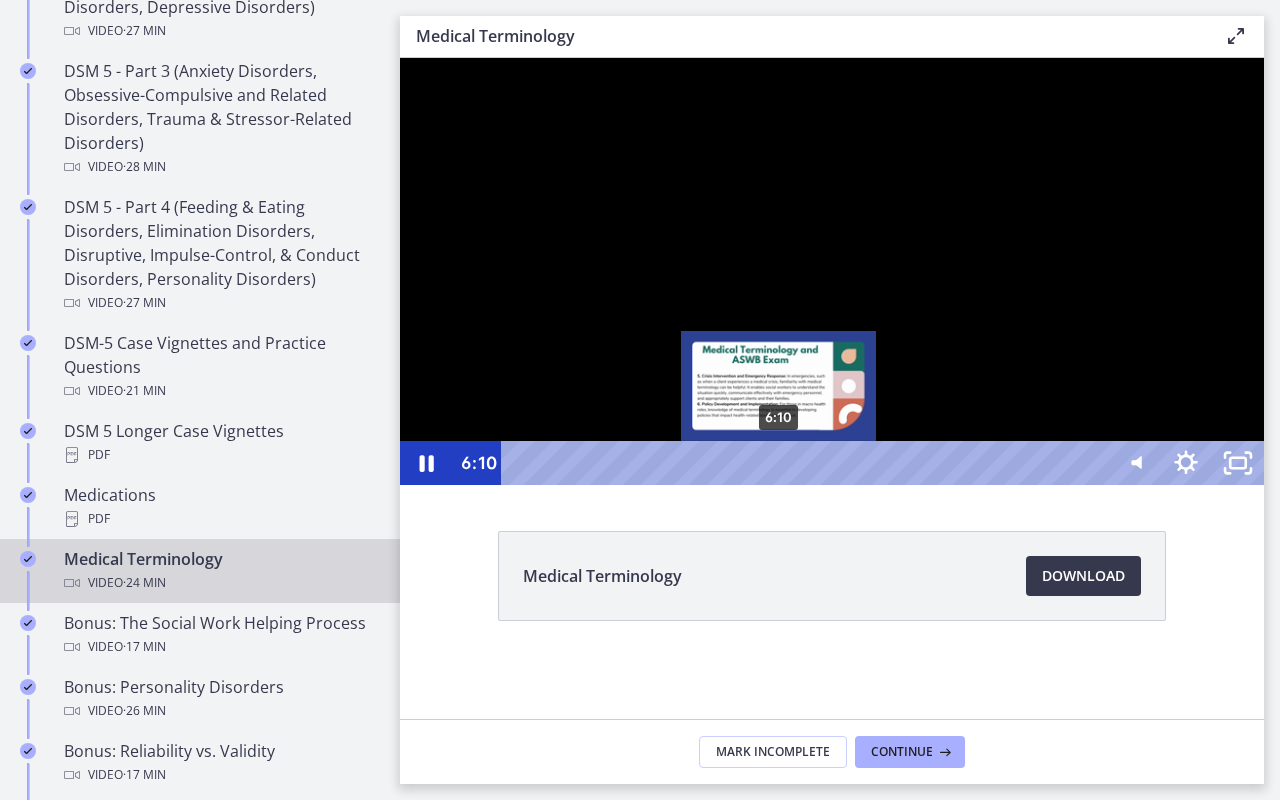 click on "6:10" at bounding box center (807, 463) 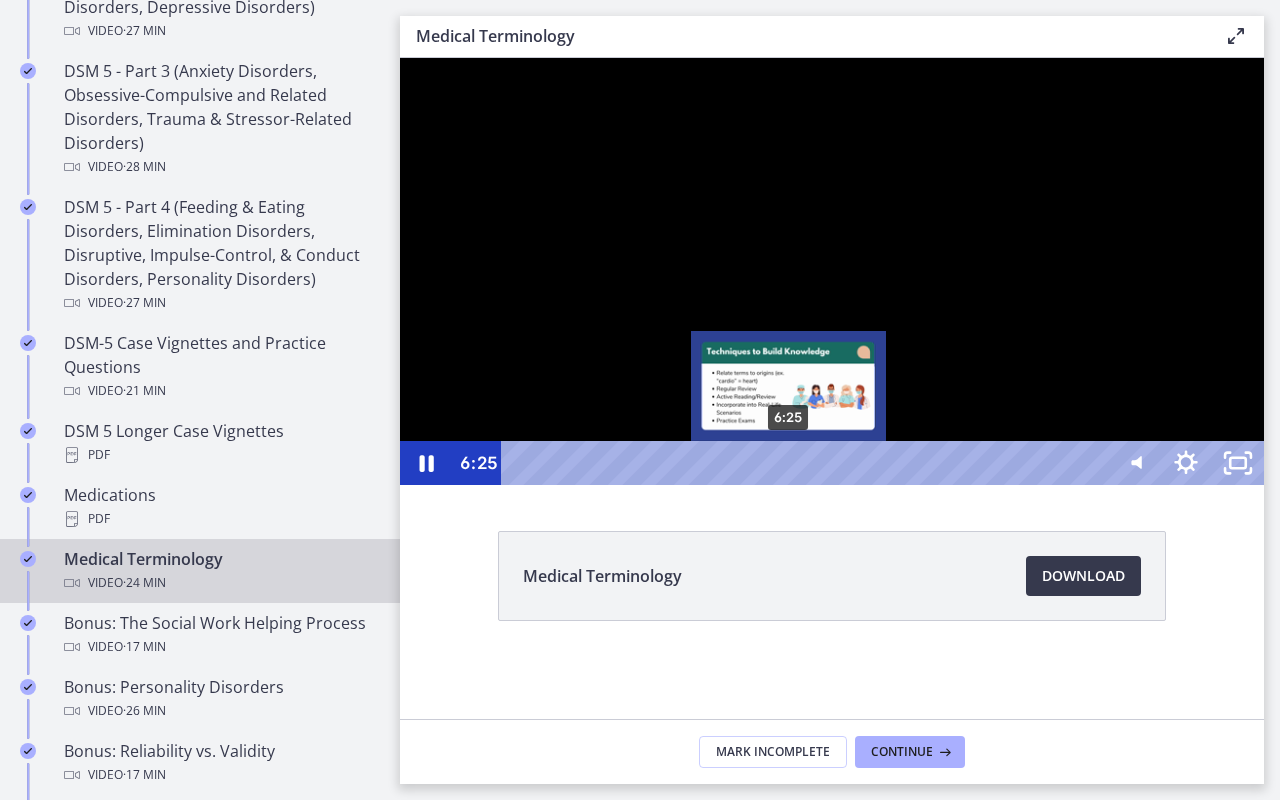 click on "6:25" at bounding box center [807, 463] 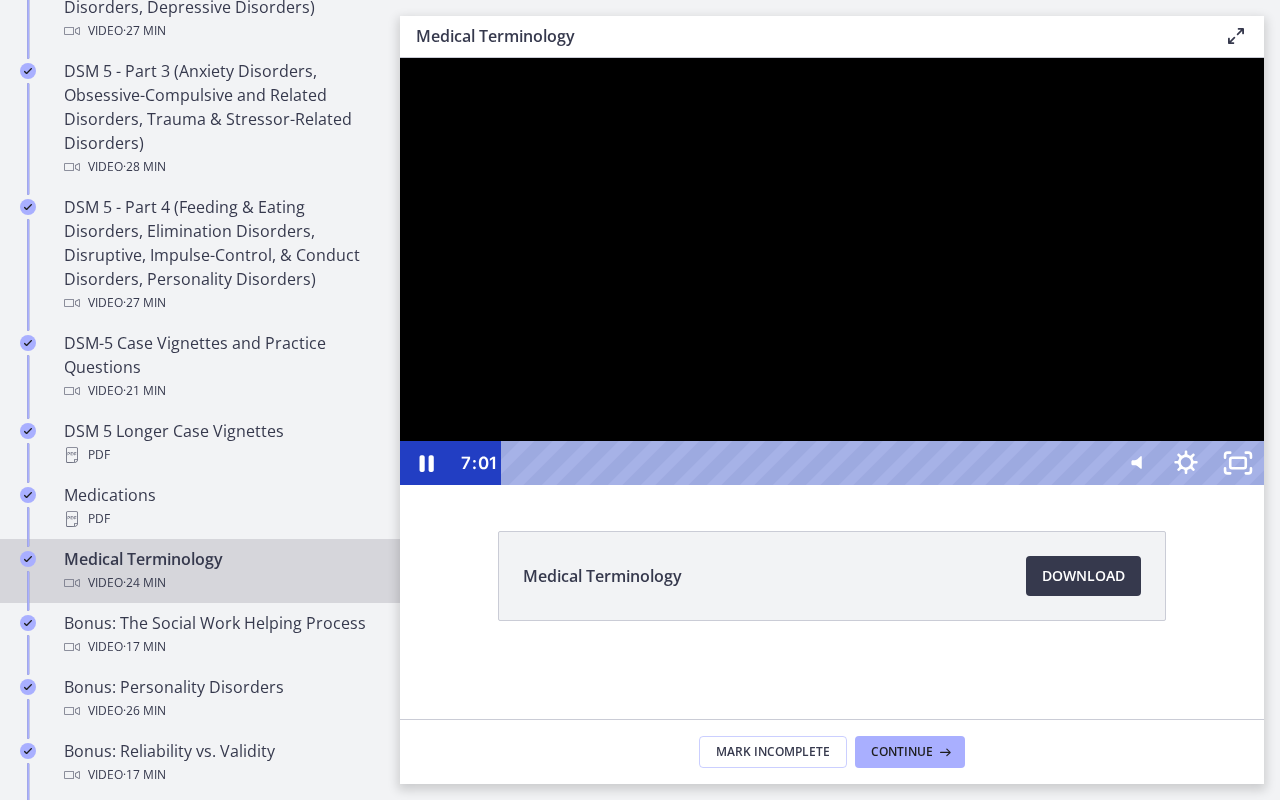 click at bounding box center [832, 271] 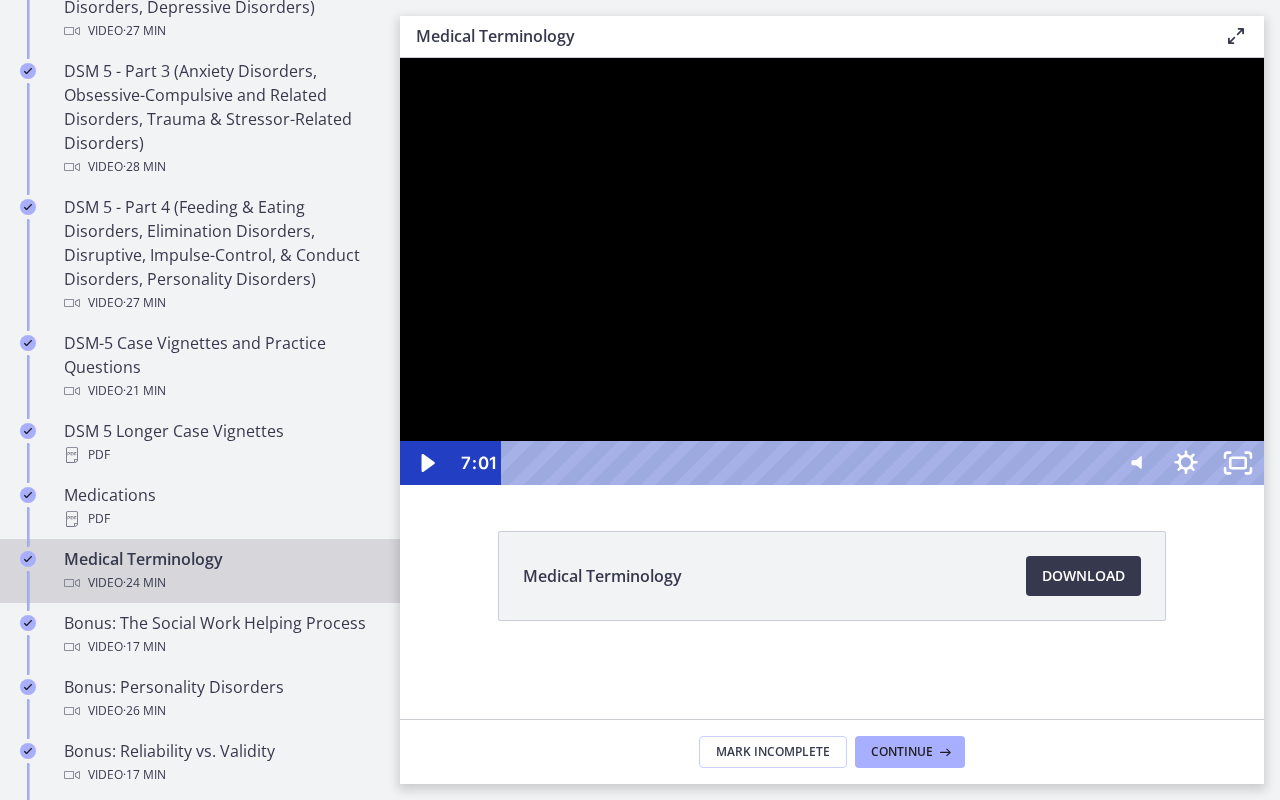 click at bounding box center (832, 271) 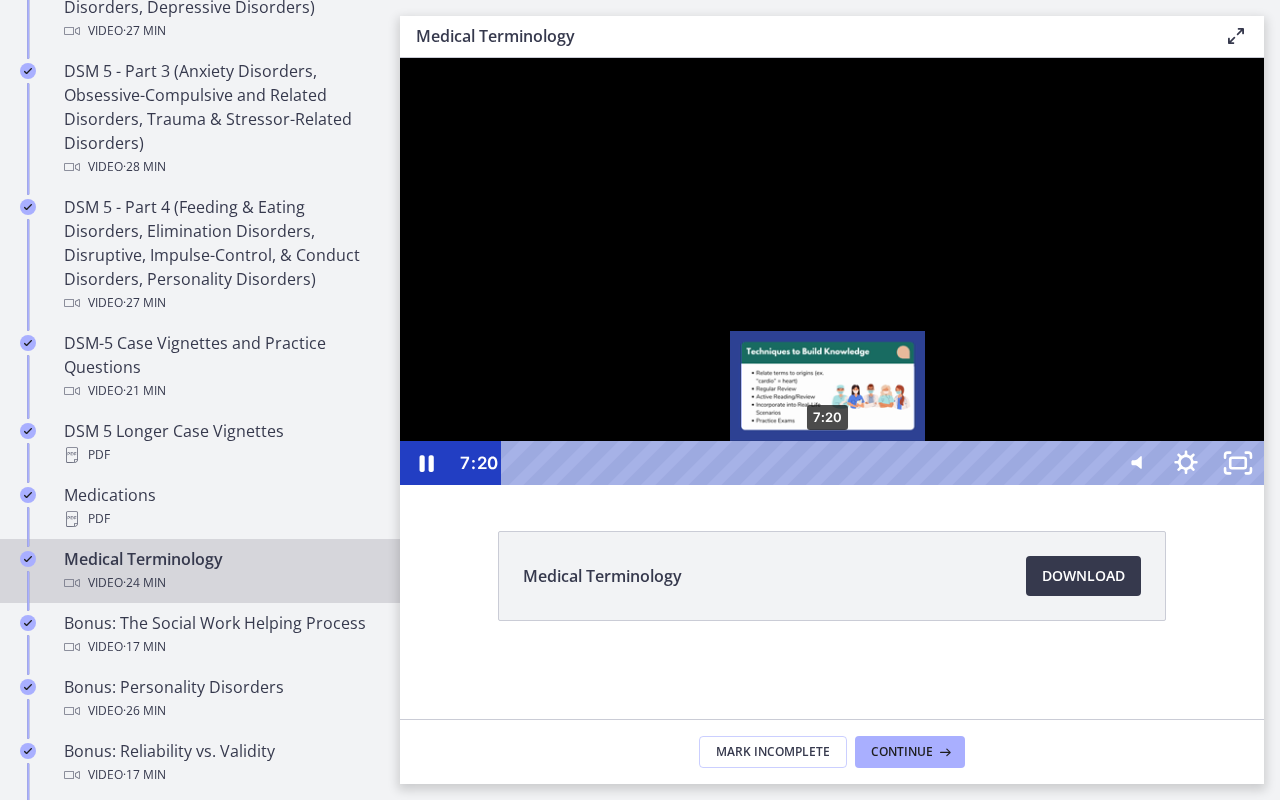 click on "7:20" at bounding box center [807, 463] 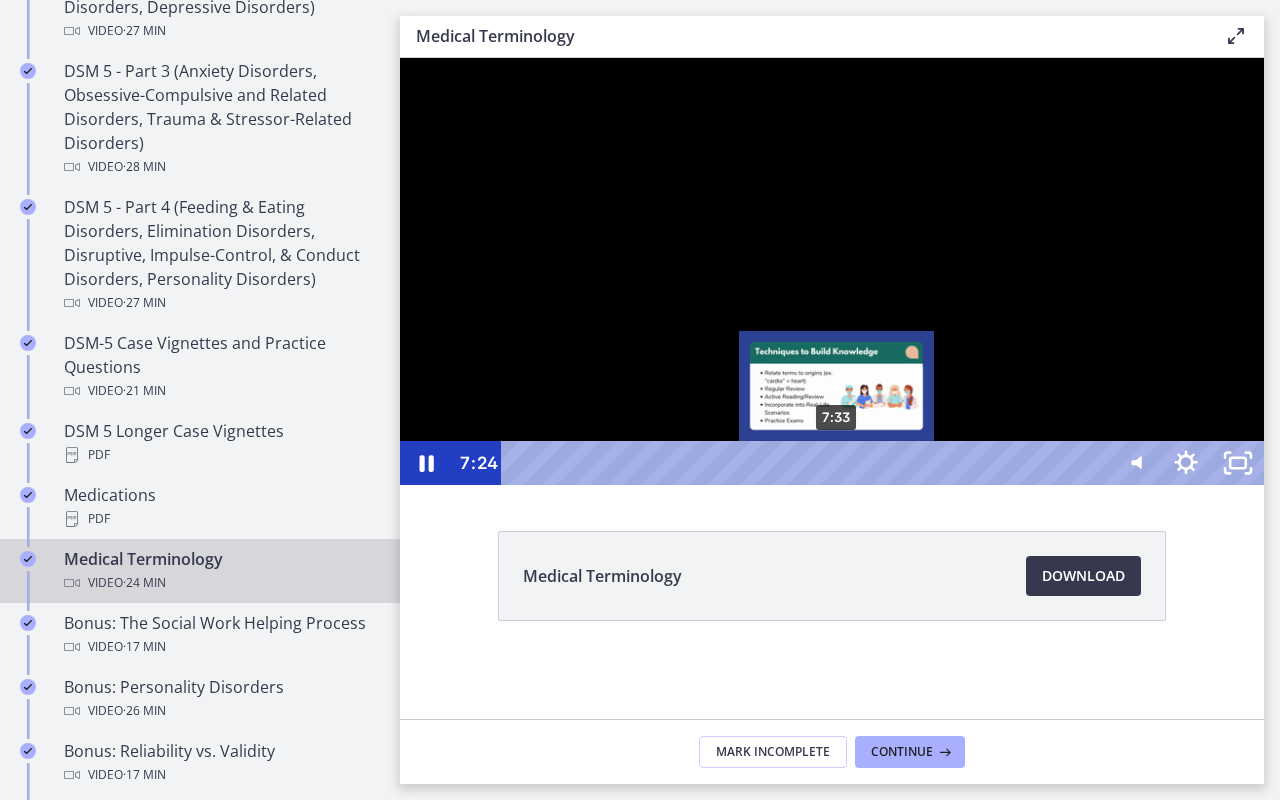 click on "7:33" at bounding box center (807, 463) 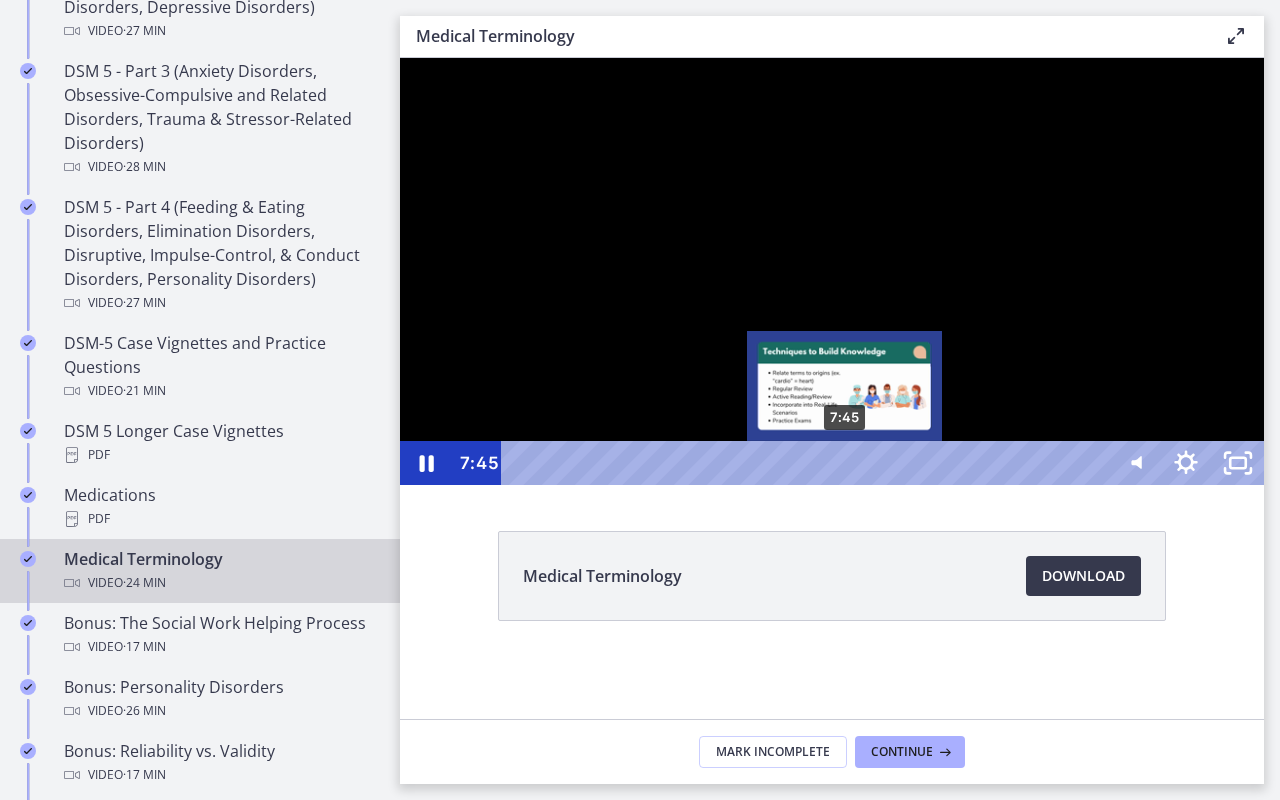 click on "7:45" at bounding box center [807, 463] 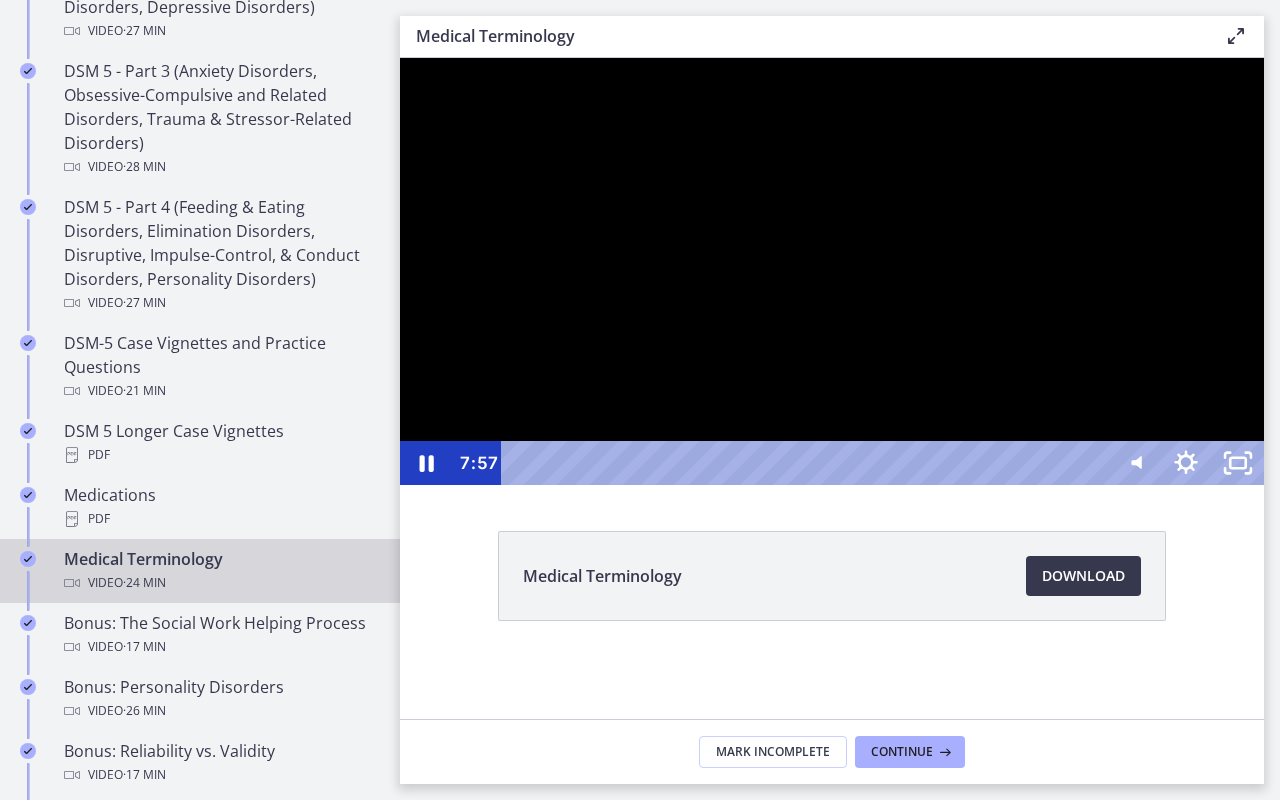 click at bounding box center [832, 271] 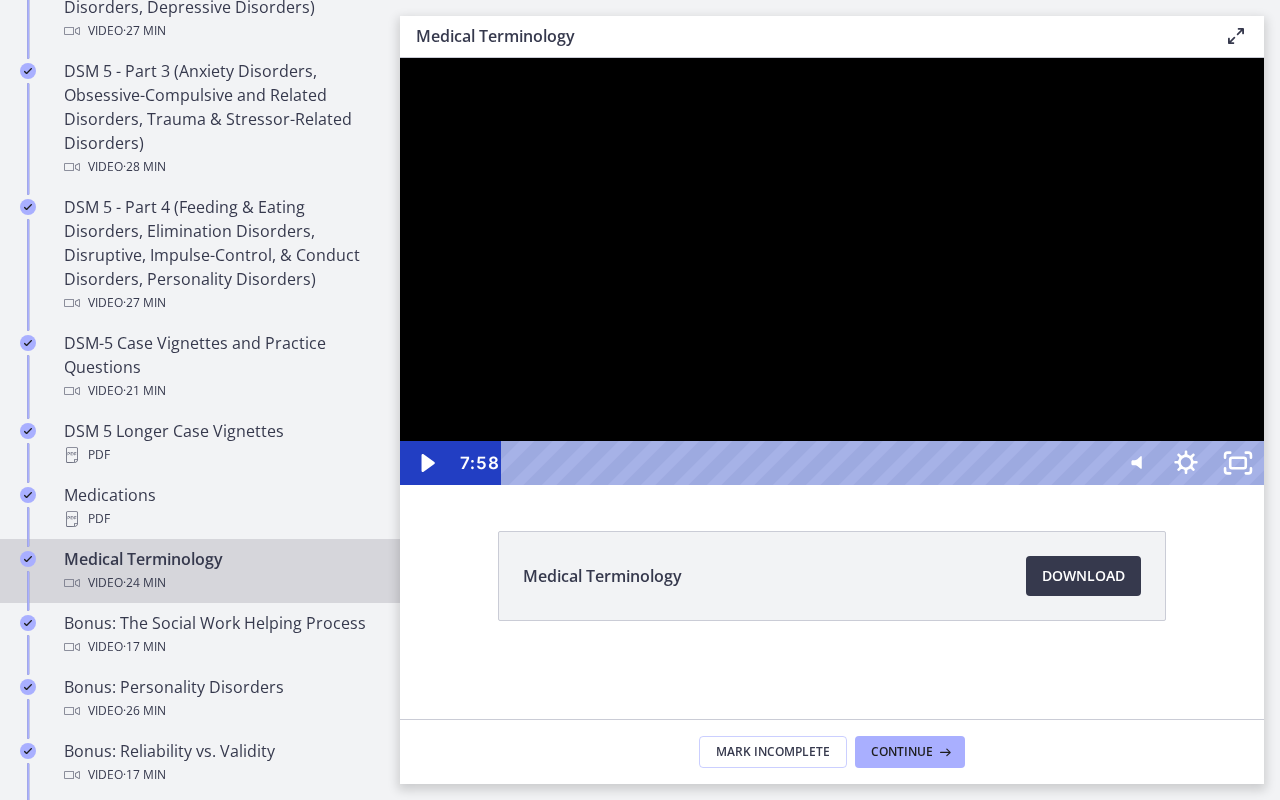 click at bounding box center (832, 271) 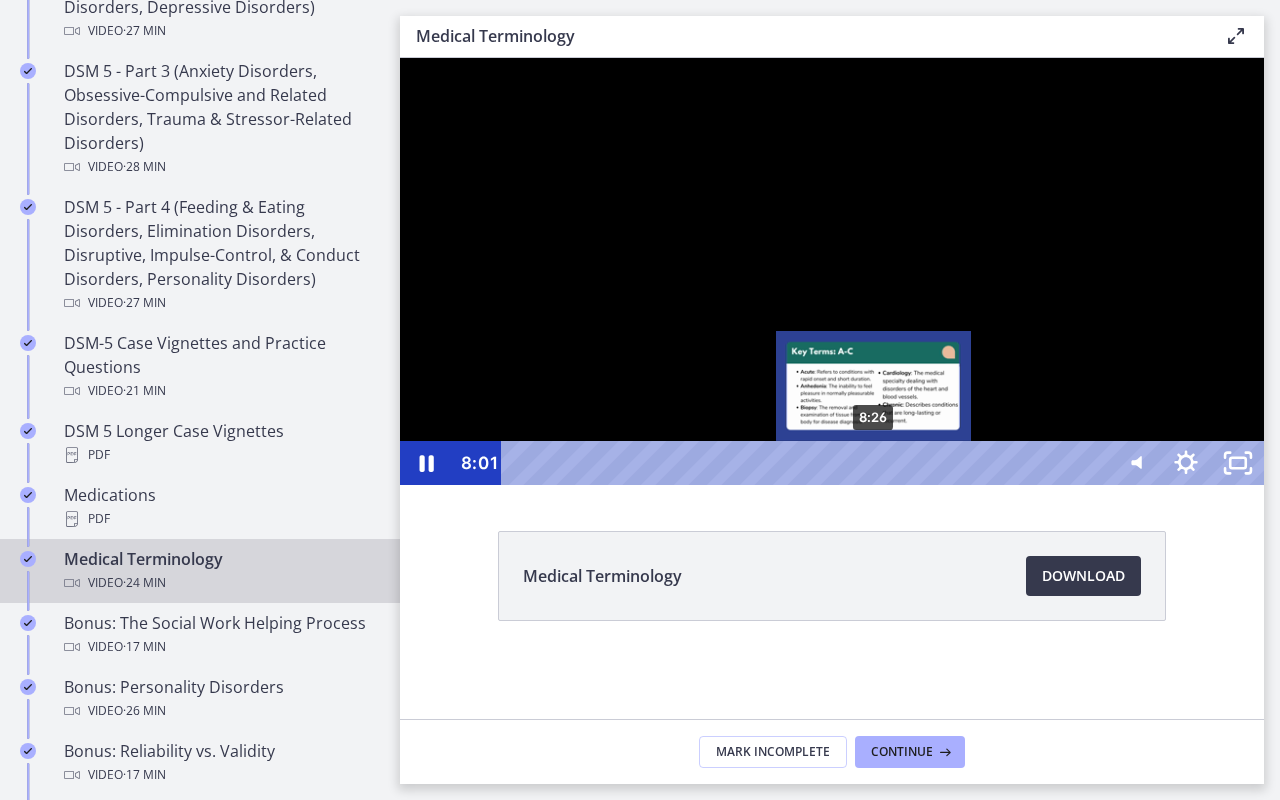 click on "8:26" at bounding box center (807, 463) 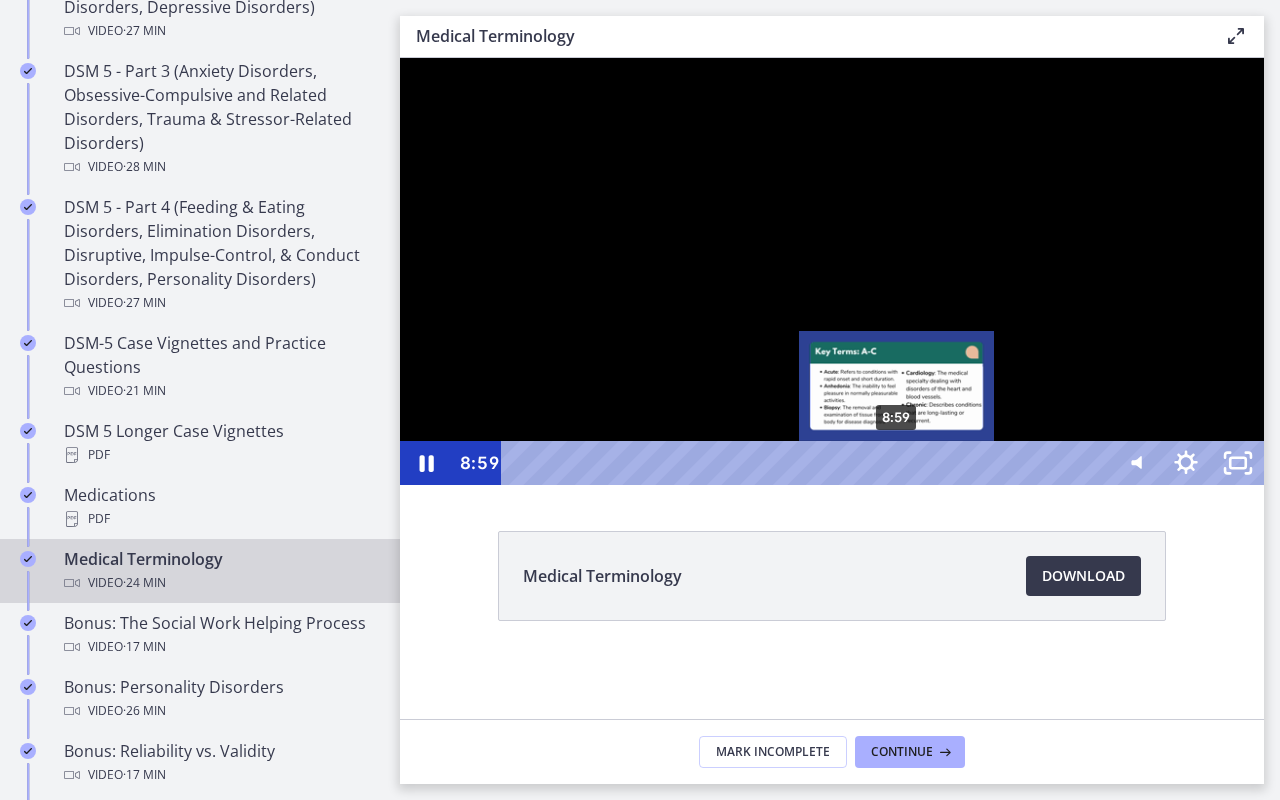 click on "8:59" at bounding box center (807, 463) 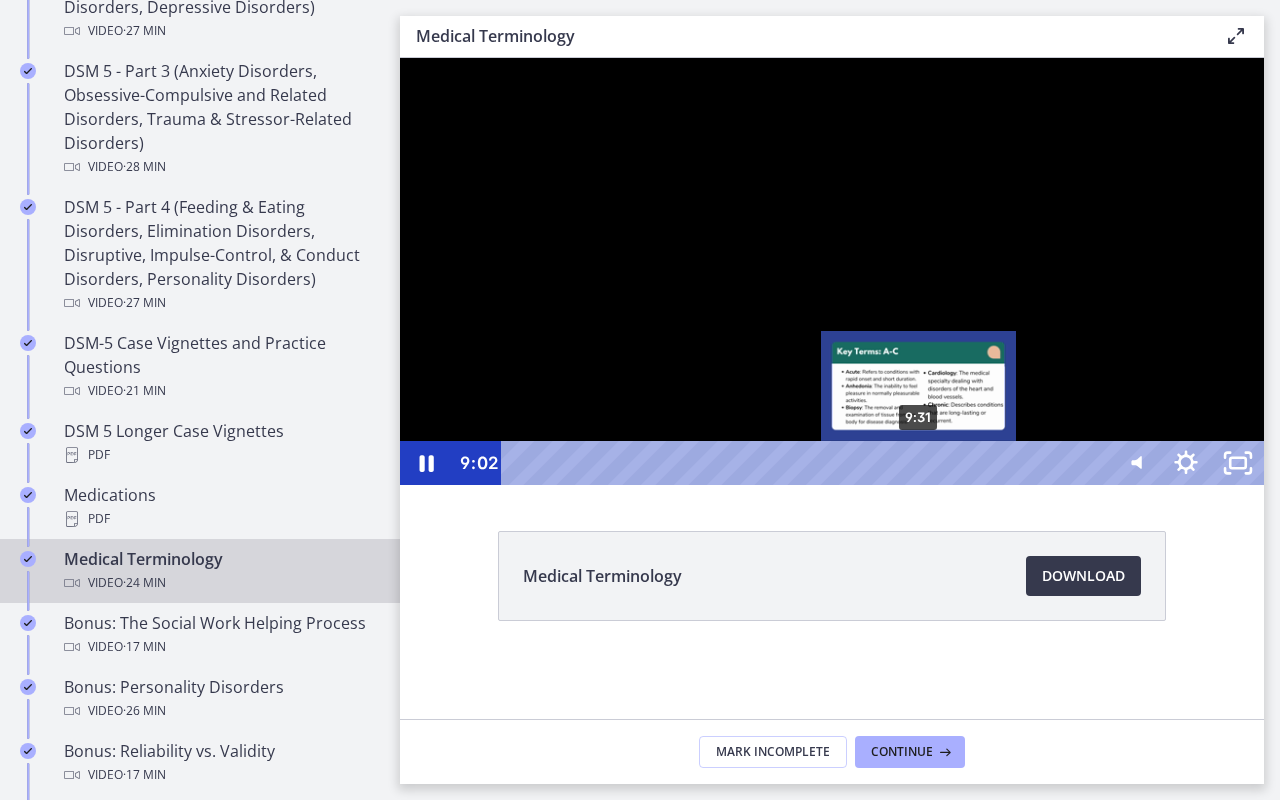 click on "9:31" at bounding box center [807, 463] 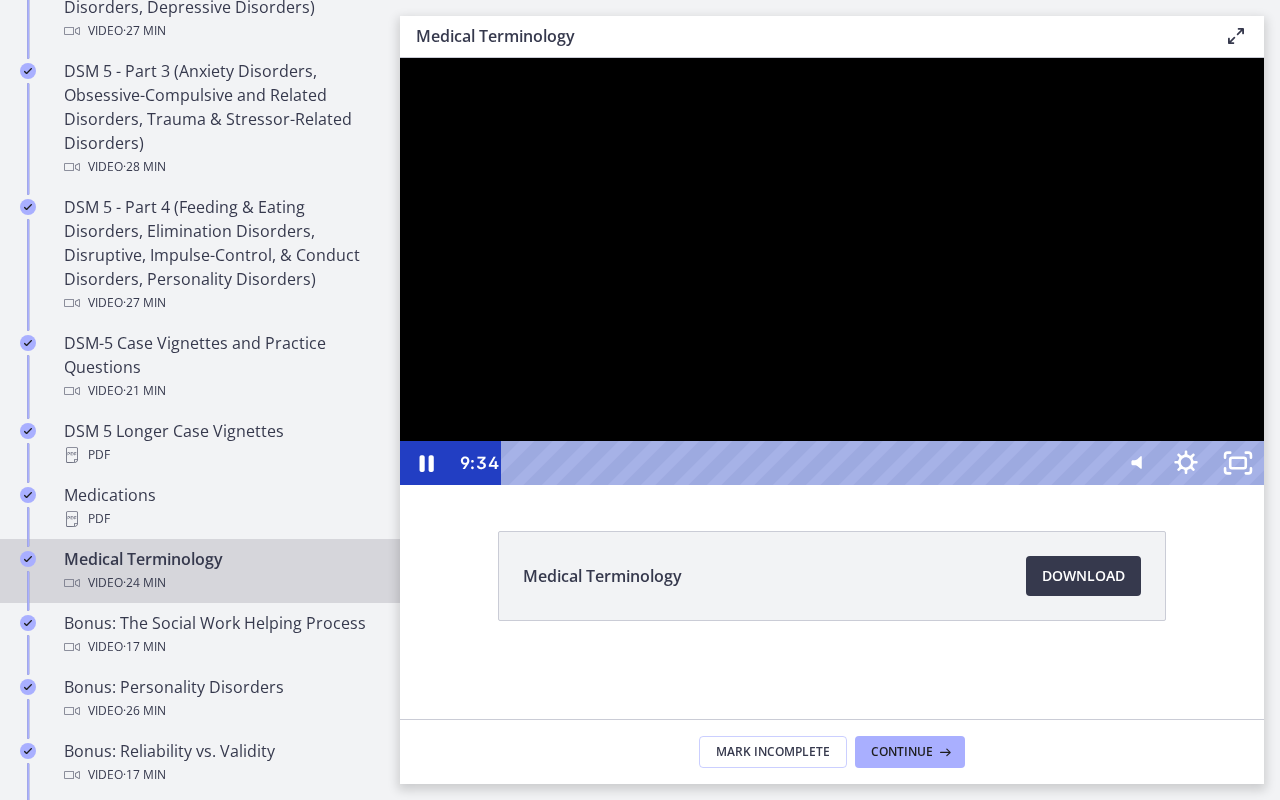 click at bounding box center [832, 271] 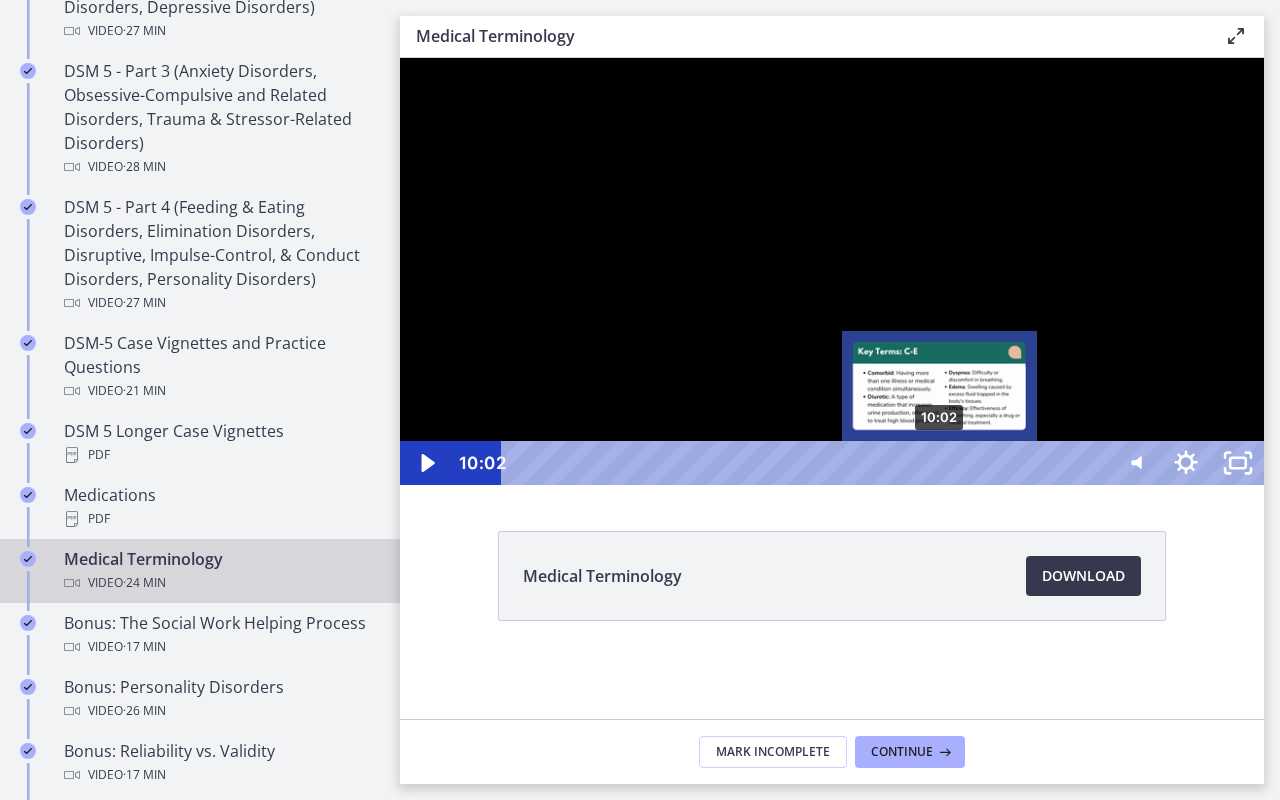 click on "10:02" at bounding box center (807, 463) 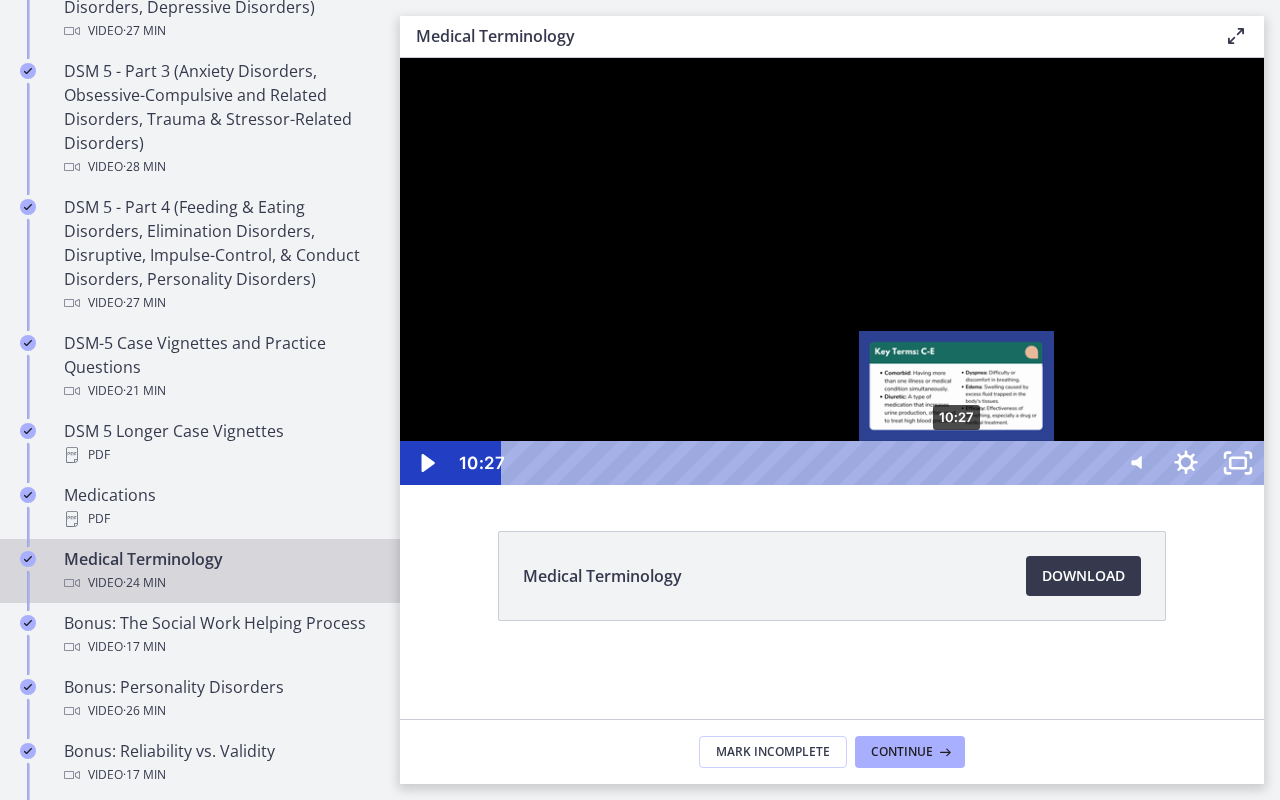 click on "10:27" at bounding box center [807, 463] 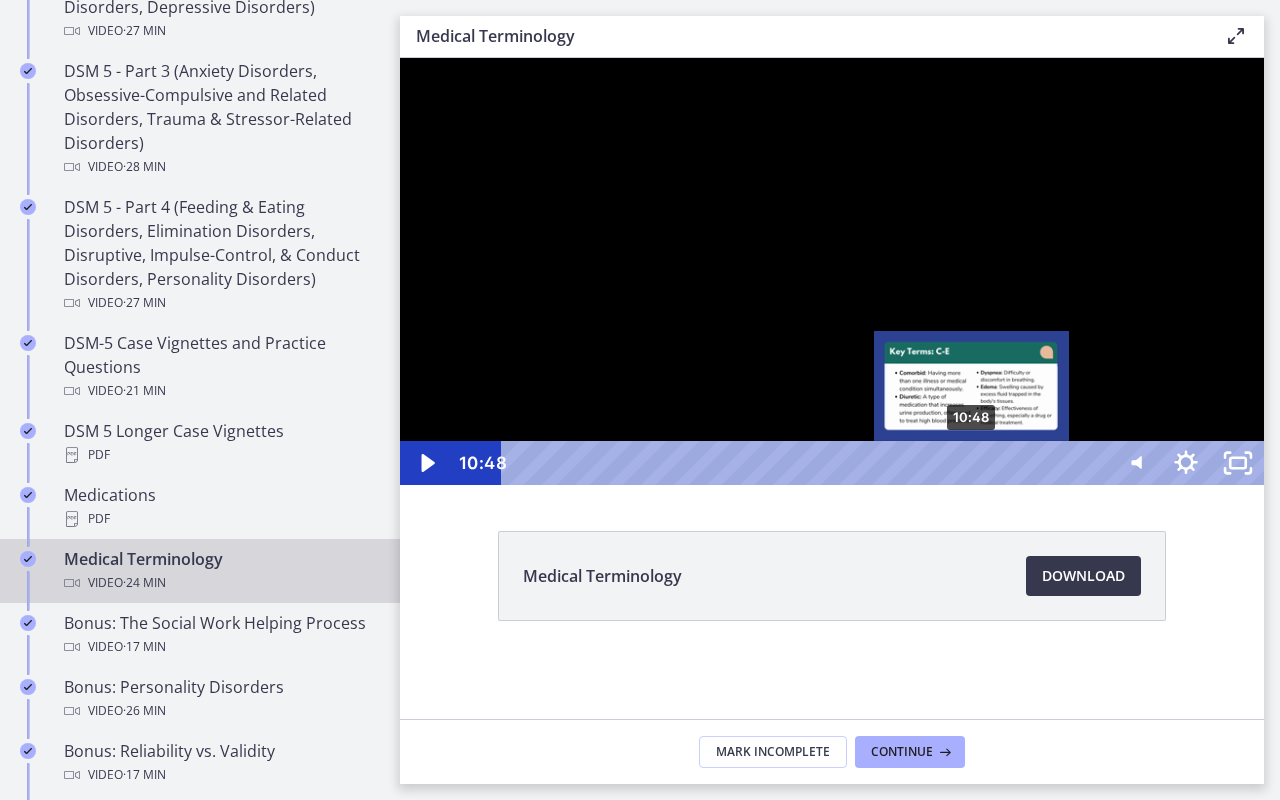 click on "10:48" at bounding box center [807, 463] 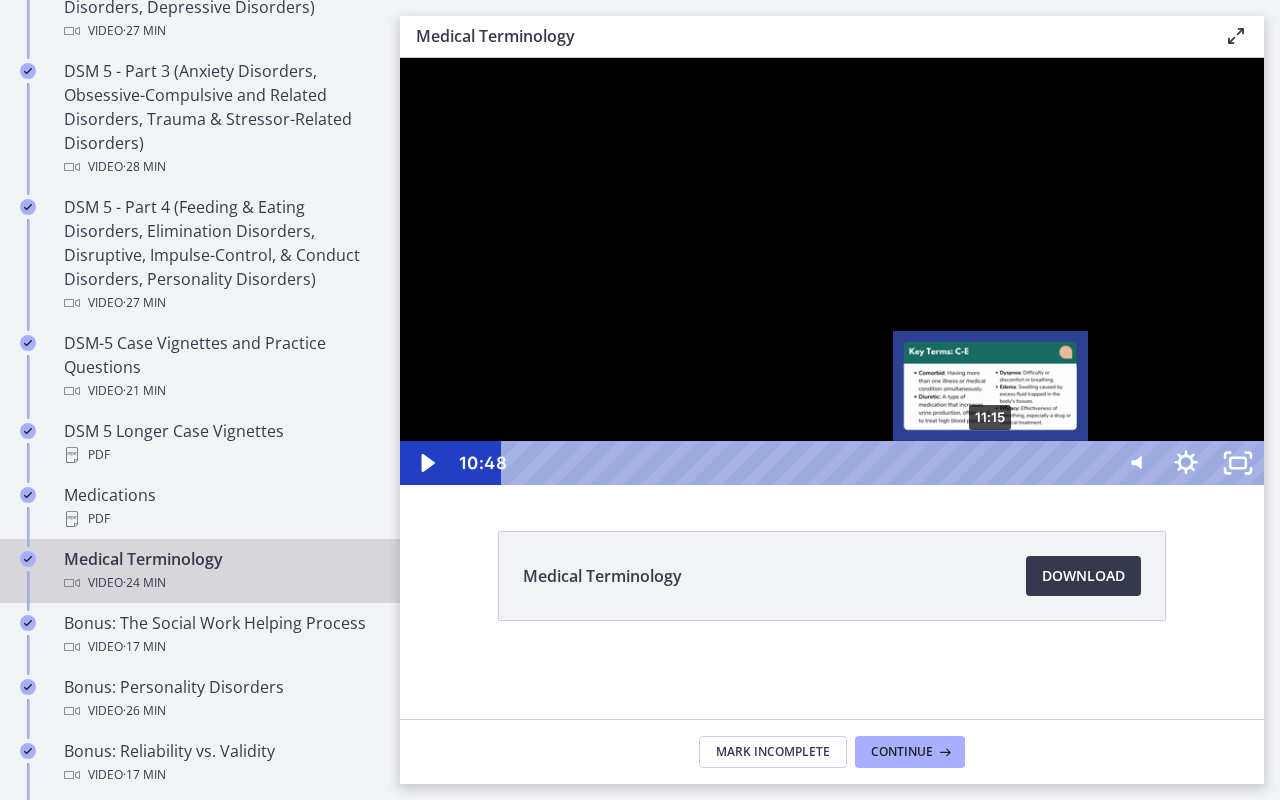 click on "11:15" at bounding box center (807, 463) 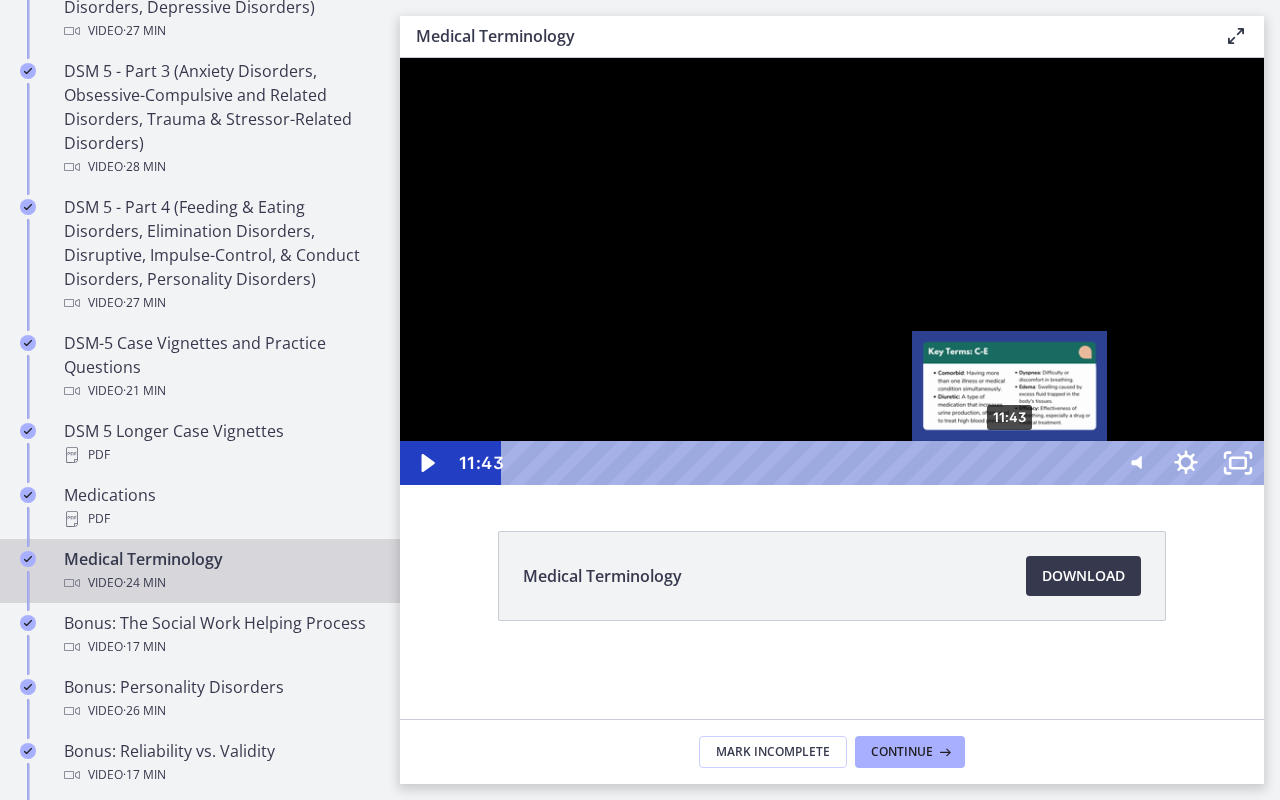 click on "11:43" at bounding box center [807, 463] 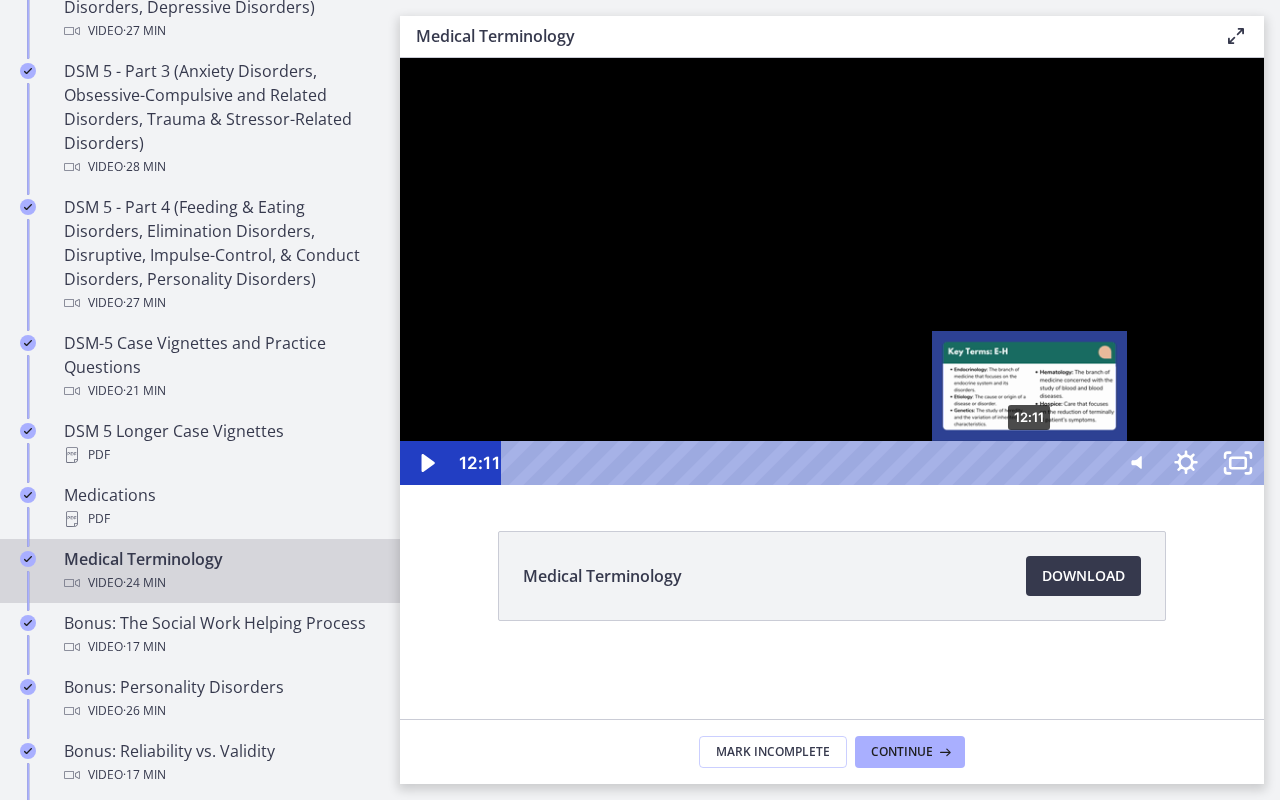click on "12:11" at bounding box center [807, 463] 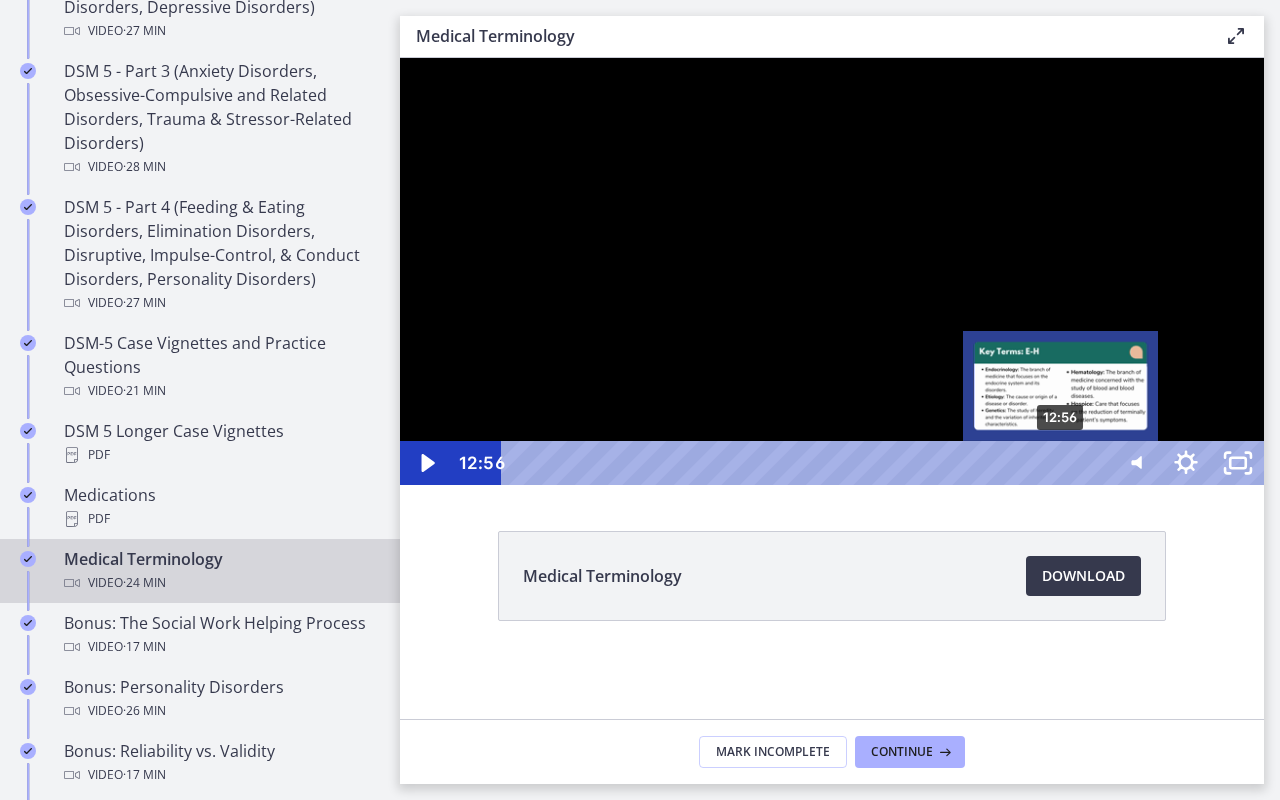 click on "12:56" at bounding box center (807, 463) 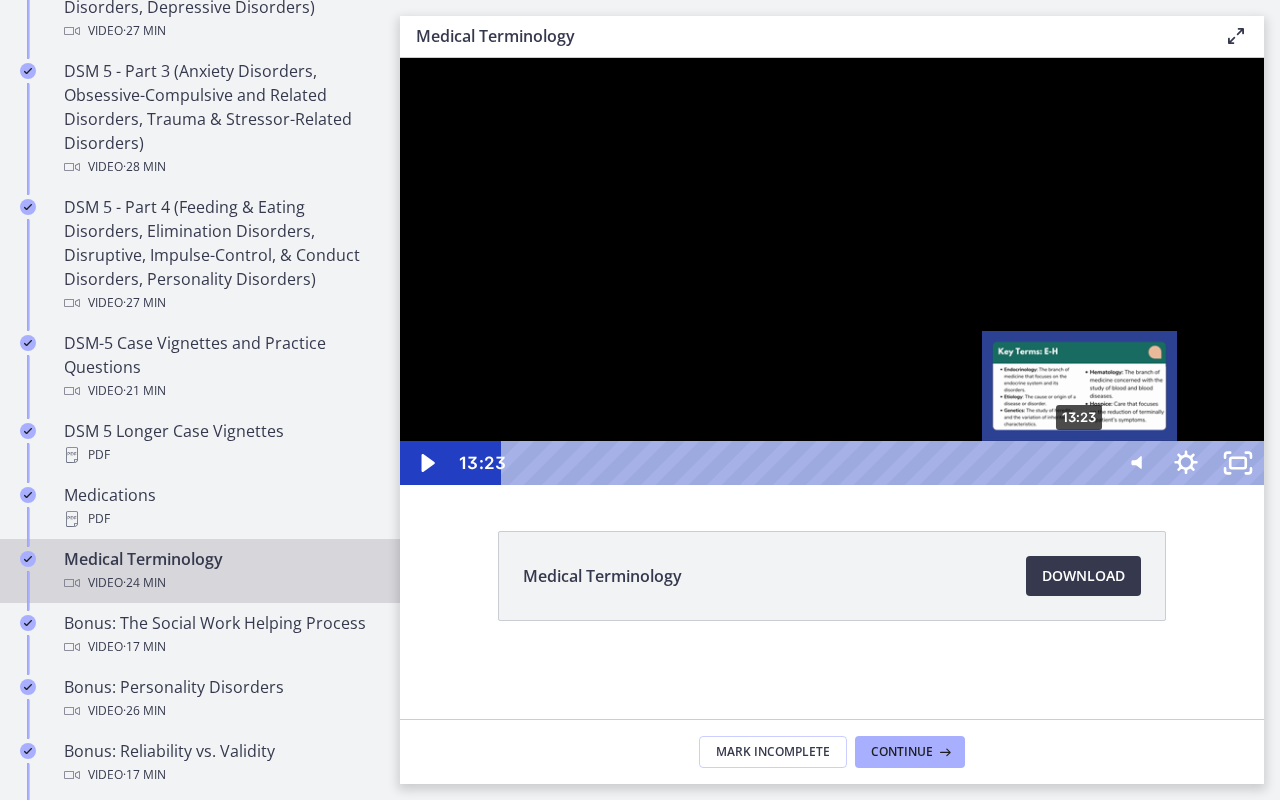 click on "13:23" at bounding box center (807, 463) 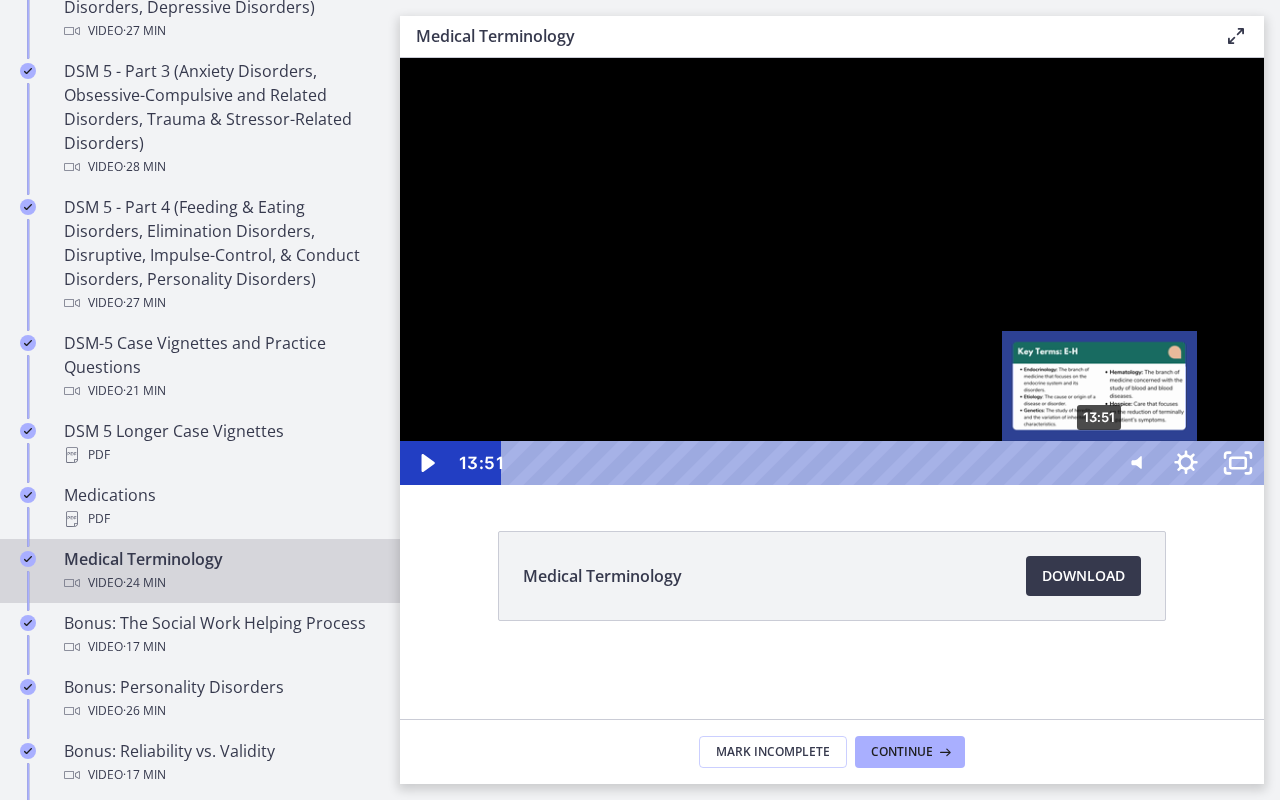 click on "13:51" at bounding box center [807, 463] 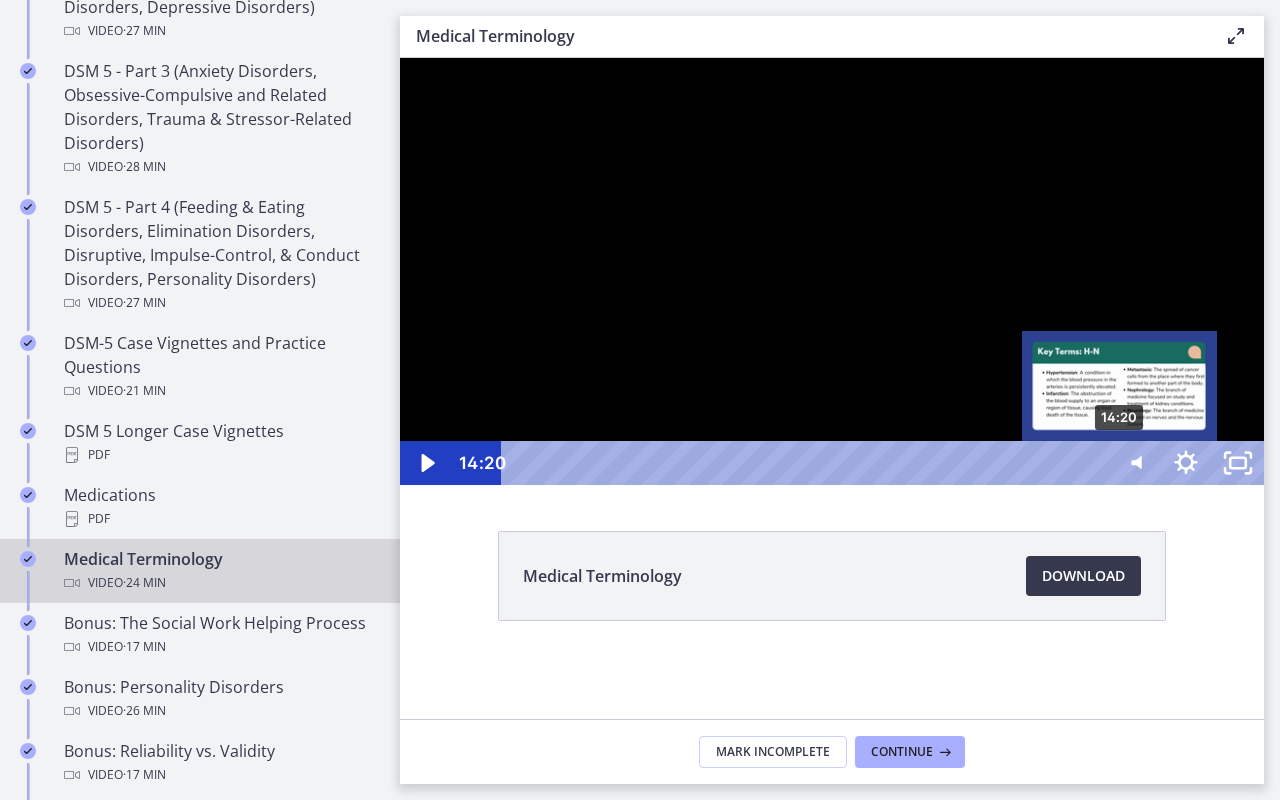 click on "14:20" at bounding box center [807, 463] 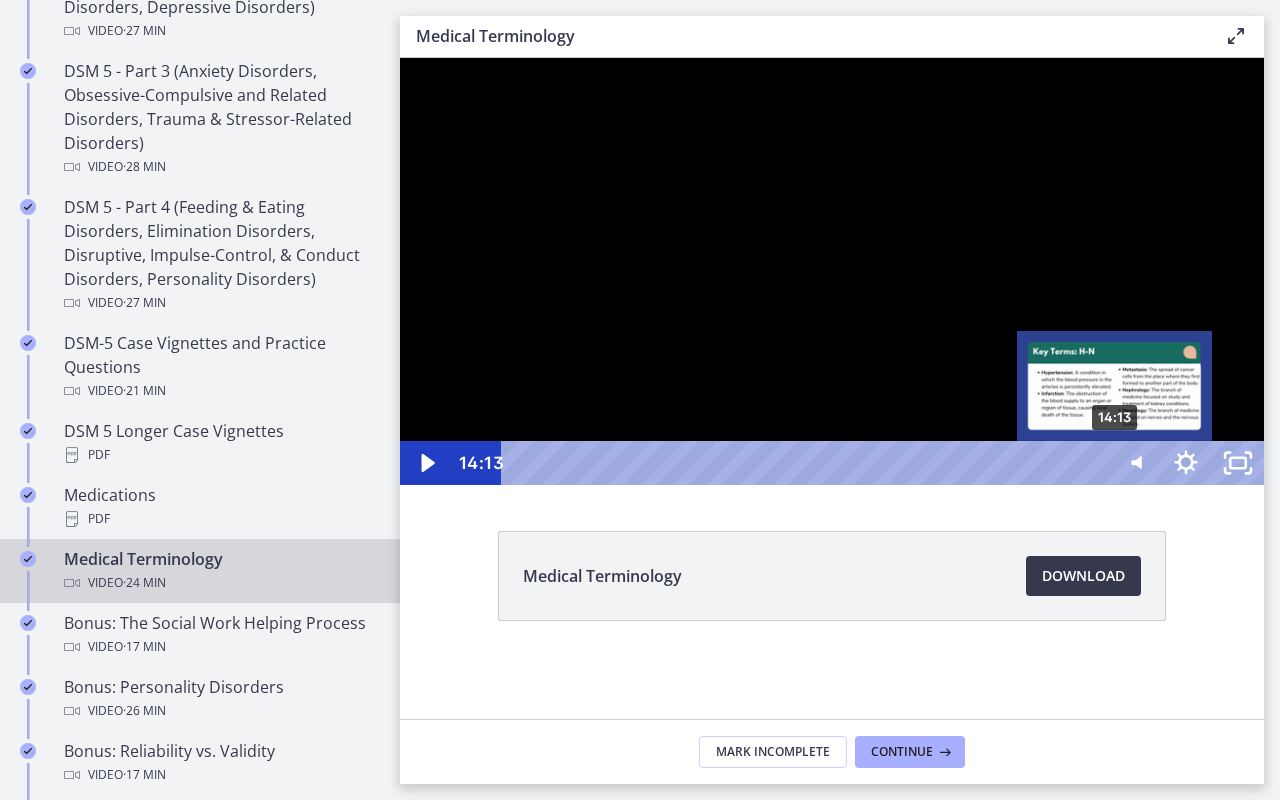 click at bounding box center [1114, 463] 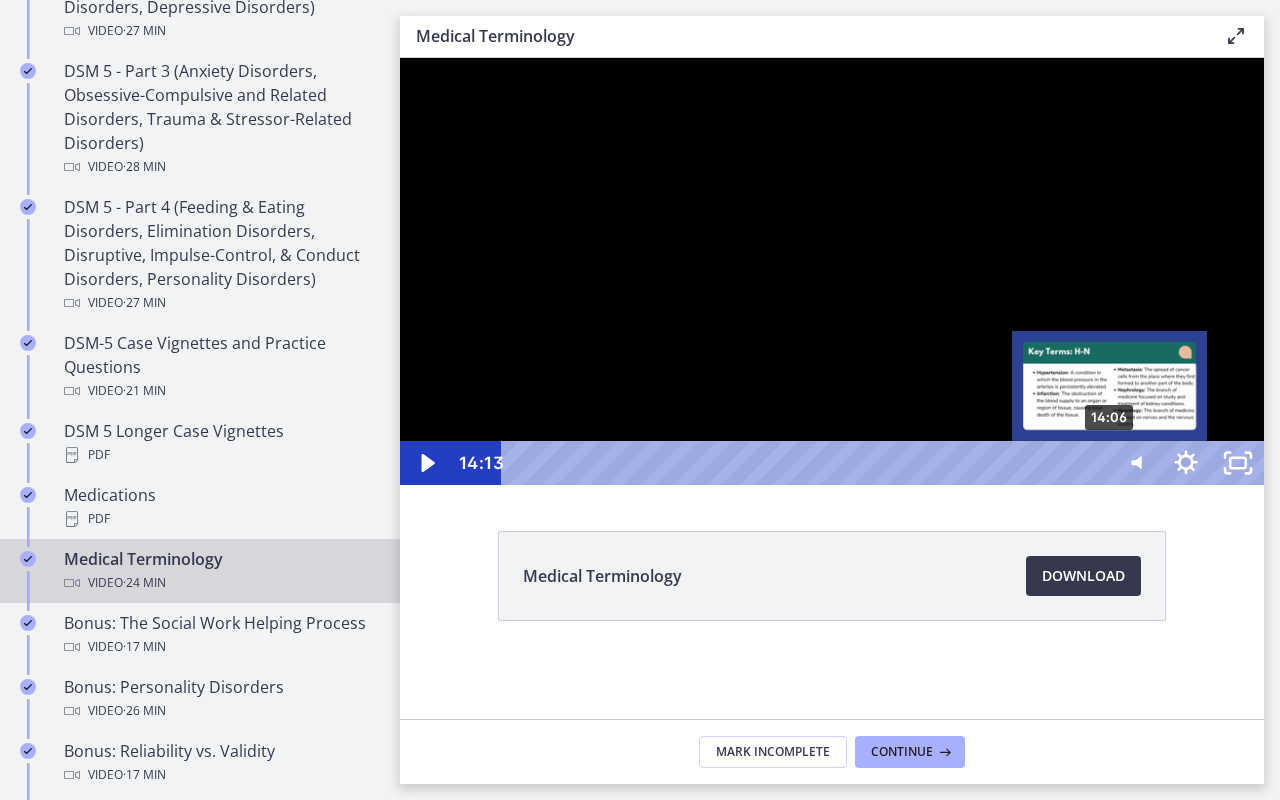click at bounding box center [1114, 463] 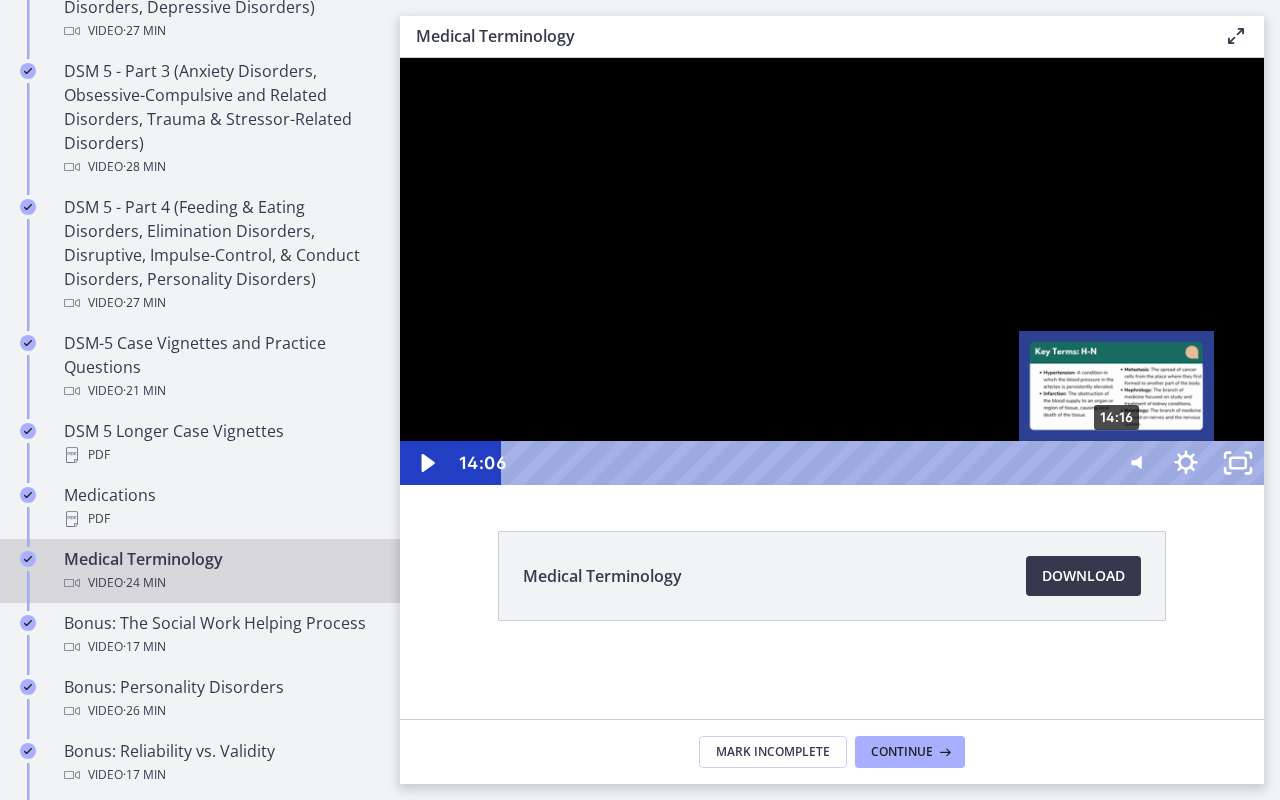 click on "14:16" at bounding box center (807, 463) 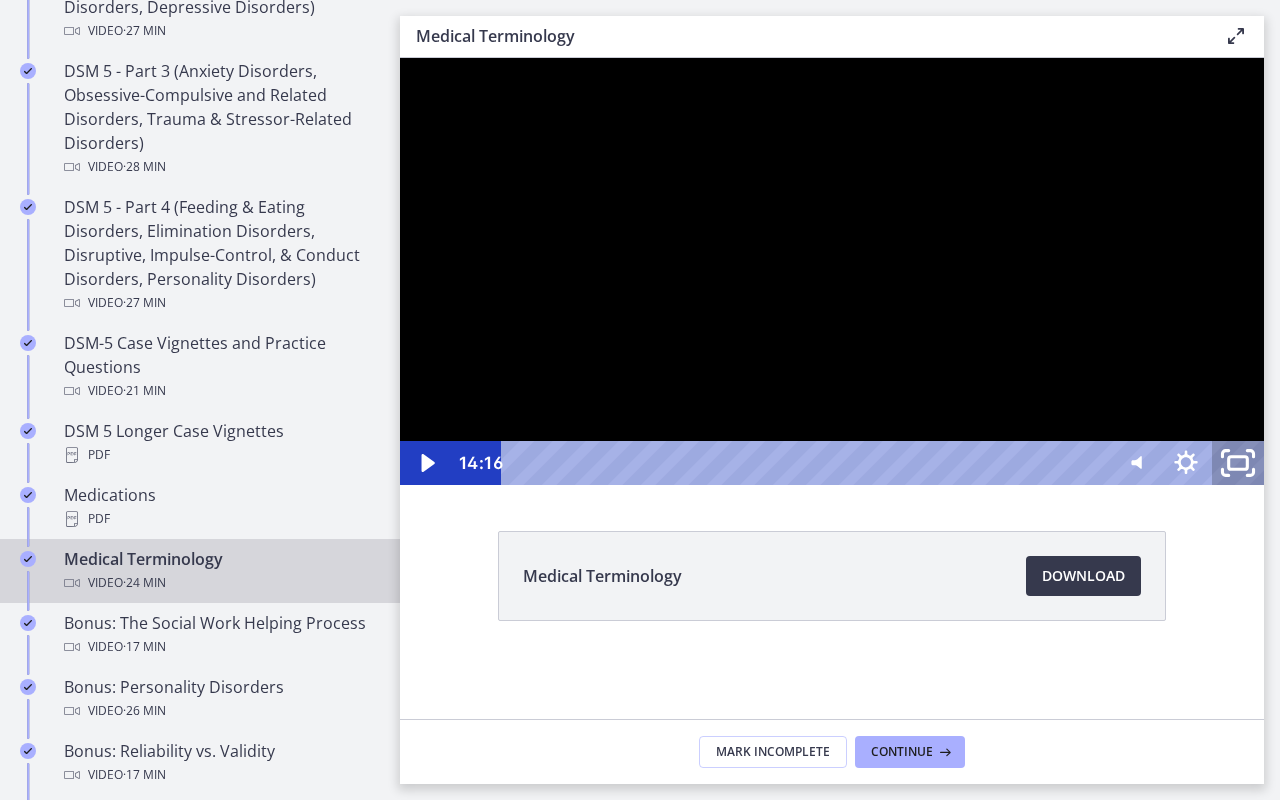 click 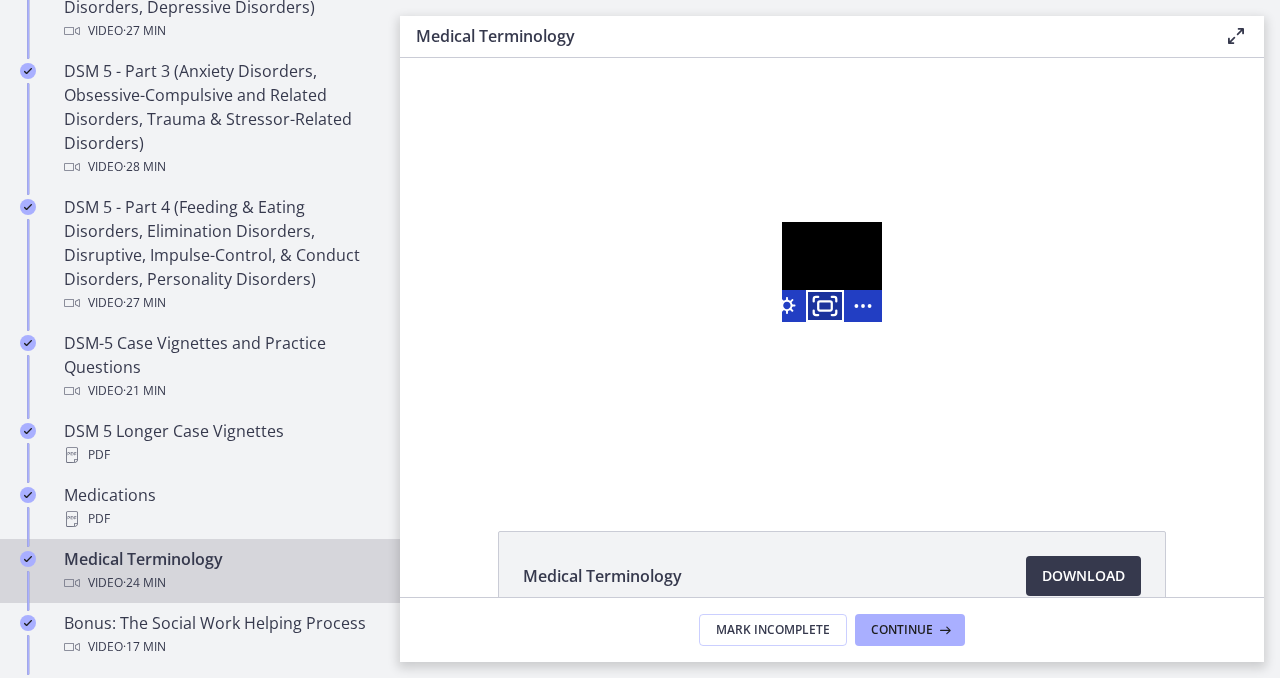 click 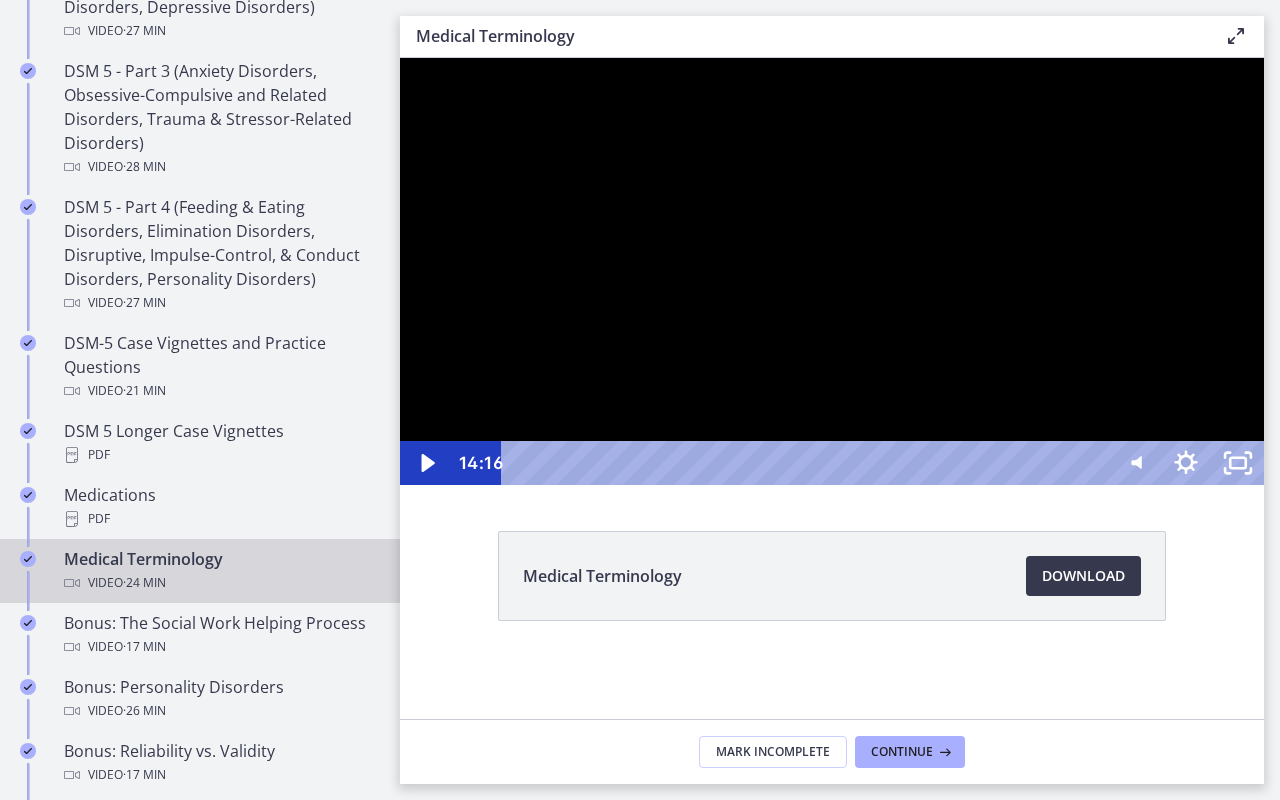 click at bounding box center [832, 271] 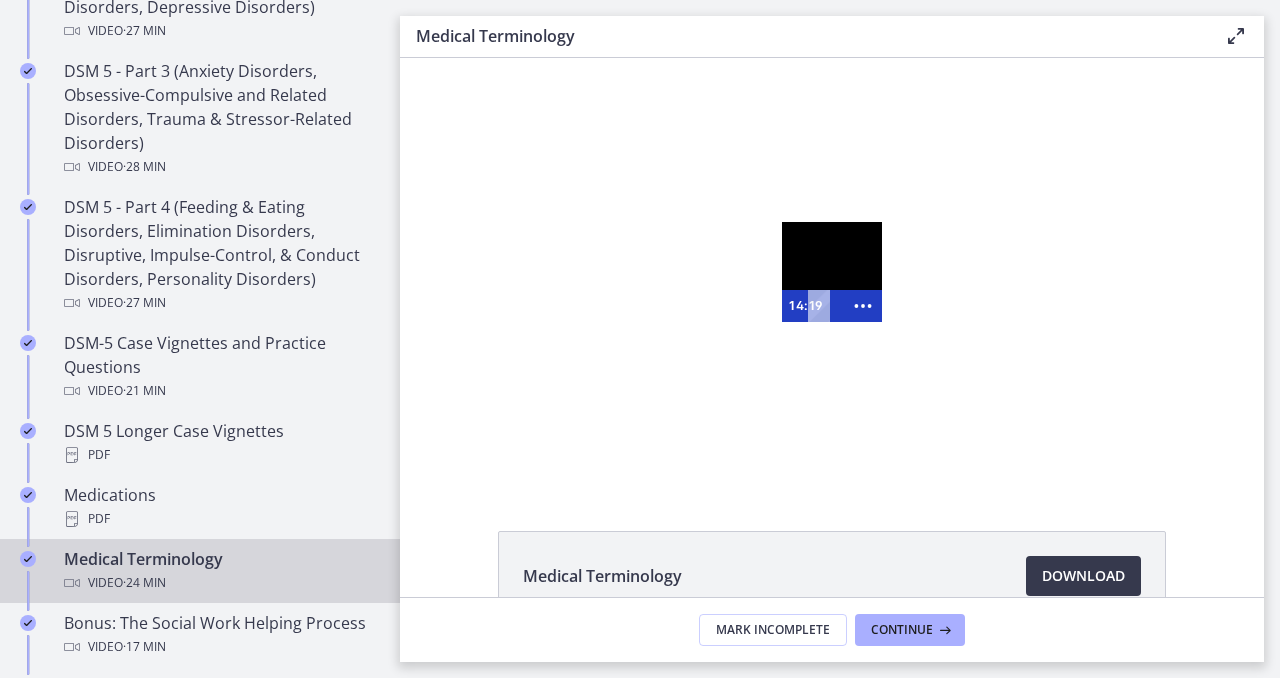 click on "23:37" at bounding box center [826, 306] 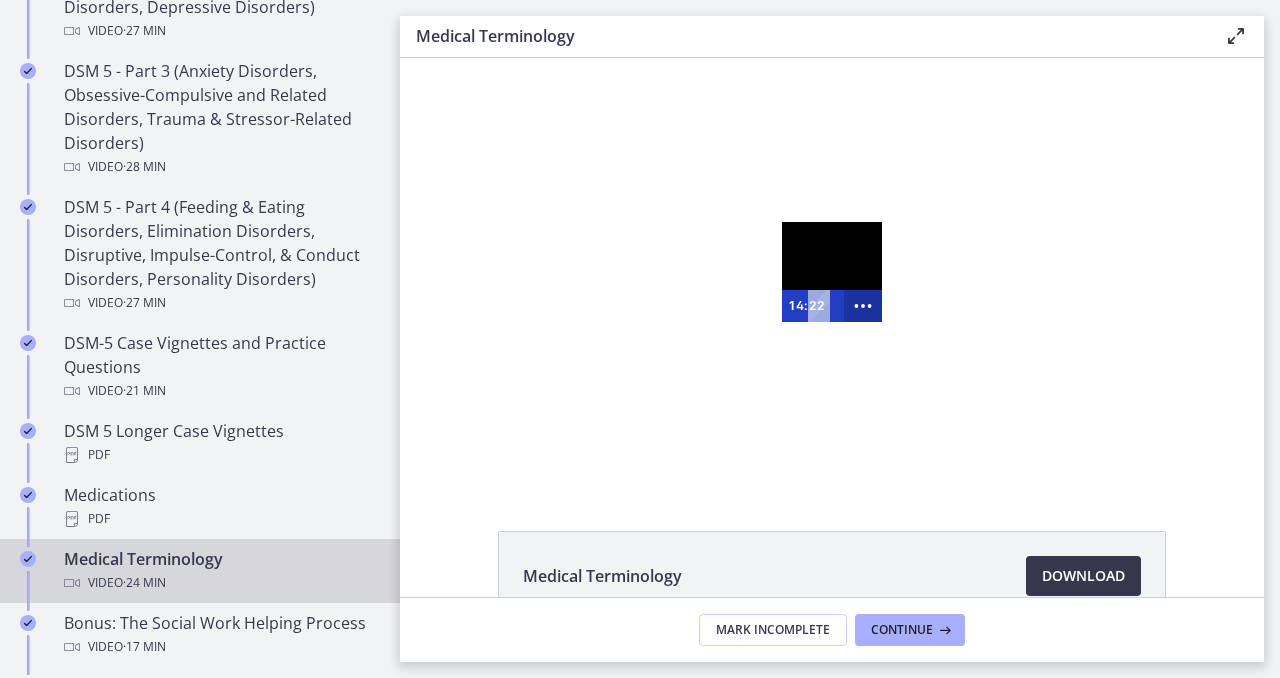 click 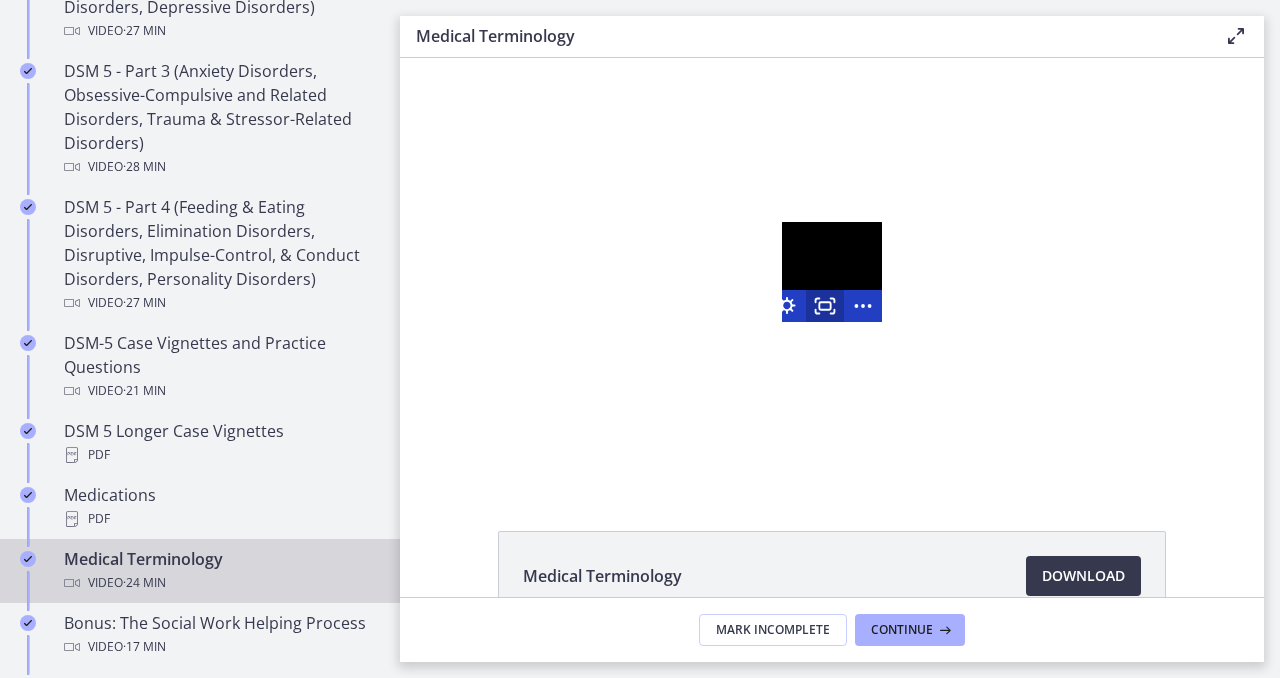 click 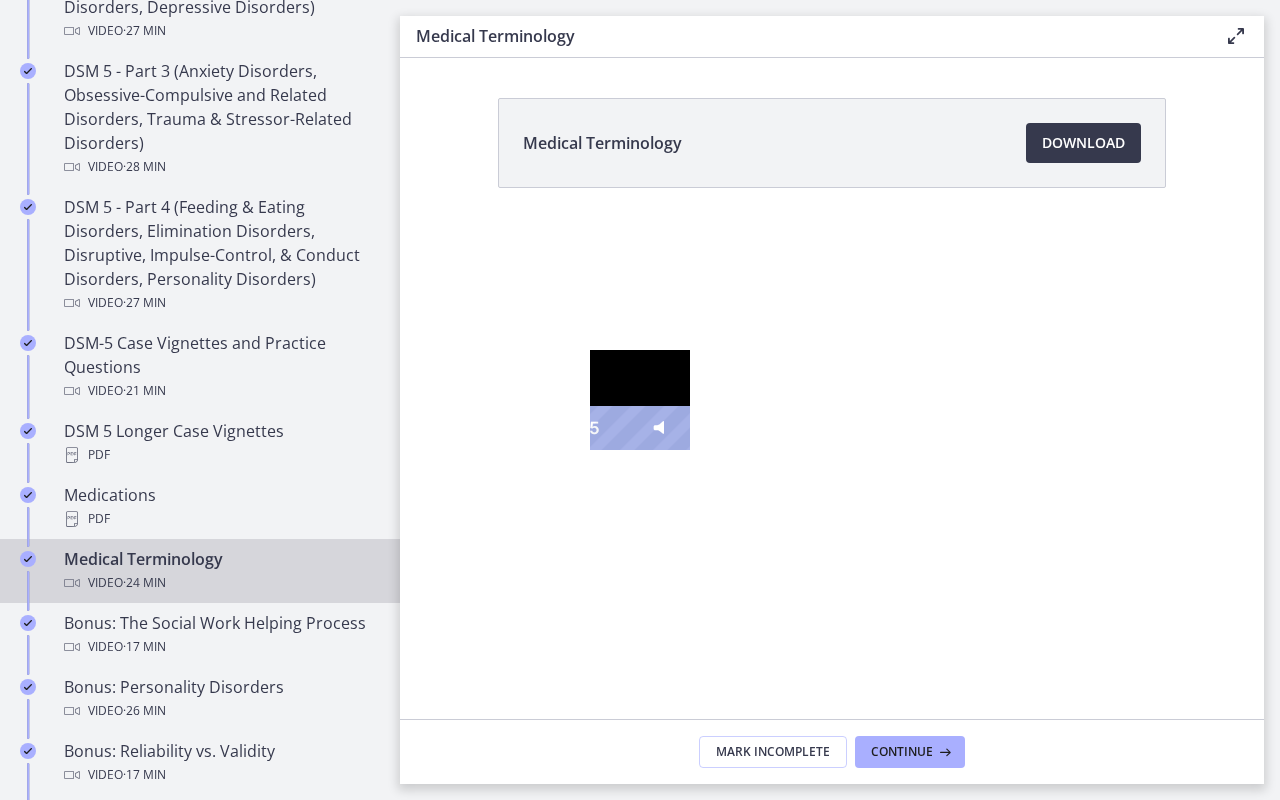 click 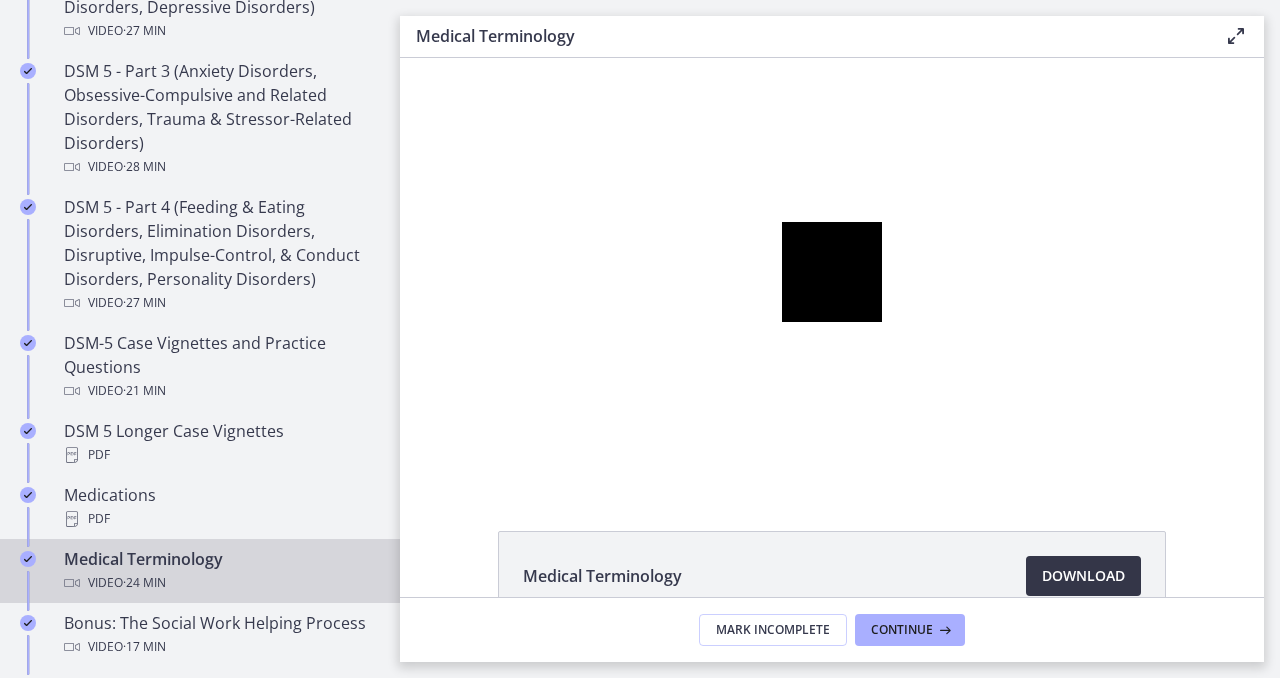 click on "Download
Opens in a new window" at bounding box center [1083, 576] 